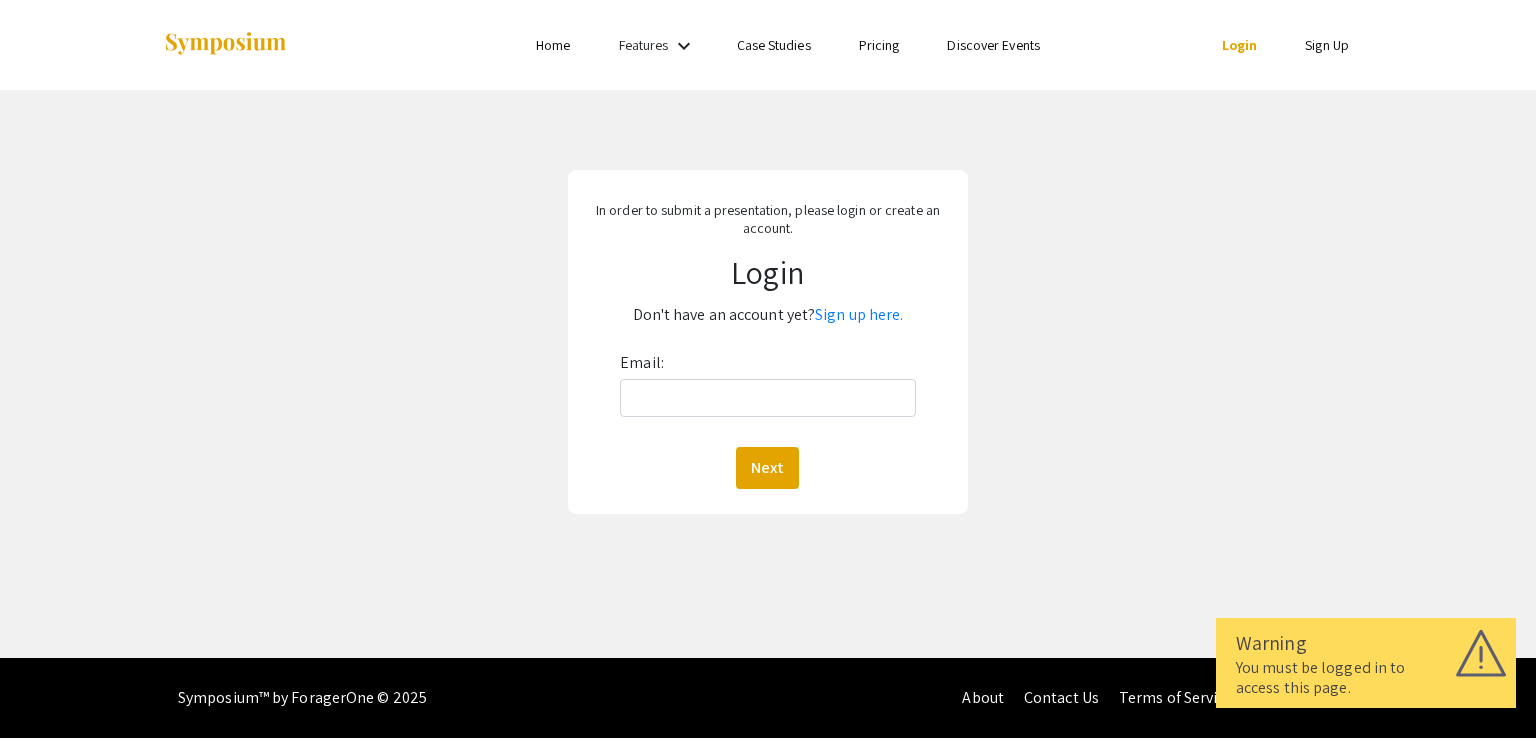 scroll, scrollTop: 0, scrollLeft: 0, axis: both 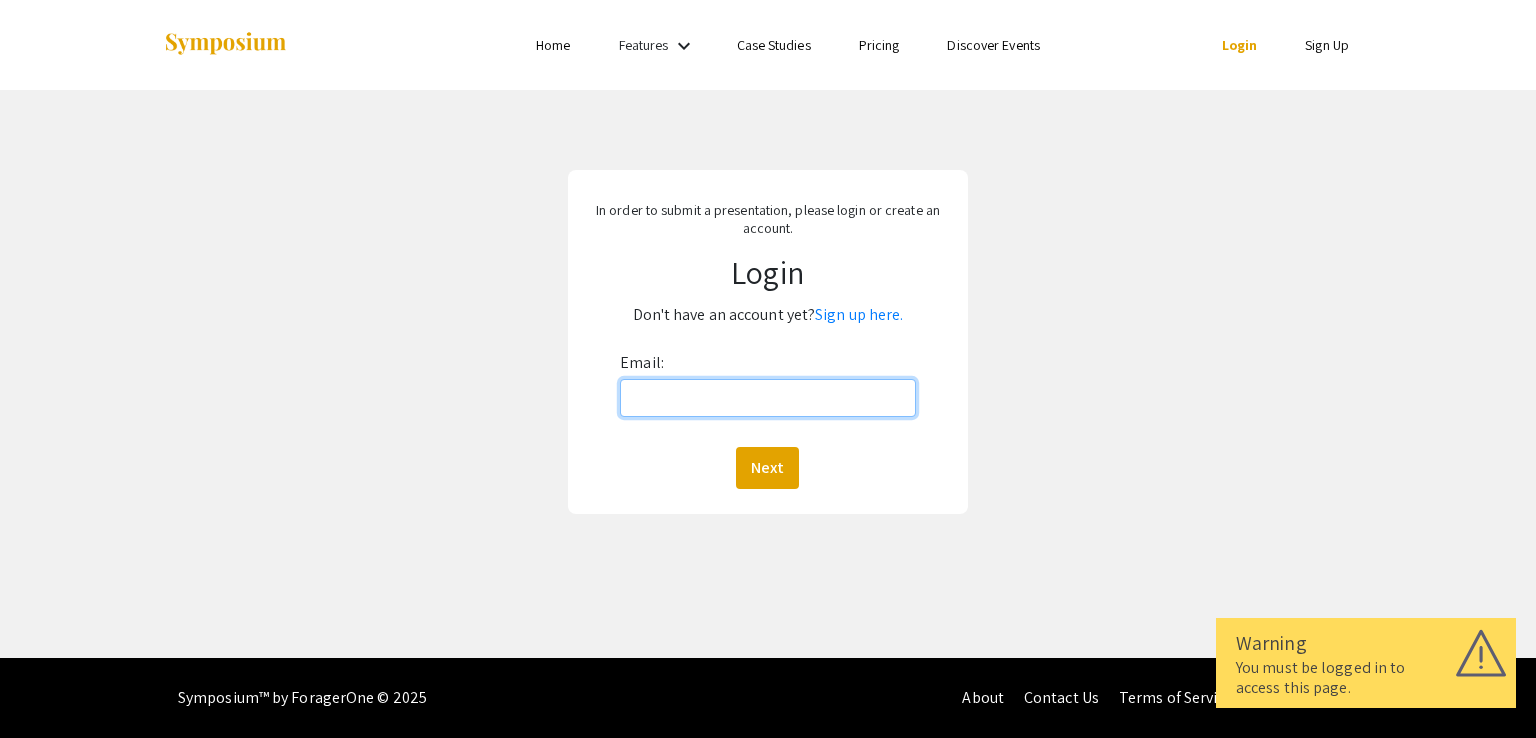 click on "Email:" at bounding box center [767, 398] 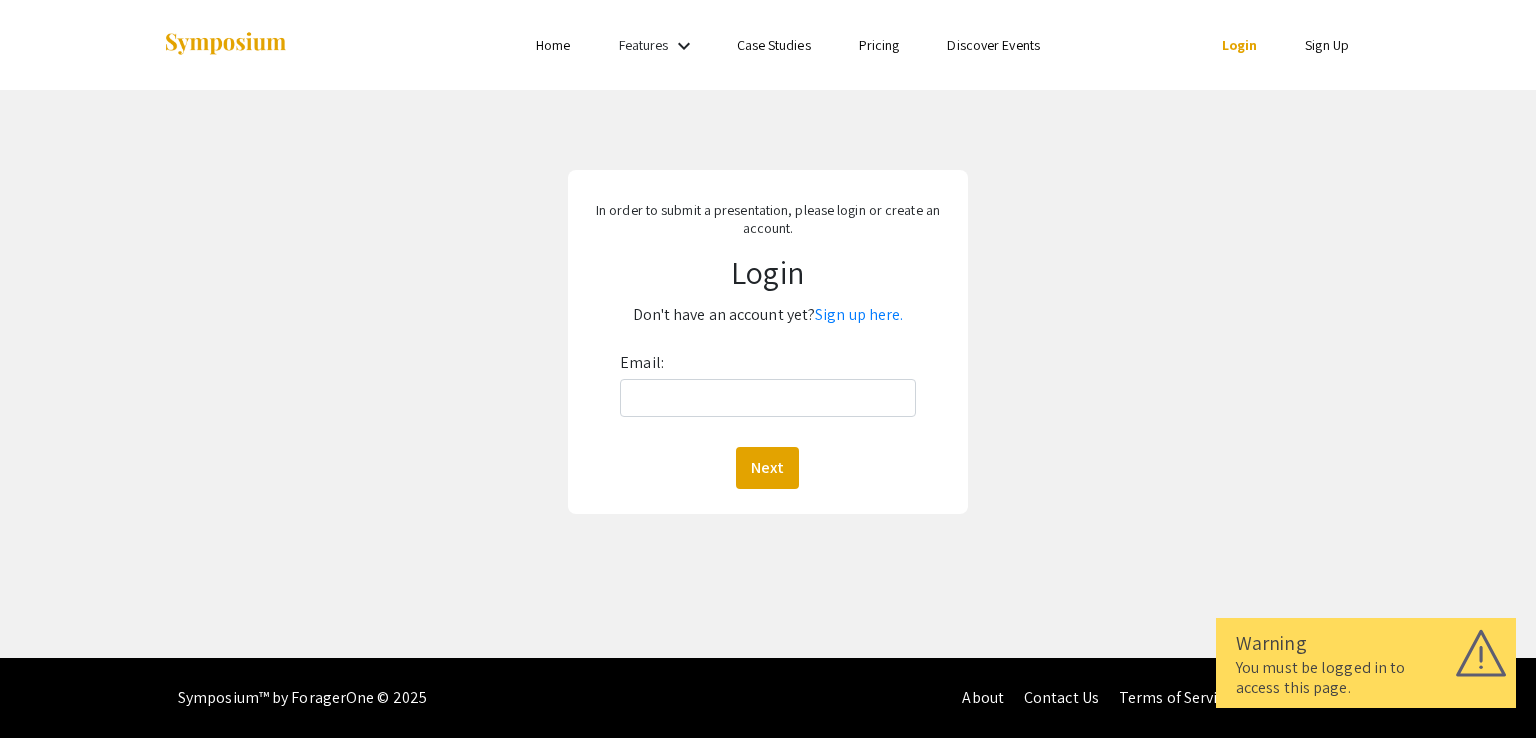 scroll, scrollTop: 0, scrollLeft: 0, axis: both 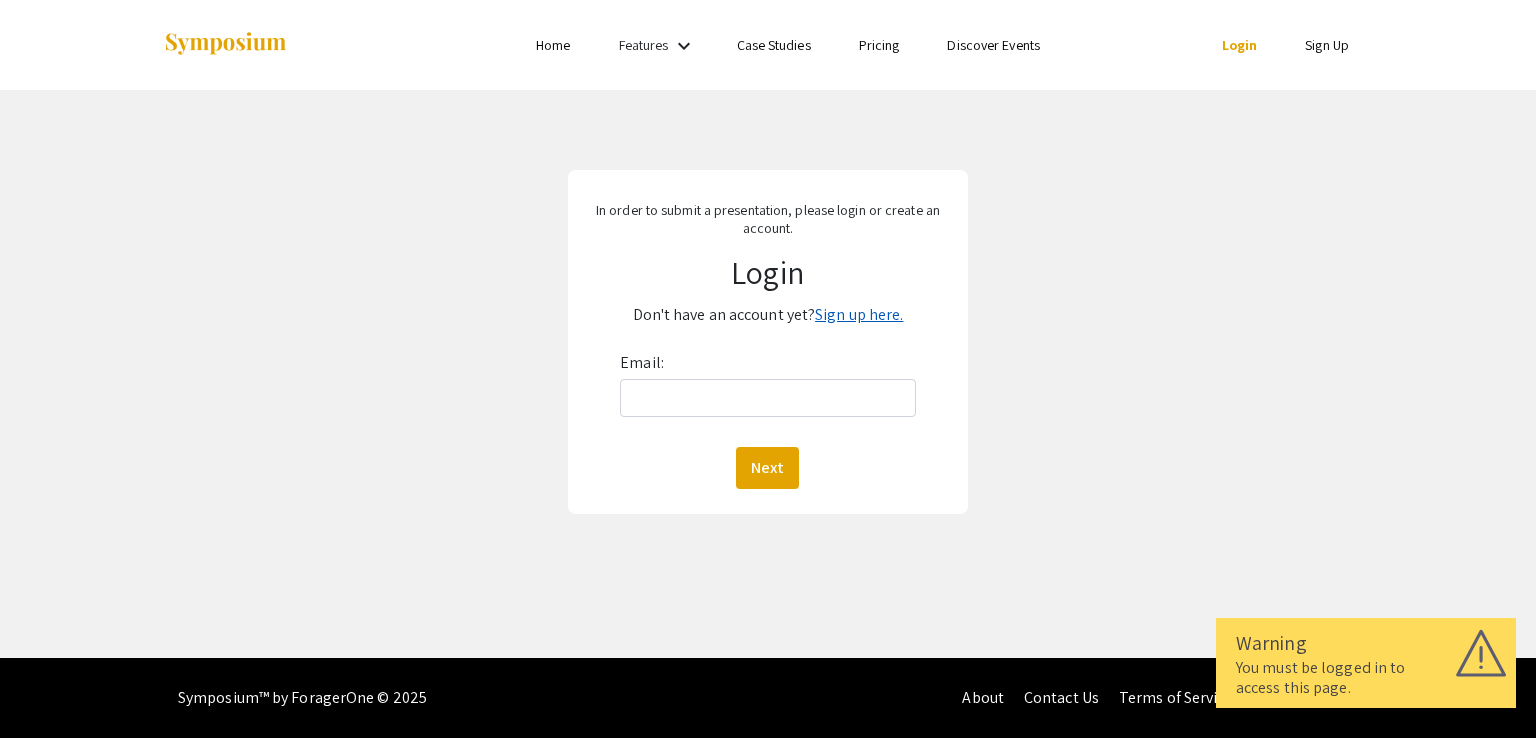 click on "Sign up here." 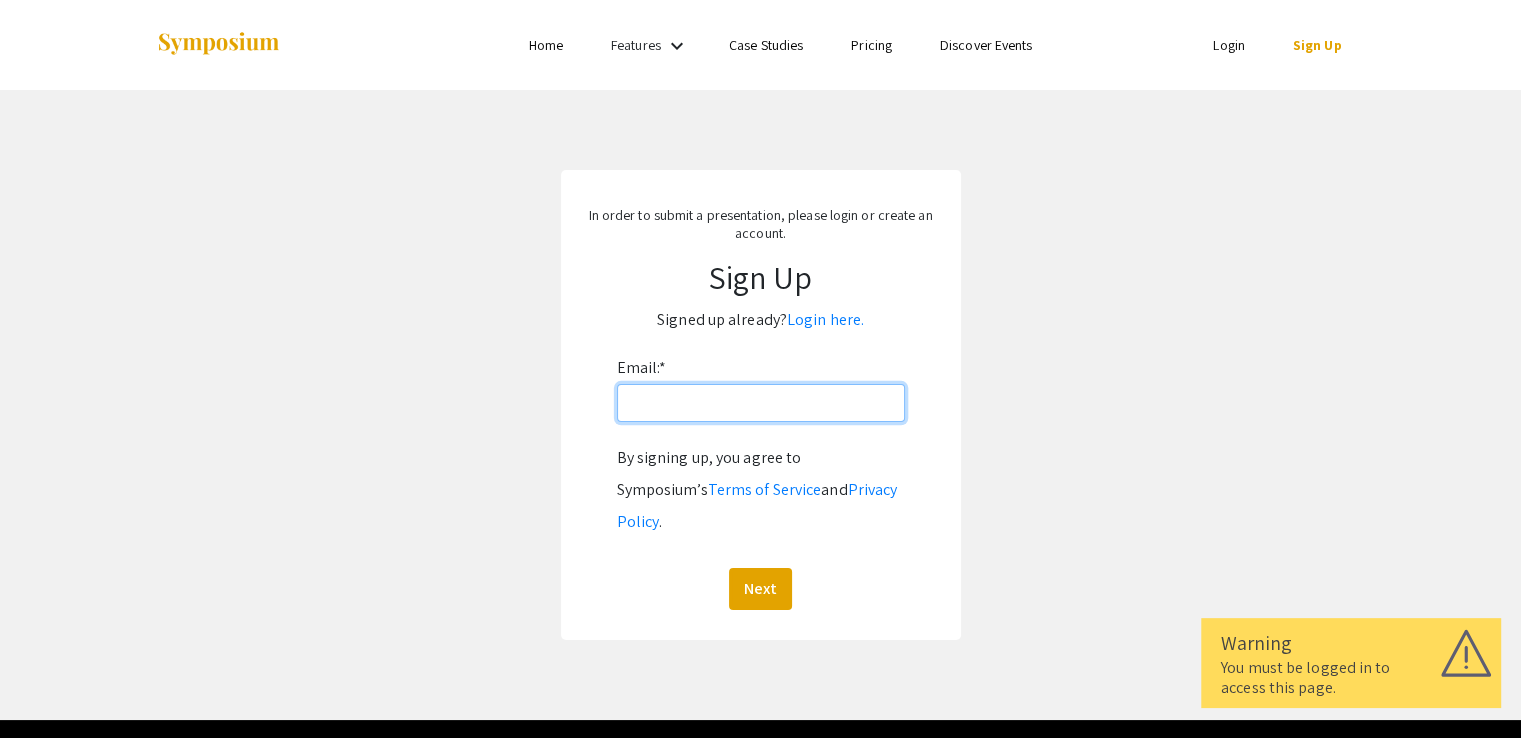 click on "Email:  *" at bounding box center (761, 403) 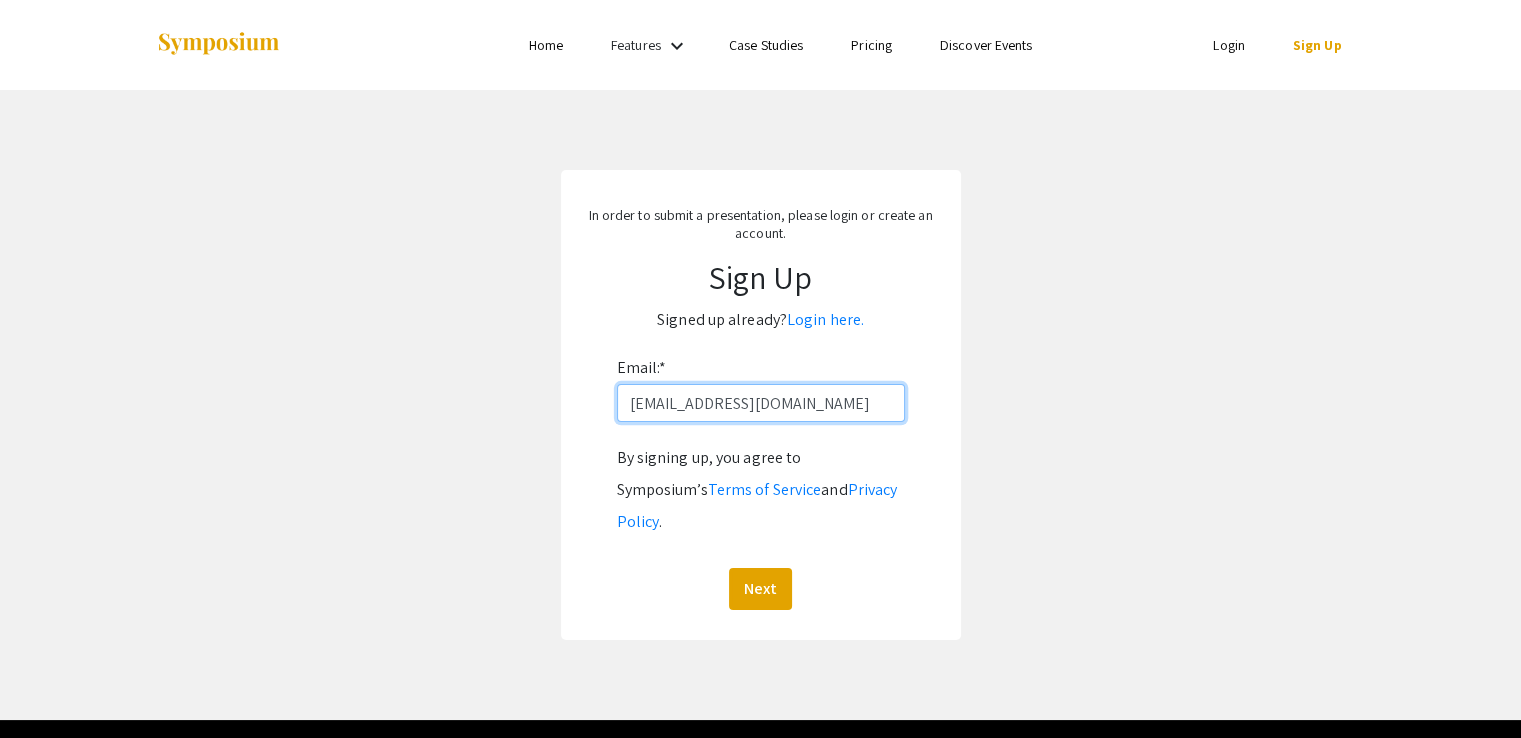type on "stevenstuddard573@gmail.com" 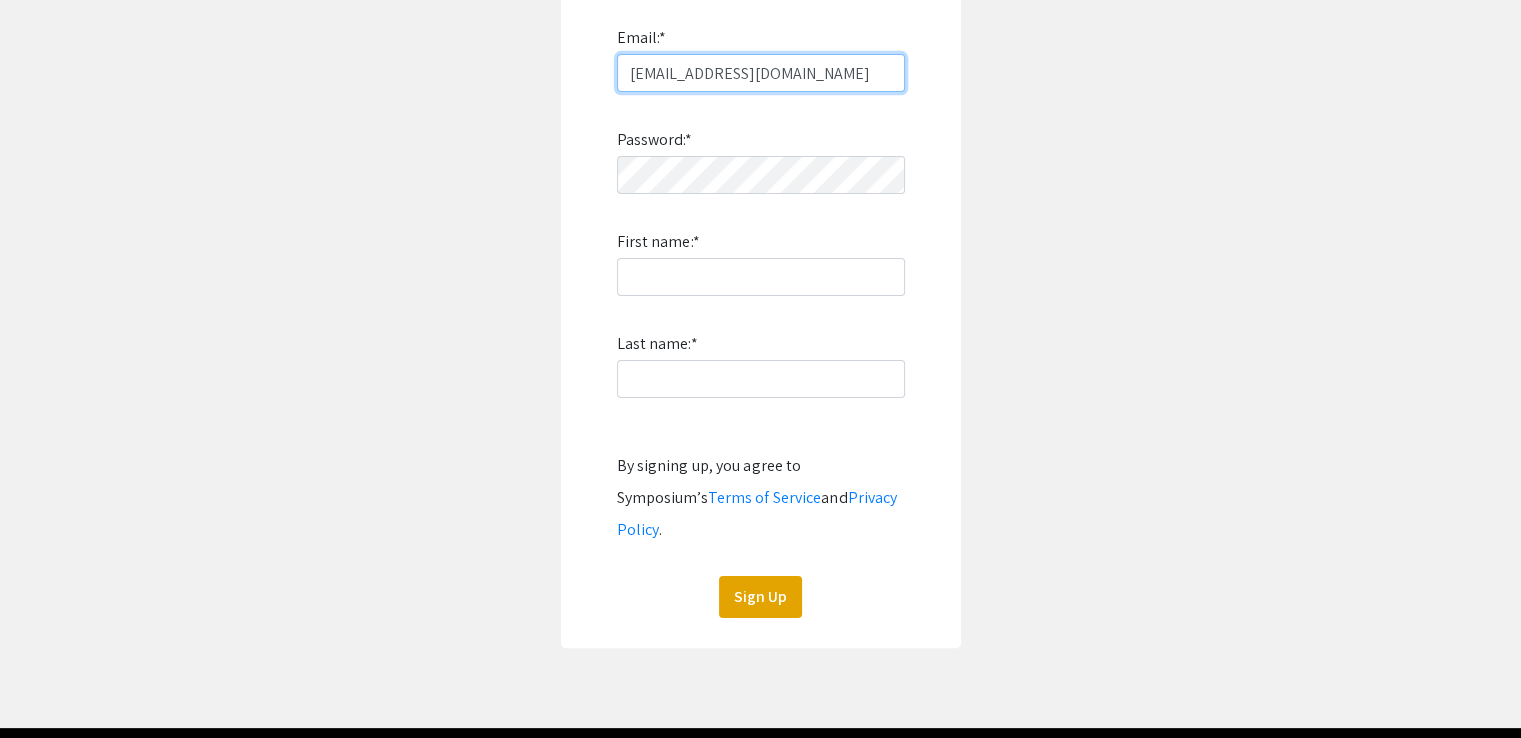 scroll, scrollTop: 368, scrollLeft: 0, axis: vertical 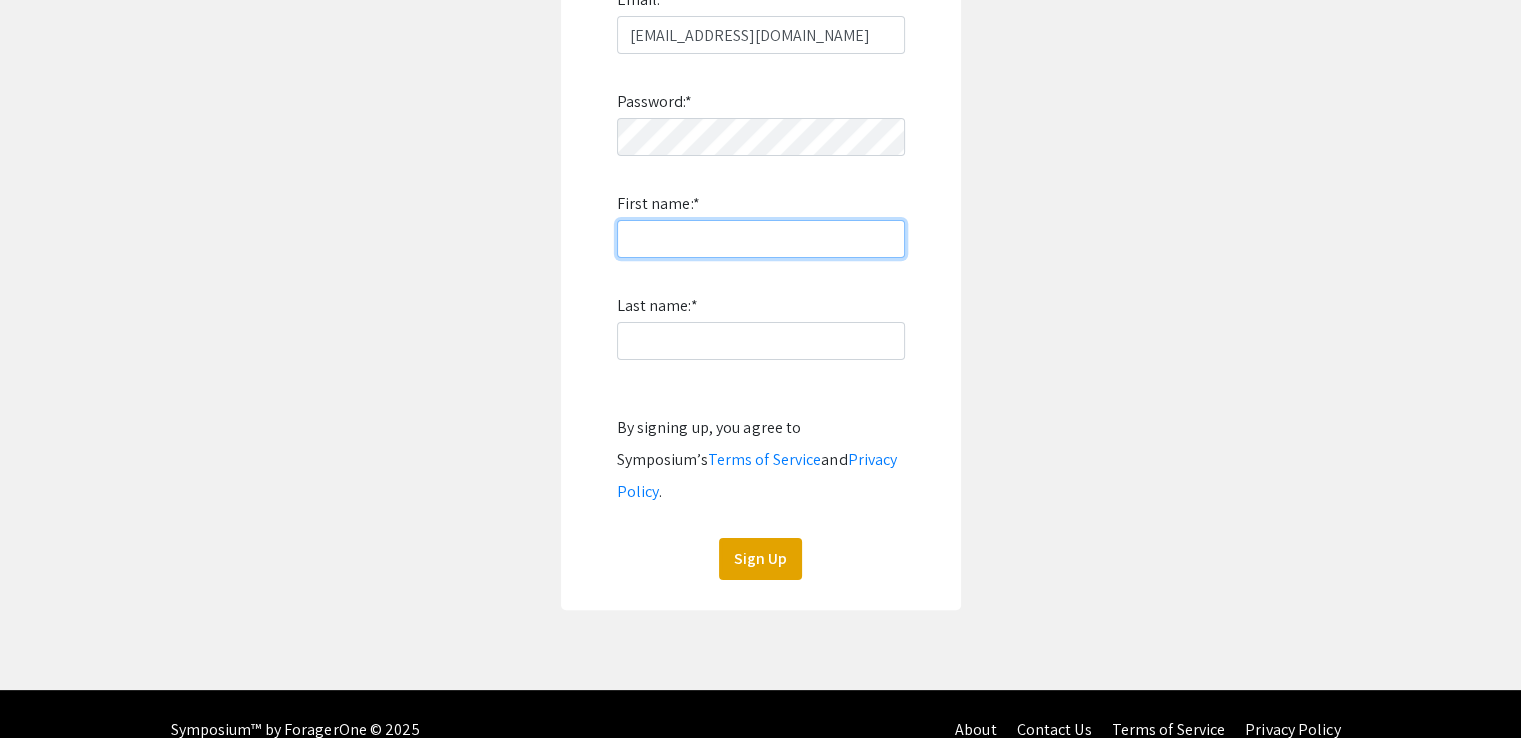 click on "First name:  *" at bounding box center (761, 239) 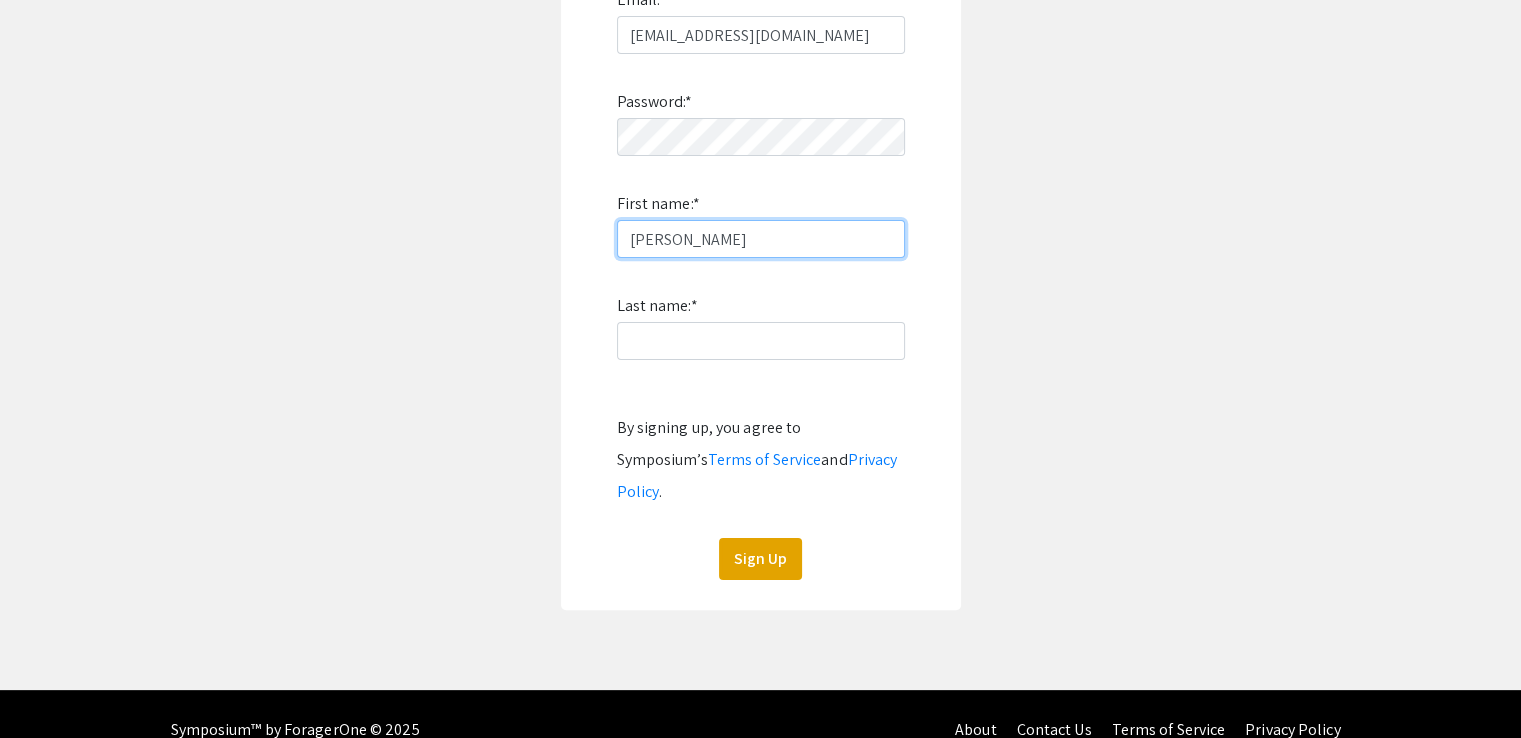 type on "Steven" 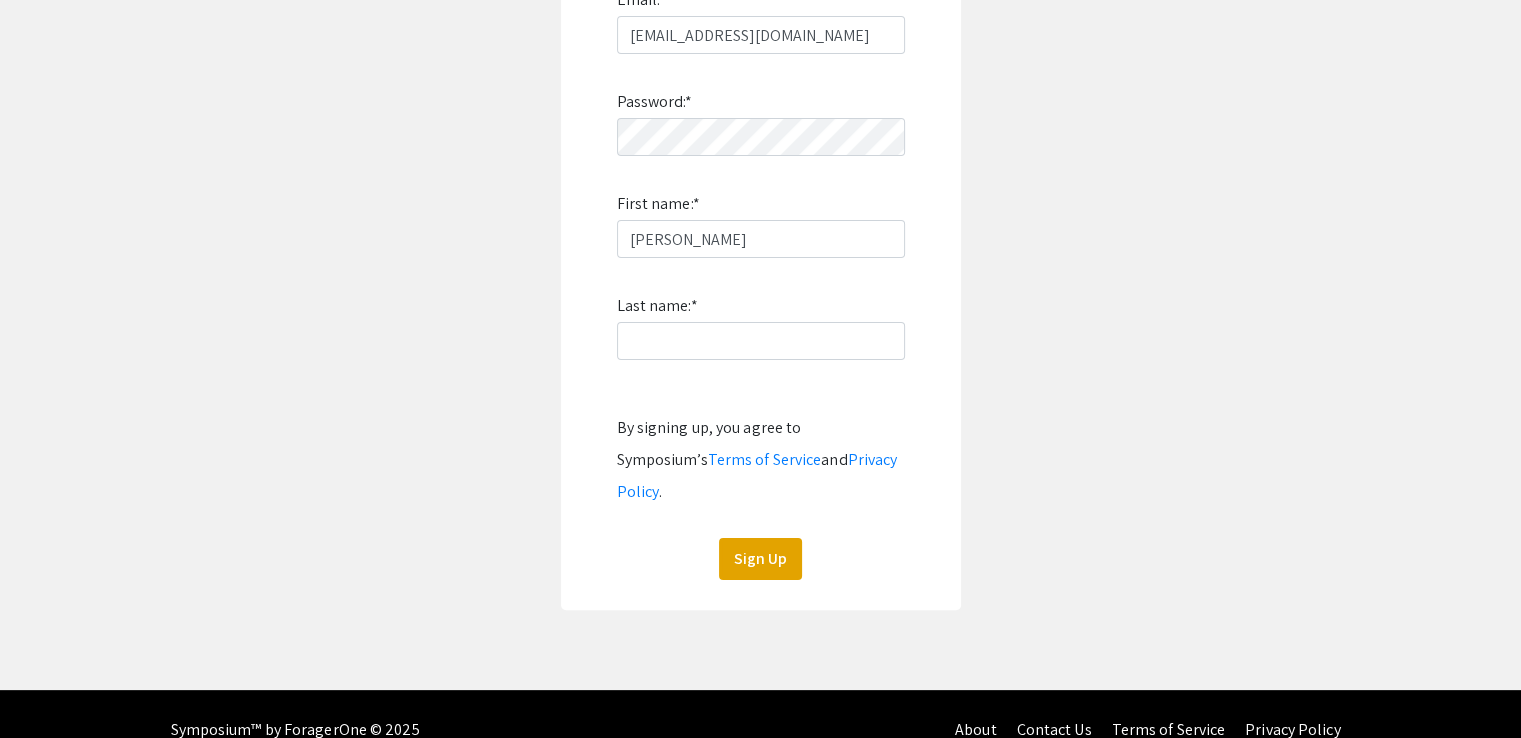 click on "Password:  *  First name:  * Steven Last name:  *  By signing up, you agree to Symposium’s  Terms of Service  and  Privacy Policy .  Sign Up" 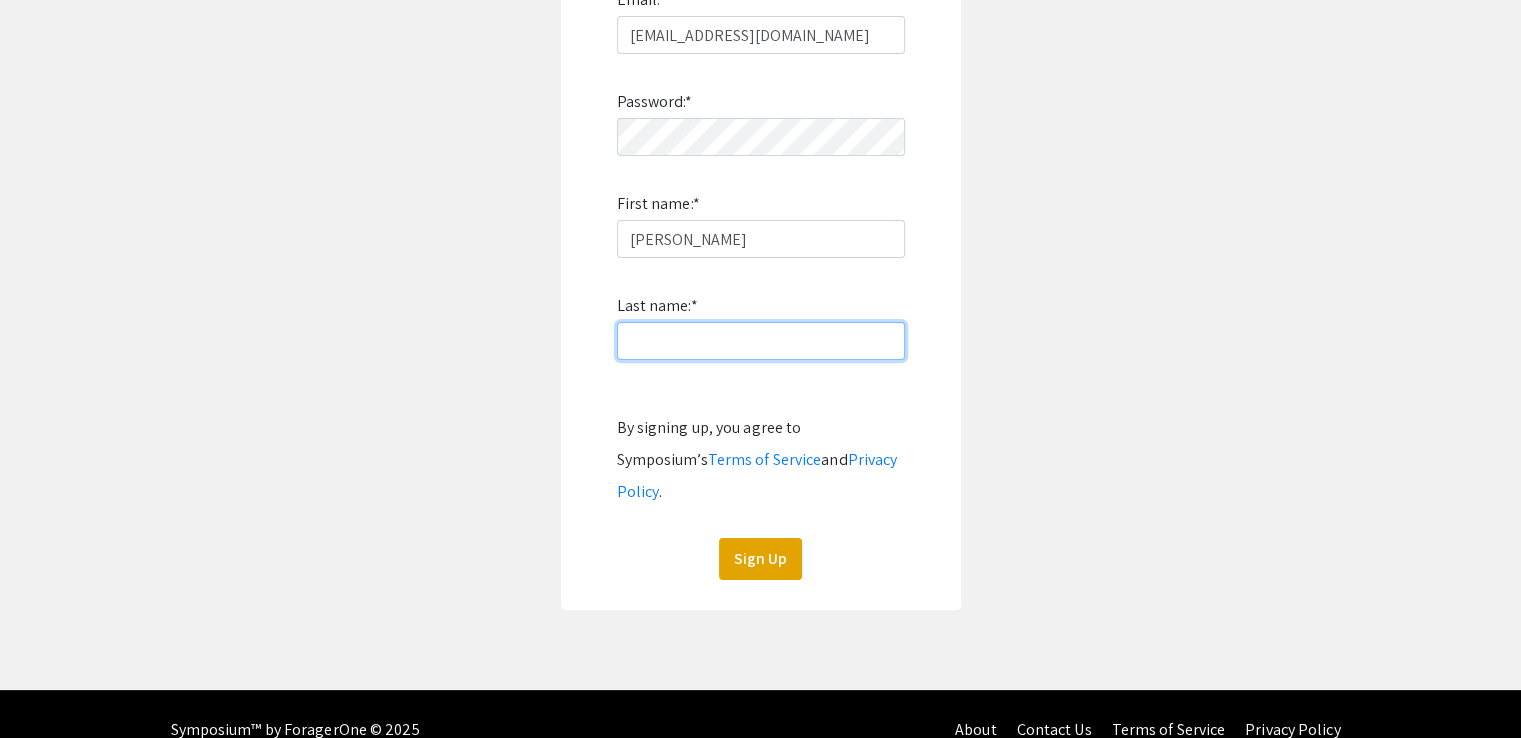 click on "Last name:  *" at bounding box center [761, 341] 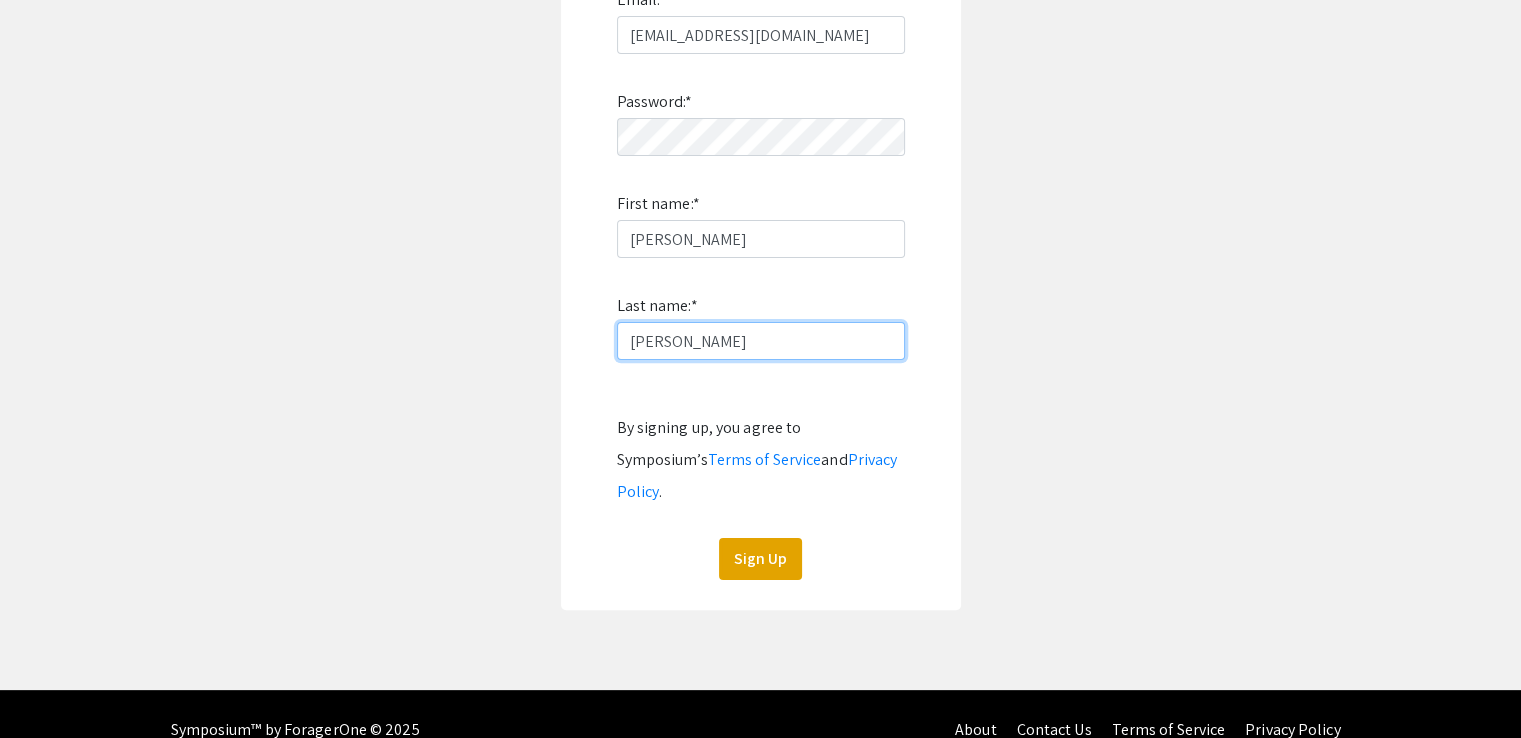 type on "Studdard" 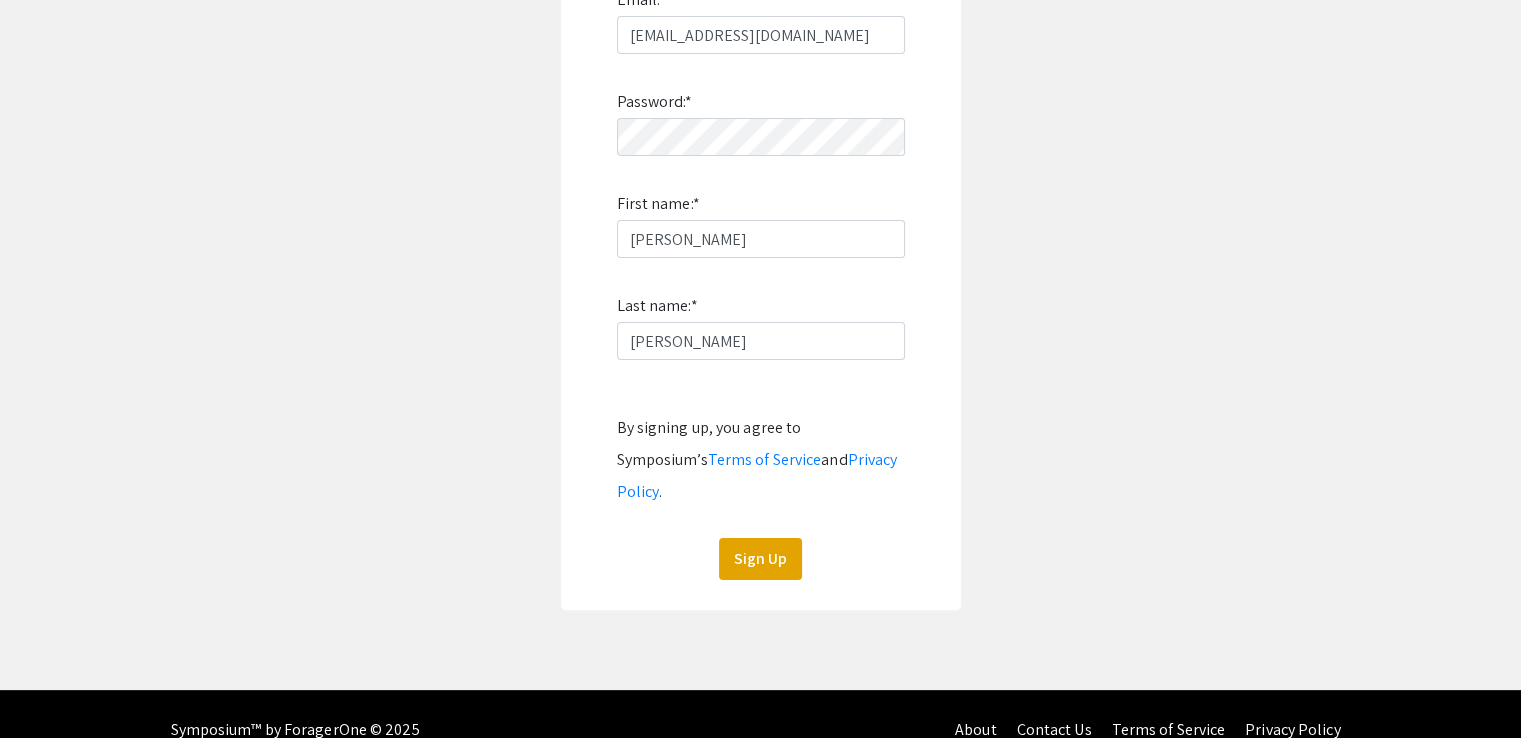 click on "In order to submit a presentation, please login or create an account. Sign Up  Signed up already?  Login here. Email:  * stevenstuddard573@gmail.com  Password:  *  First name:  * Steven Last name:  * Studdard  By signing up, you agree to Symposium’s  Terms of Service  and  Privacy Policy .  Sign Up" 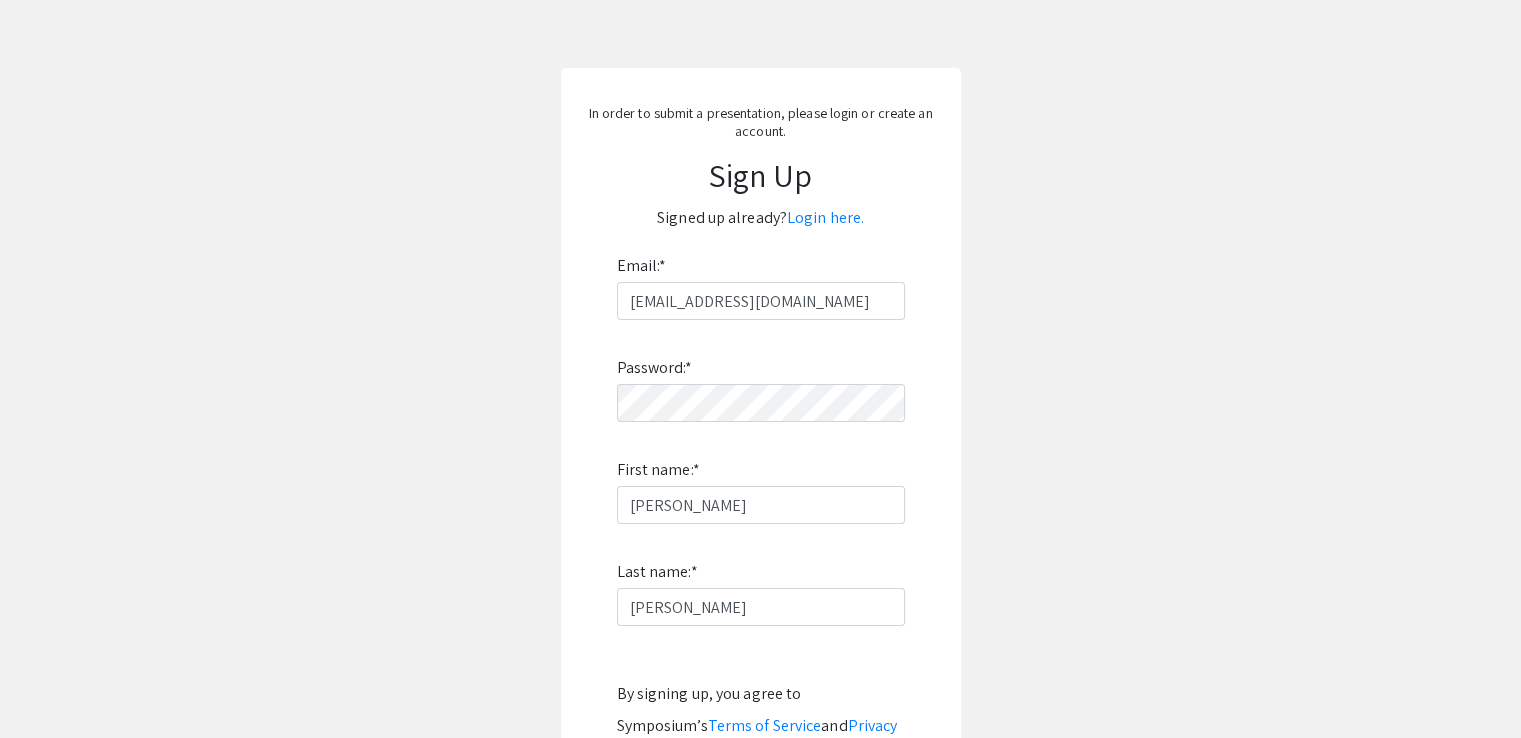 scroll, scrollTop: 68, scrollLeft: 0, axis: vertical 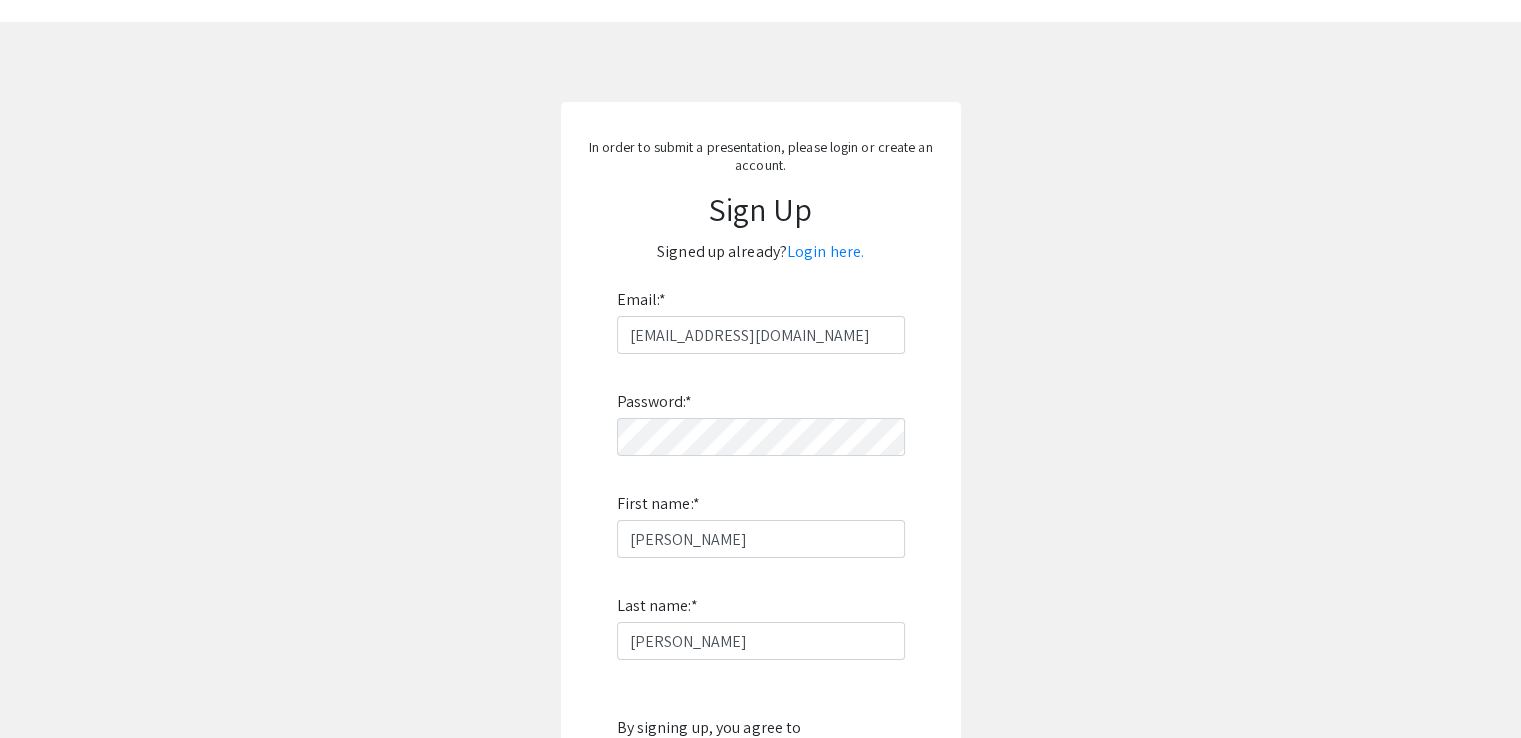 click on "Password:  *  First name:  * Steven Last name:  * Studdard  By signing up, you agree to Symposium’s  Terms of Service  and  Privacy Policy .  Sign Up" 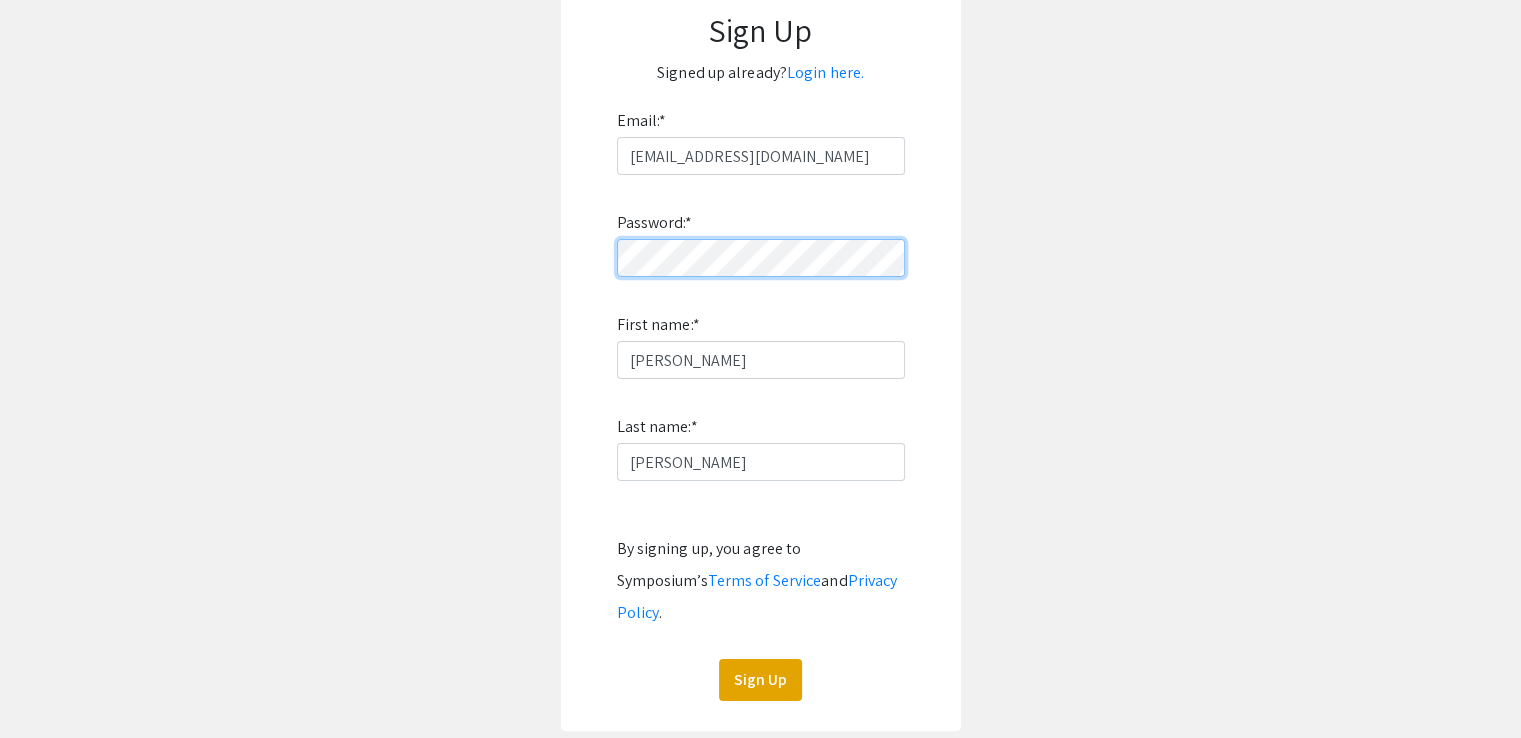 scroll, scrollTop: 368, scrollLeft: 0, axis: vertical 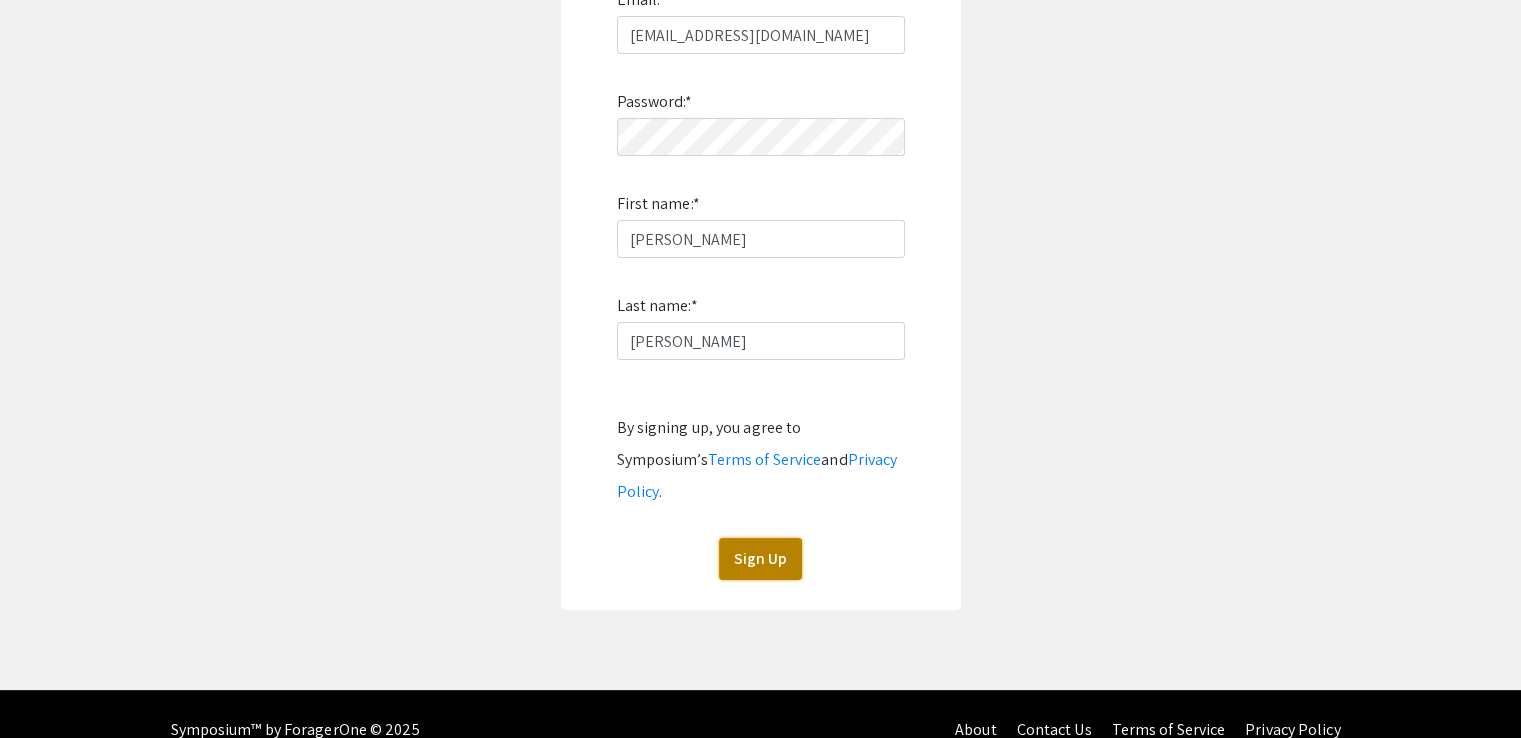 click on "Sign Up" 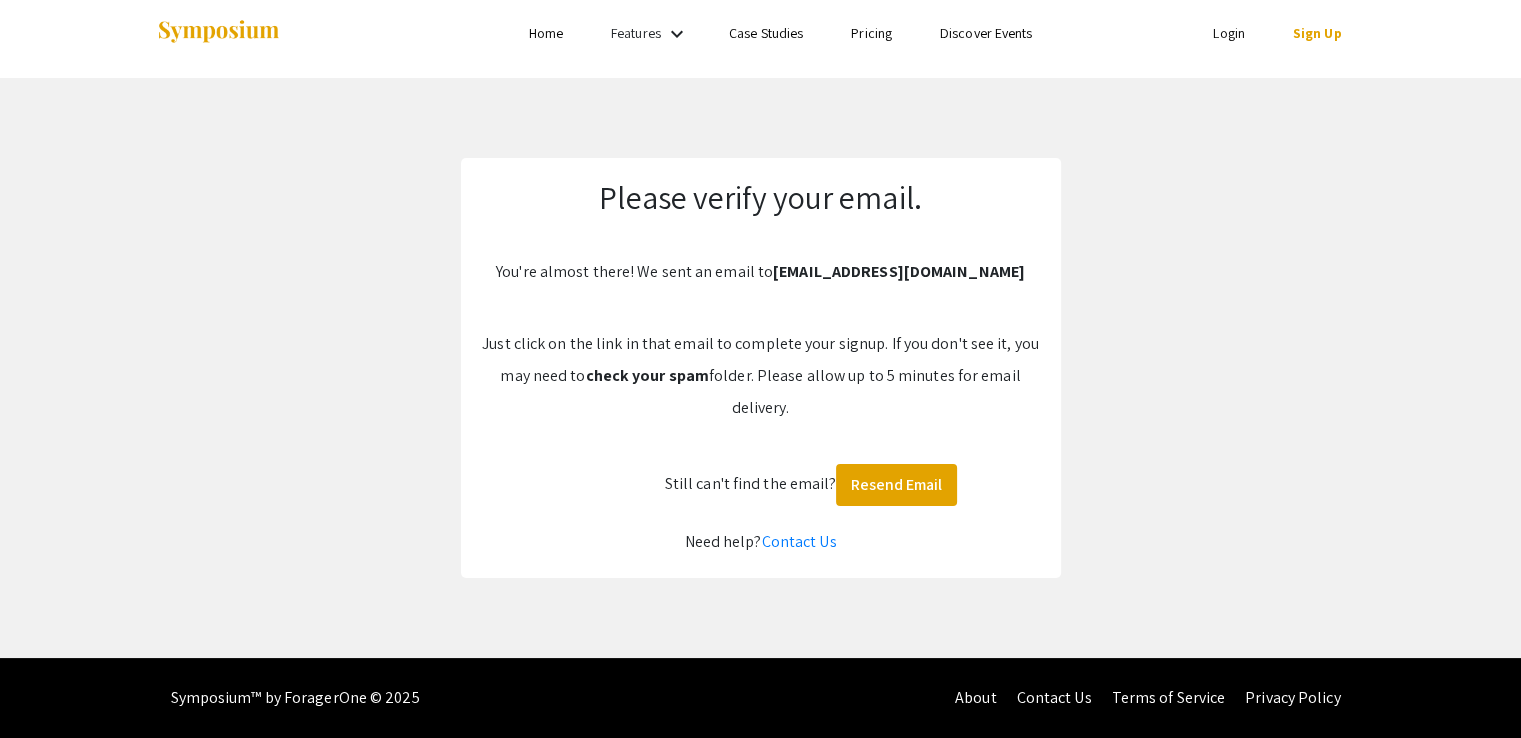 scroll, scrollTop: 12, scrollLeft: 0, axis: vertical 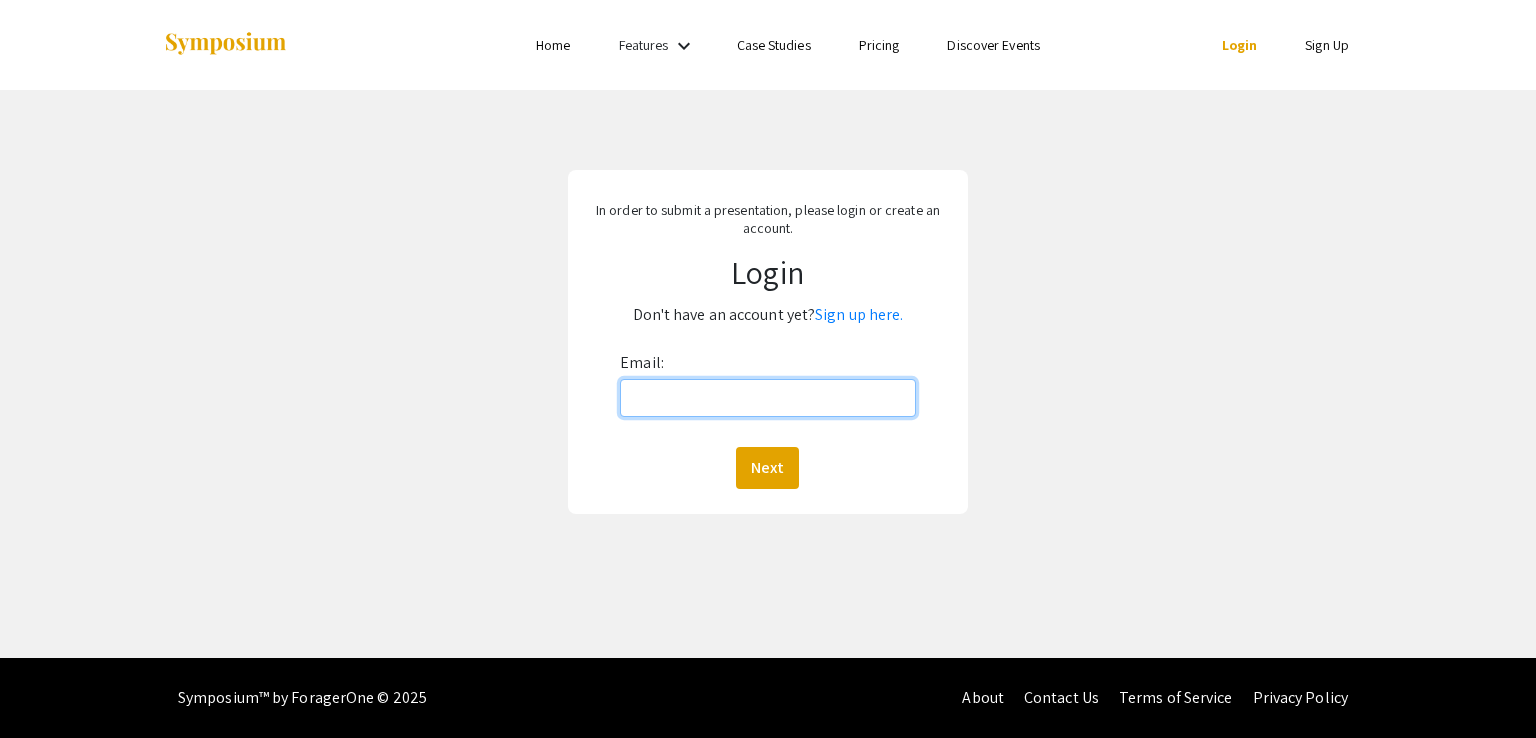 click on "Email:" at bounding box center [767, 398] 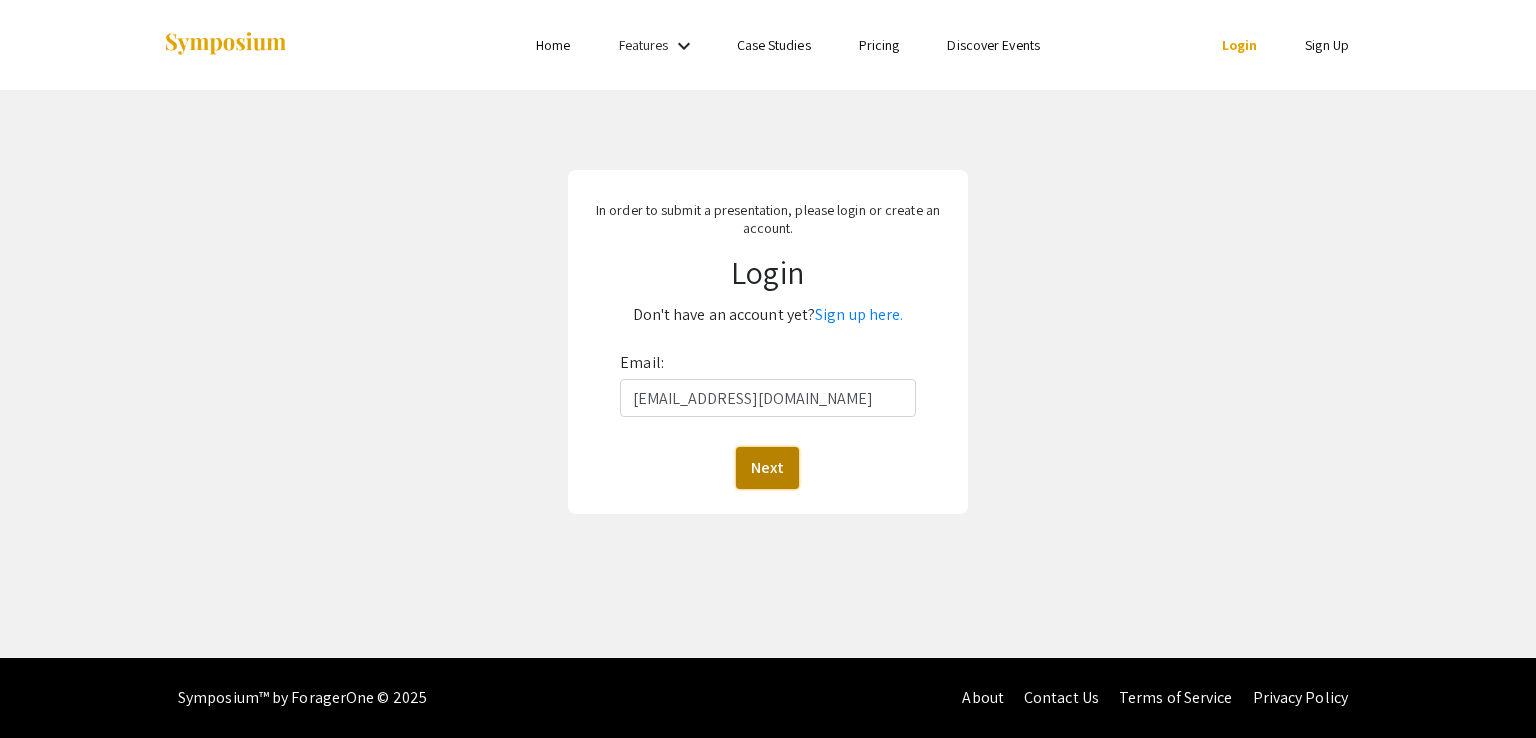 click on "Next" 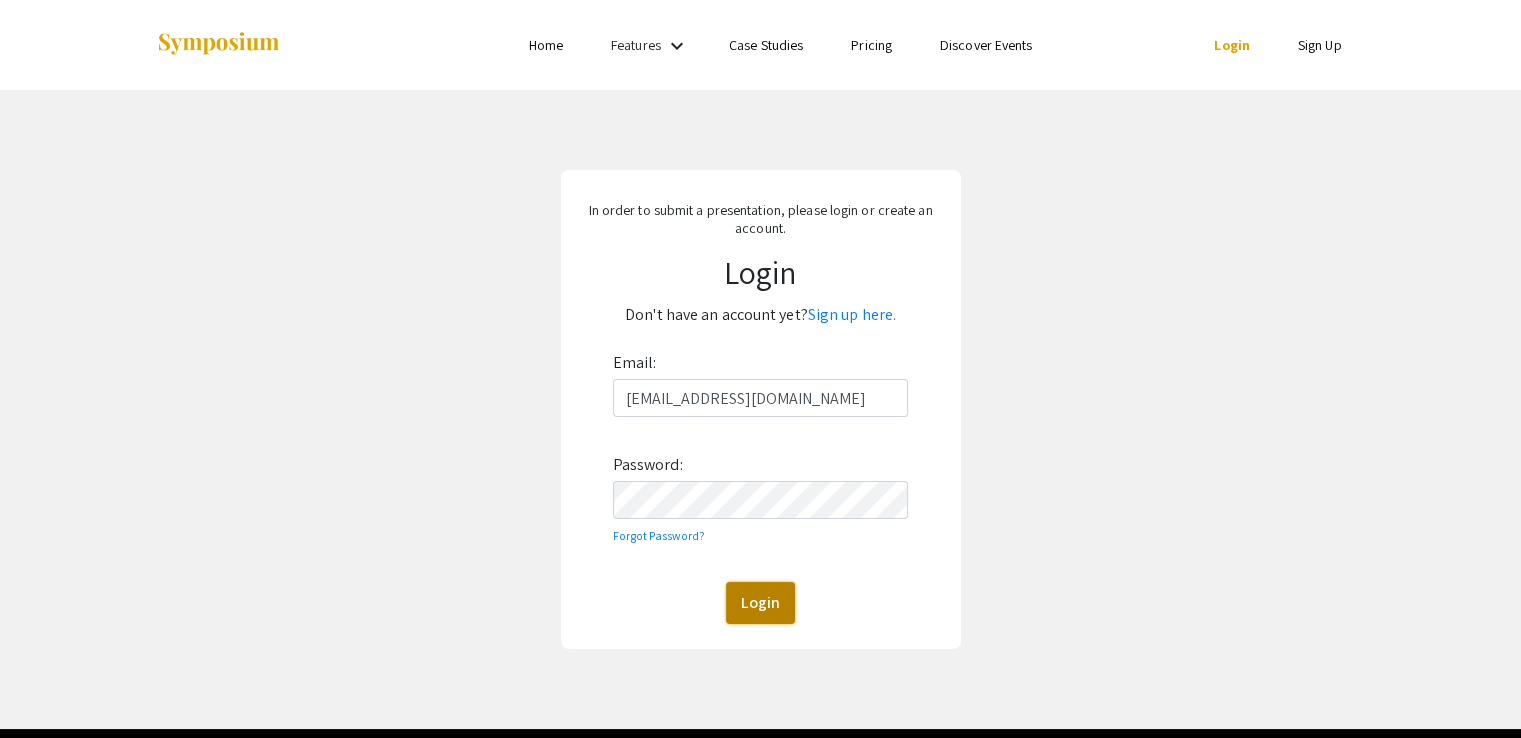 click on "Login" 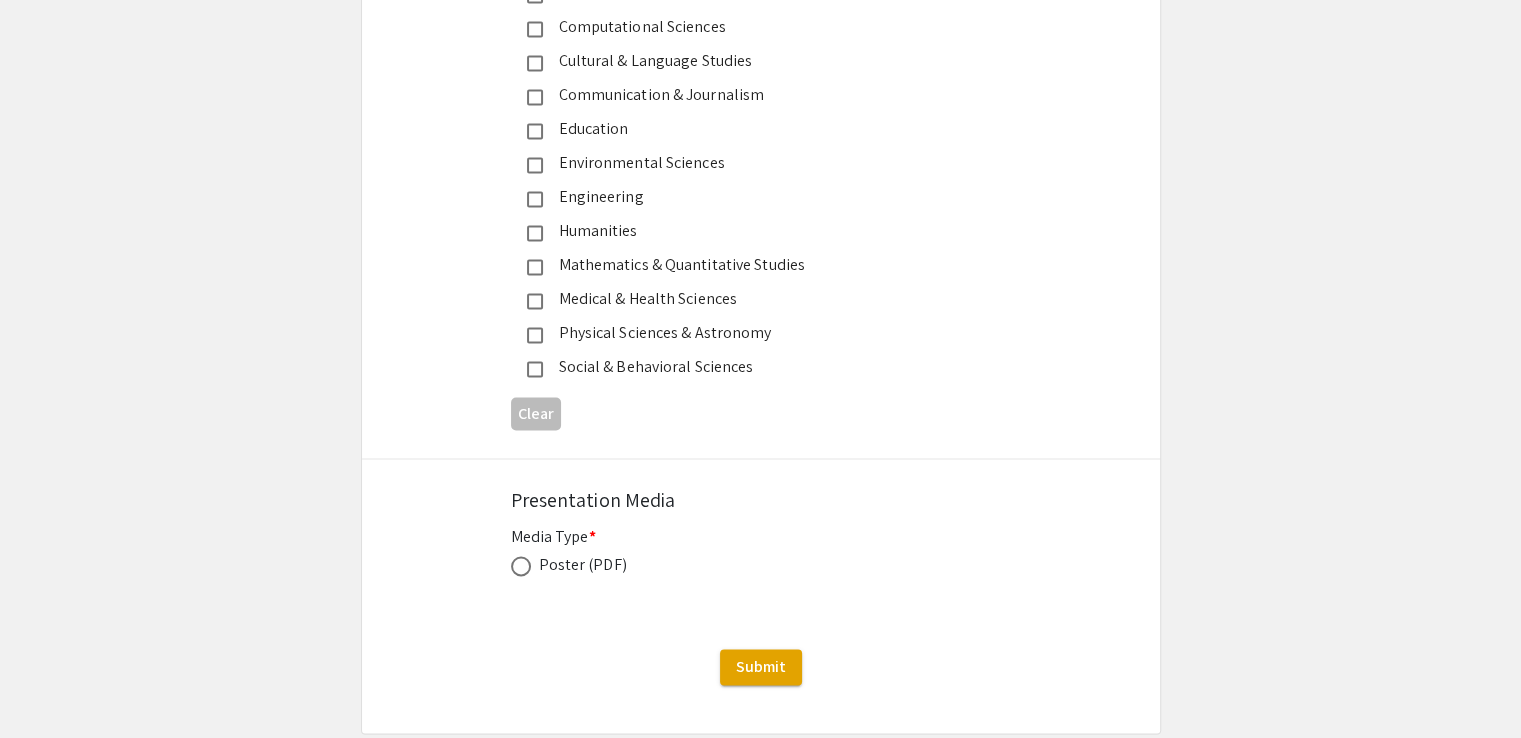 scroll, scrollTop: 3052, scrollLeft: 0, axis: vertical 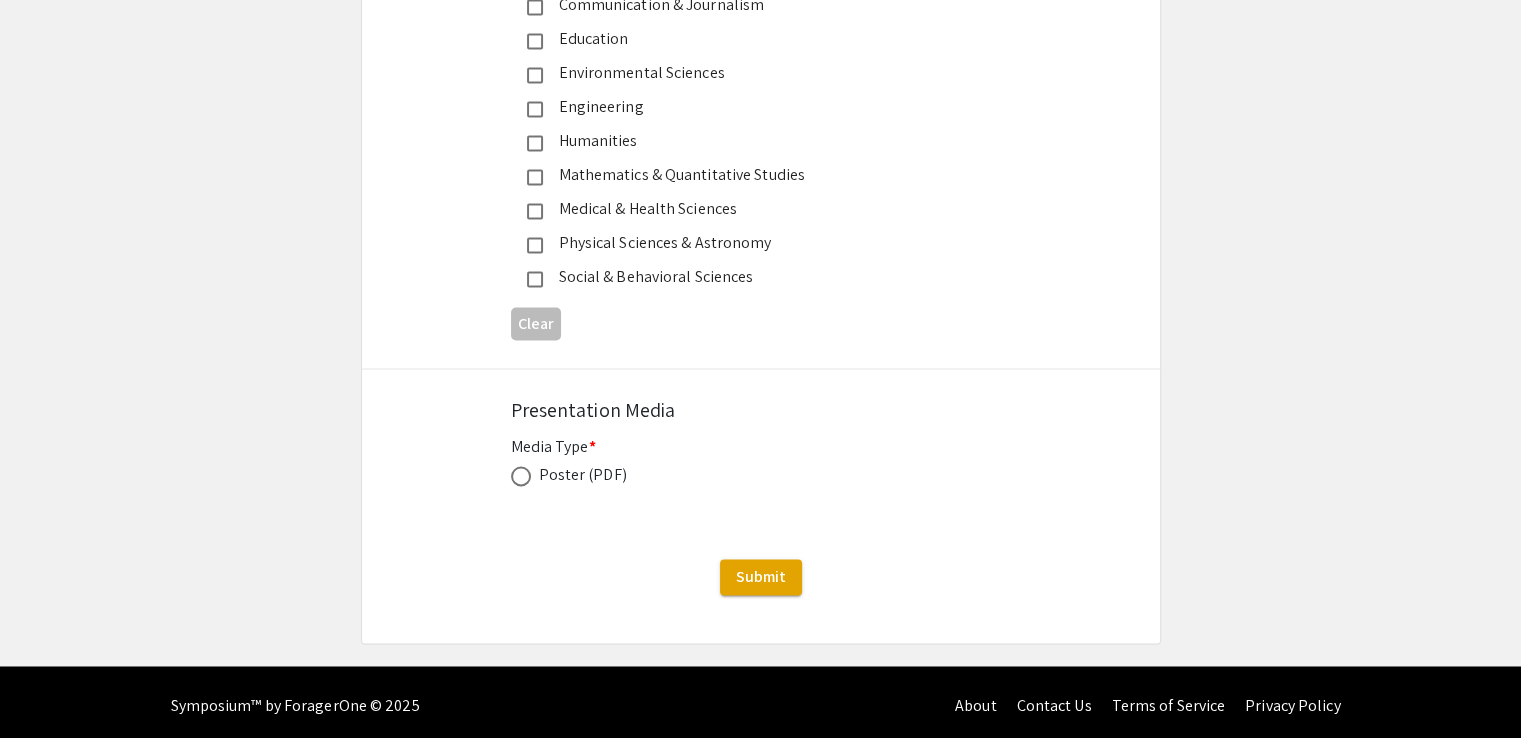 click on "Poster (PDF)" 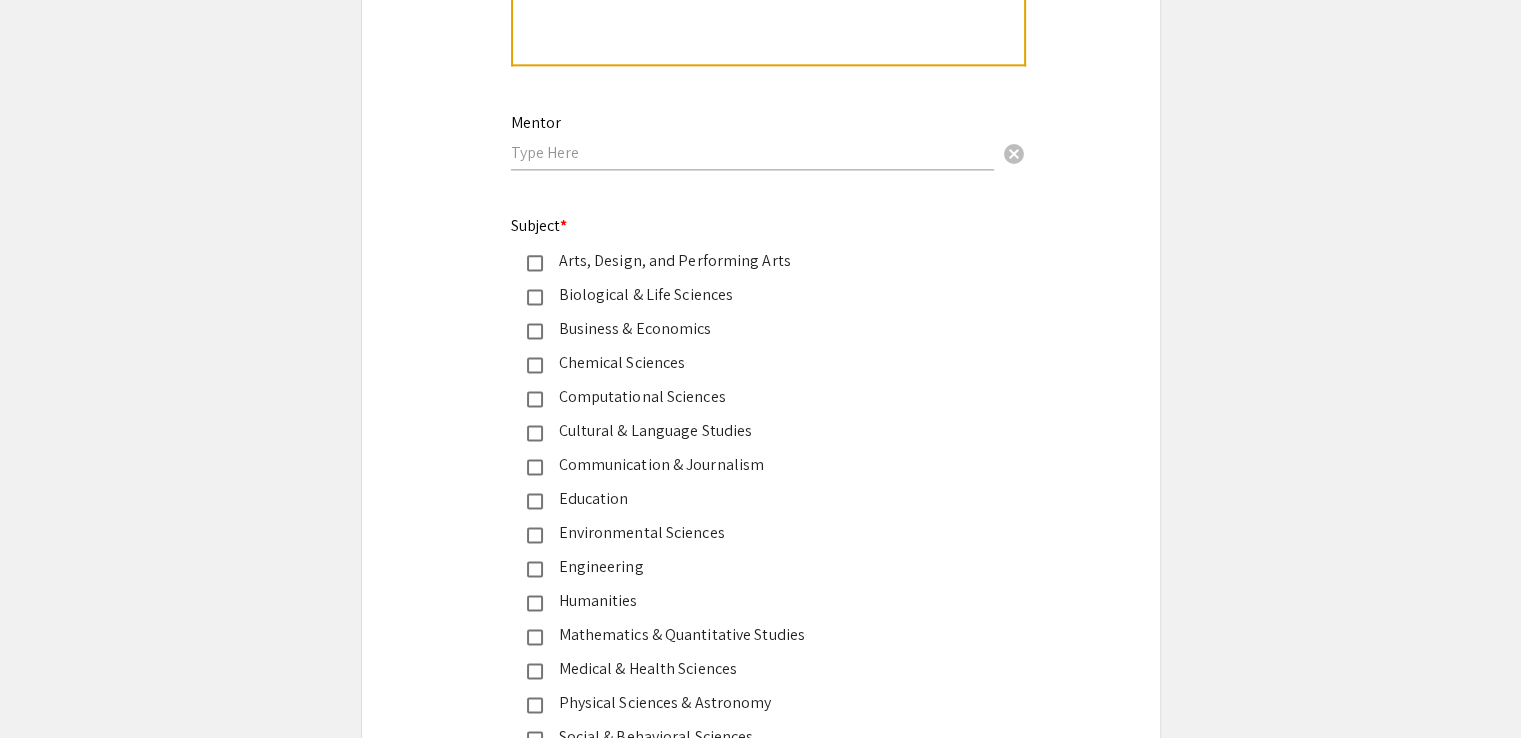 scroll, scrollTop: 2551, scrollLeft: 0, axis: vertical 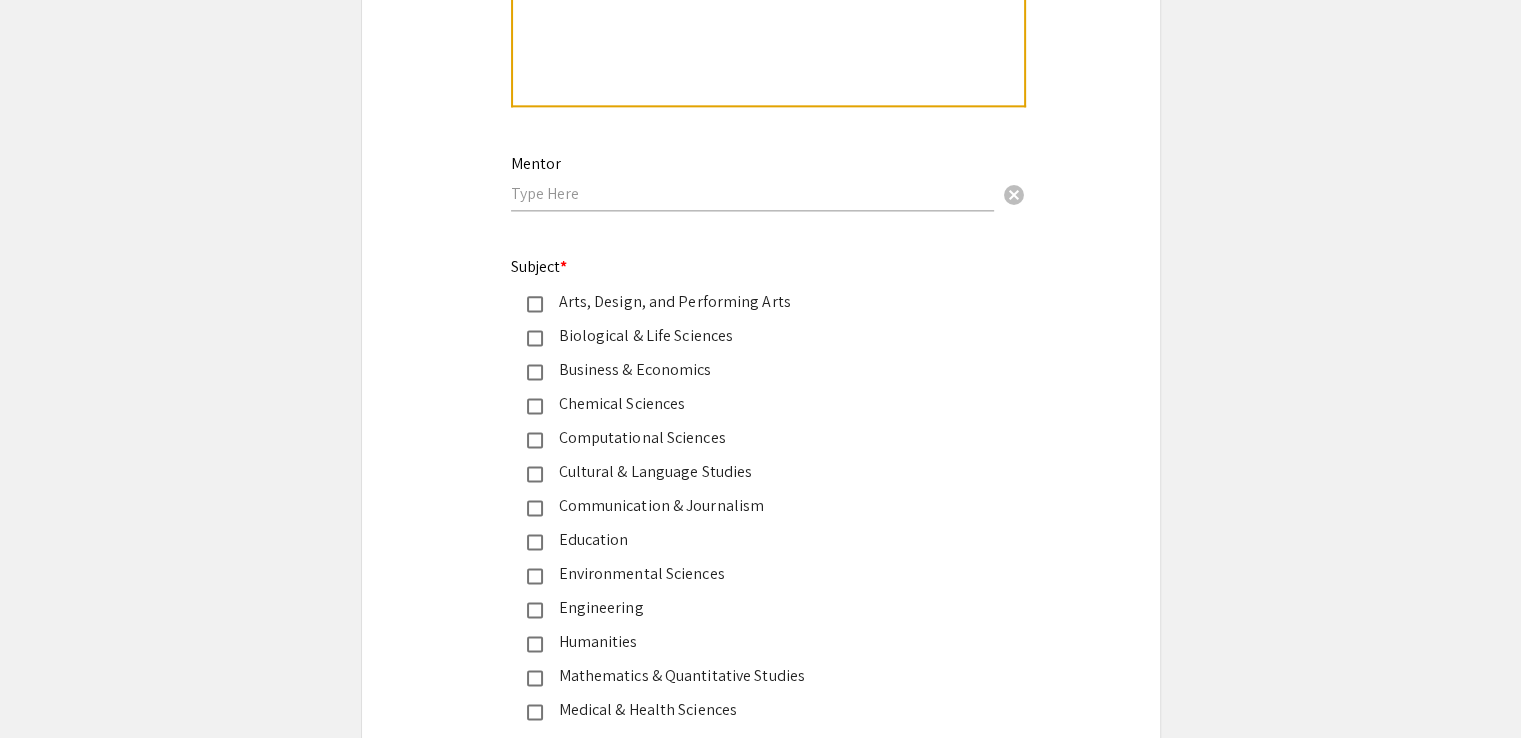 click on "Biological & Life Sciences" 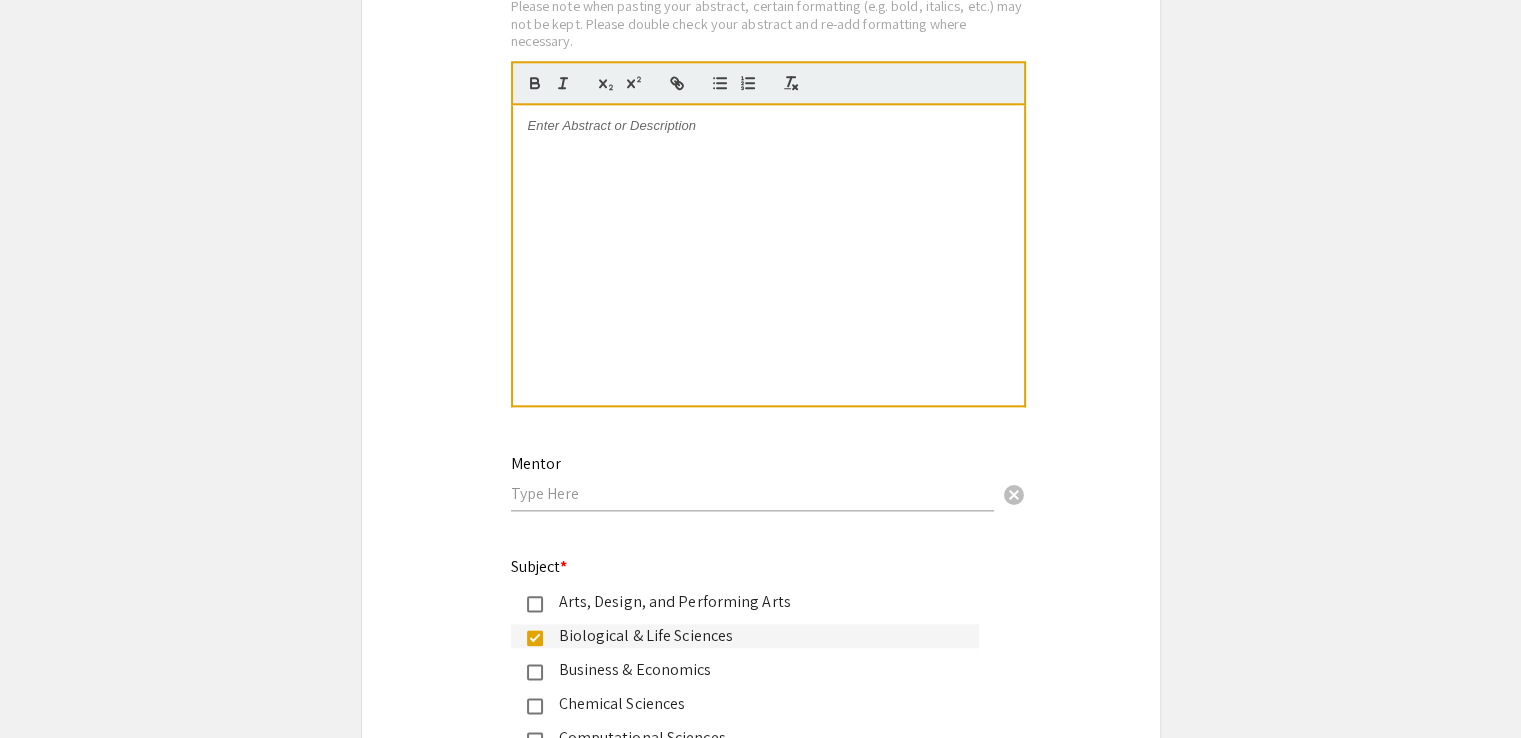 scroll, scrollTop: 2051, scrollLeft: 0, axis: vertical 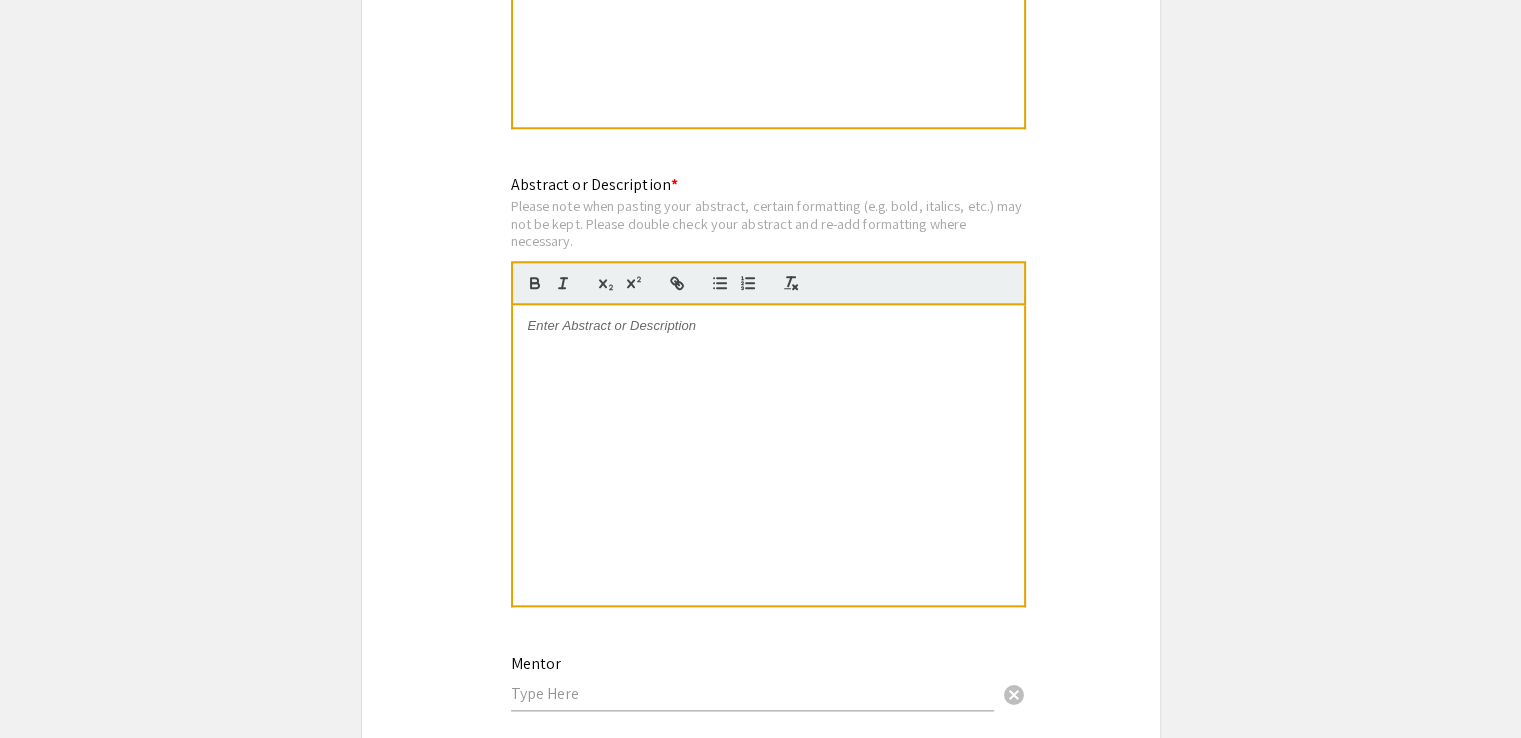 click at bounding box center (752, 693) 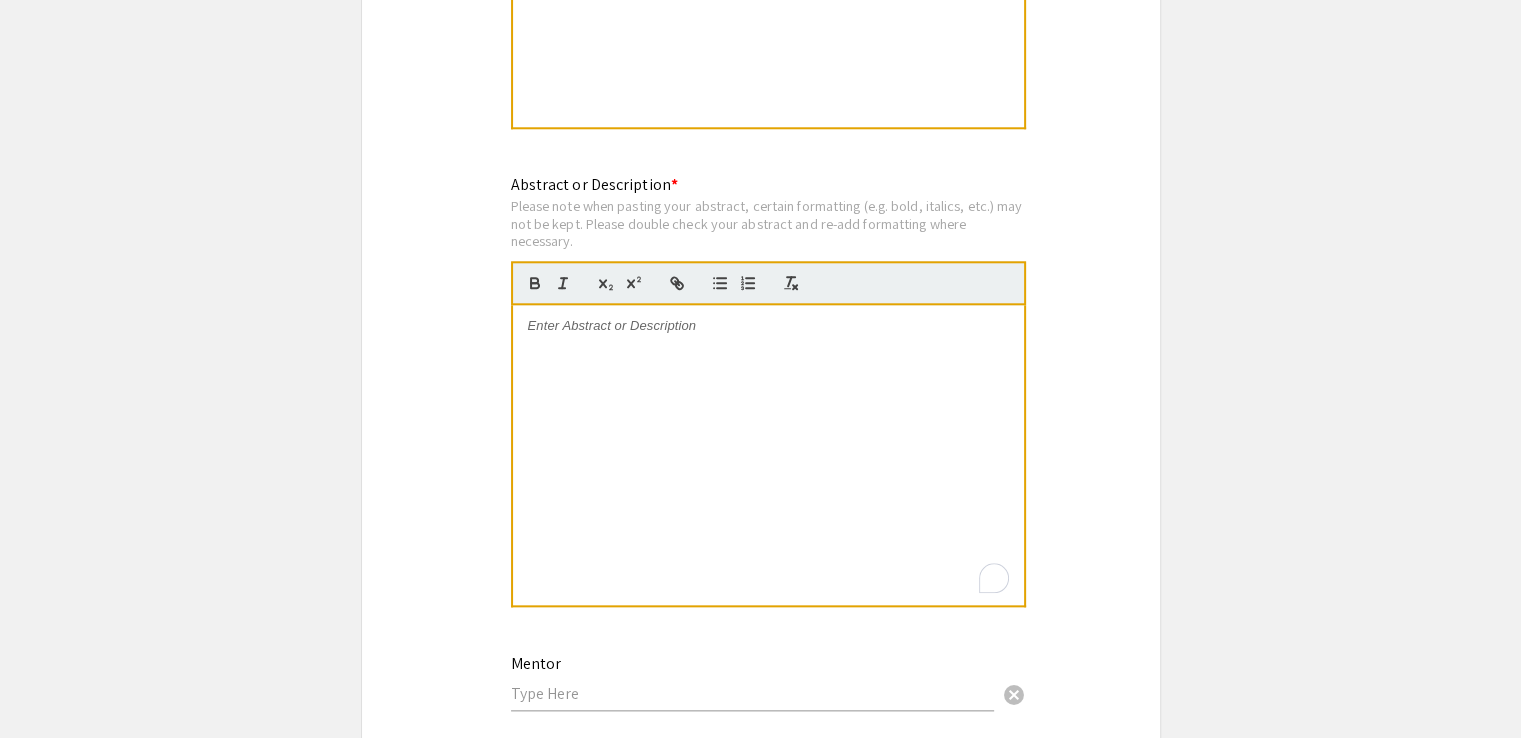 scroll, scrollTop: 0, scrollLeft: 0, axis: both 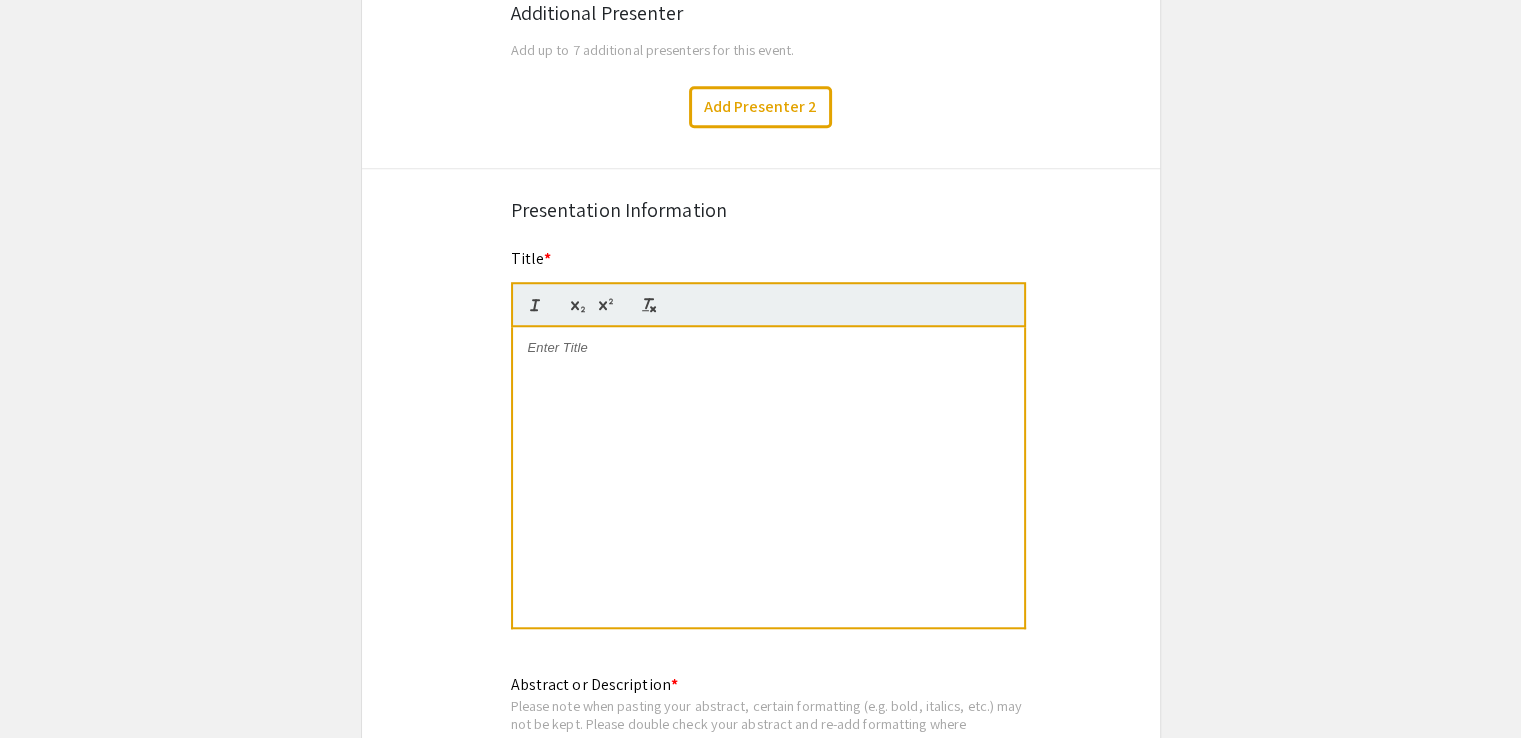 click at bounding box center (768, 477) 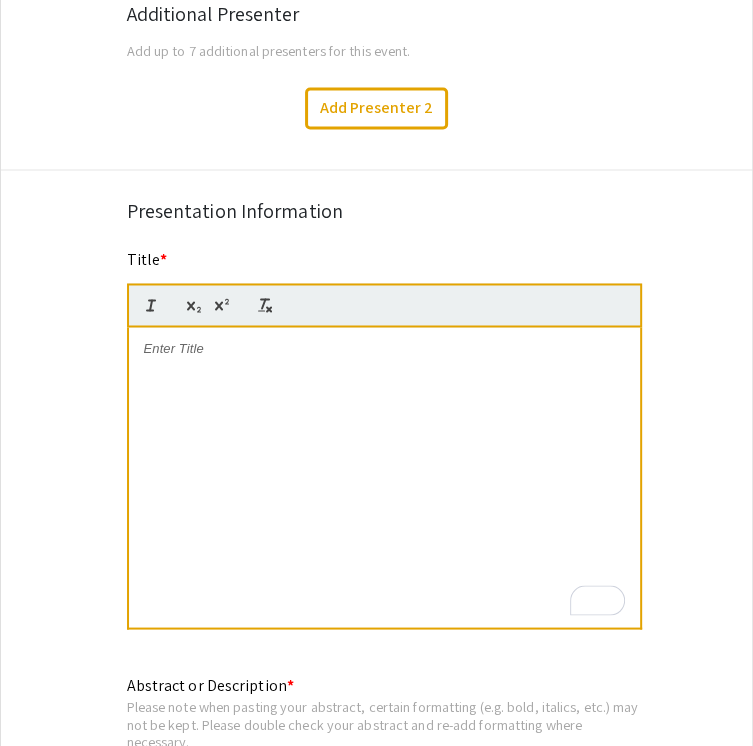 click at bounding box center [384, 477] 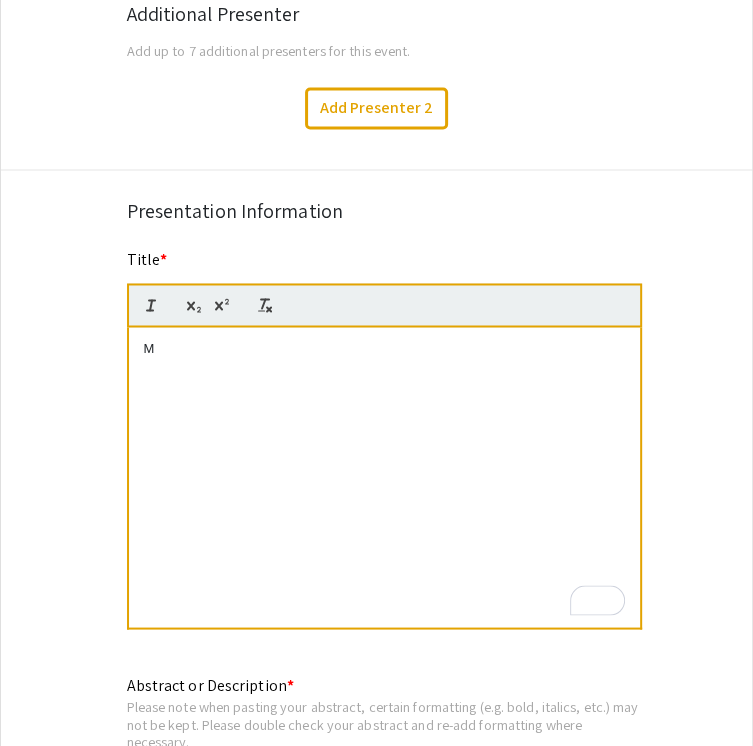 click on "M" at bounding box center (384, 477) 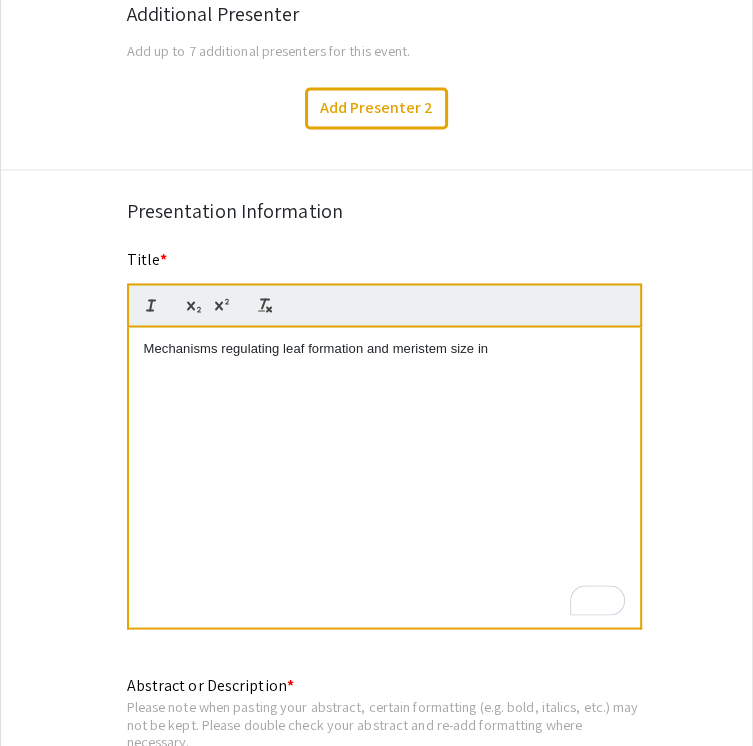 click on "Mechanisms regulating leaf formation and meristem size in" at bounding box center [384, 348] 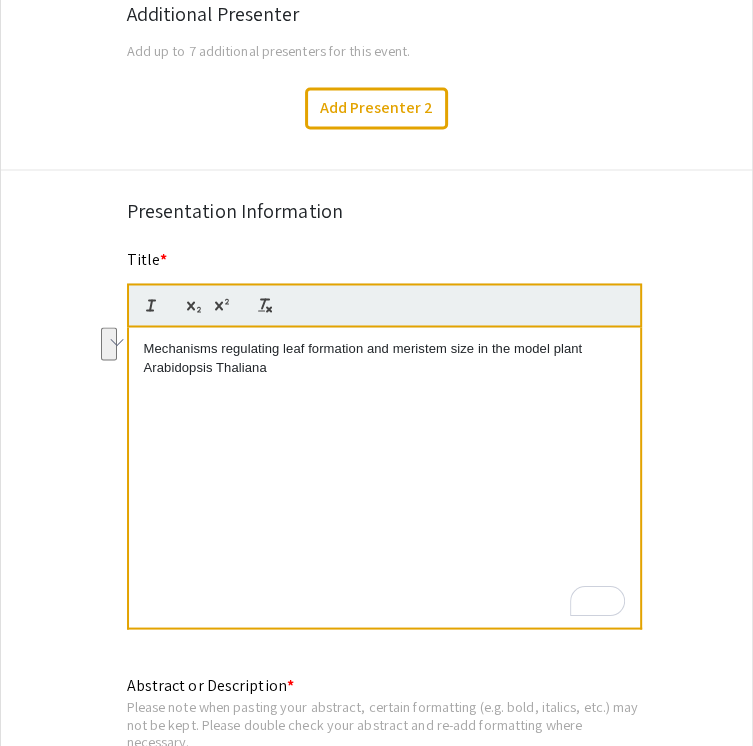 drag, startPoint x: 160, startPoint y: 373, endPoint x: 241, endPoint y: 377, distance: 81.09871 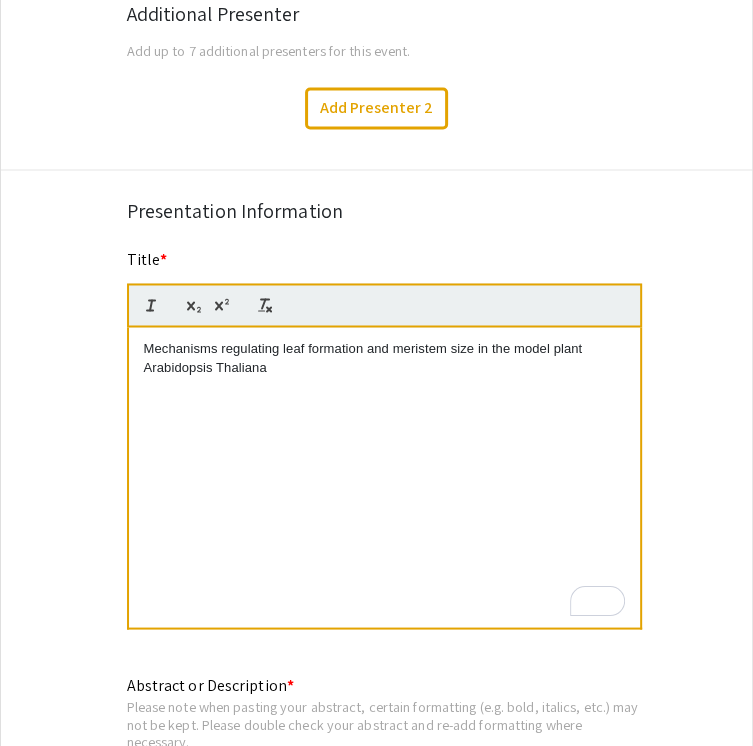 click on "Mechanisms regulating leaf formation and meristem size in the model plant Arabidopsis Thaliana" at bounding box center (384, 477) 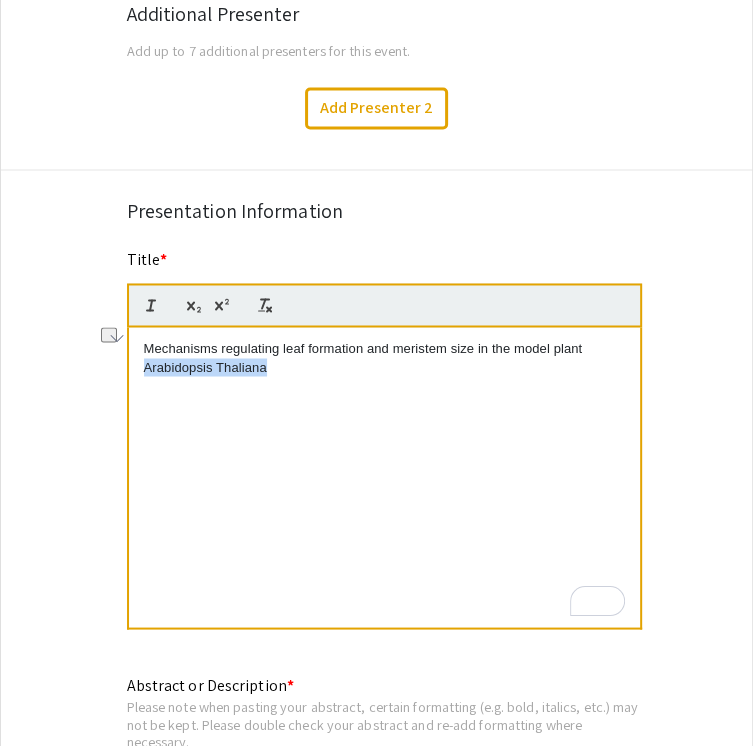 drag, startPoint x: 304, startPoint y: 361, endPoint x: 220, endPoint y: 375, distance: 85.158676 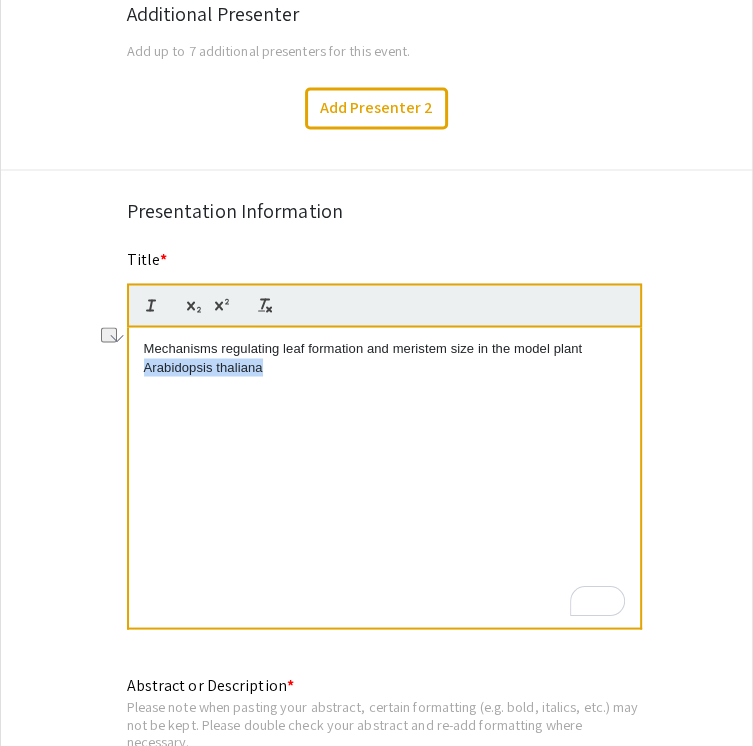 drag, startPoint x: 268, startPoint y: 370, endPoint x: 119, endPoint y: 353, distance: 149.96666 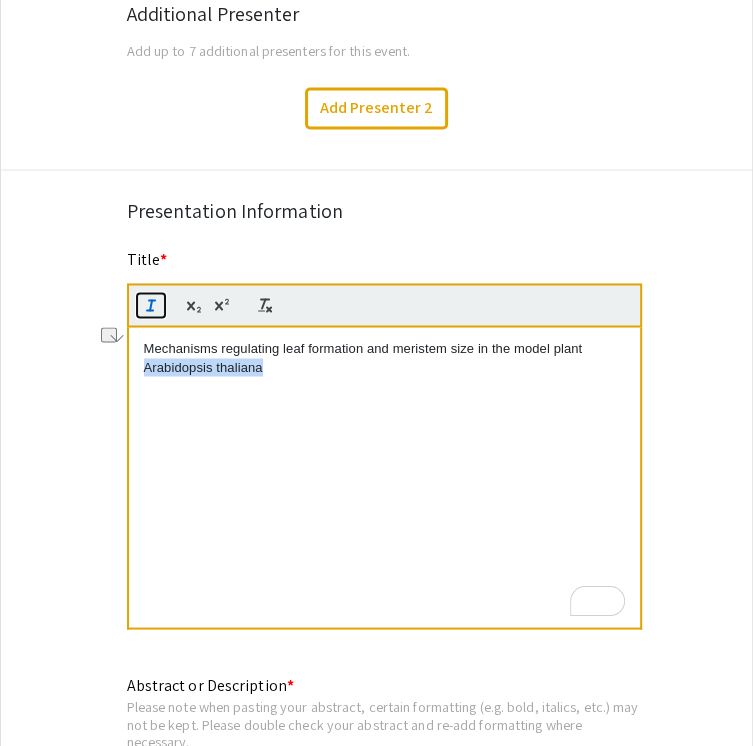 click 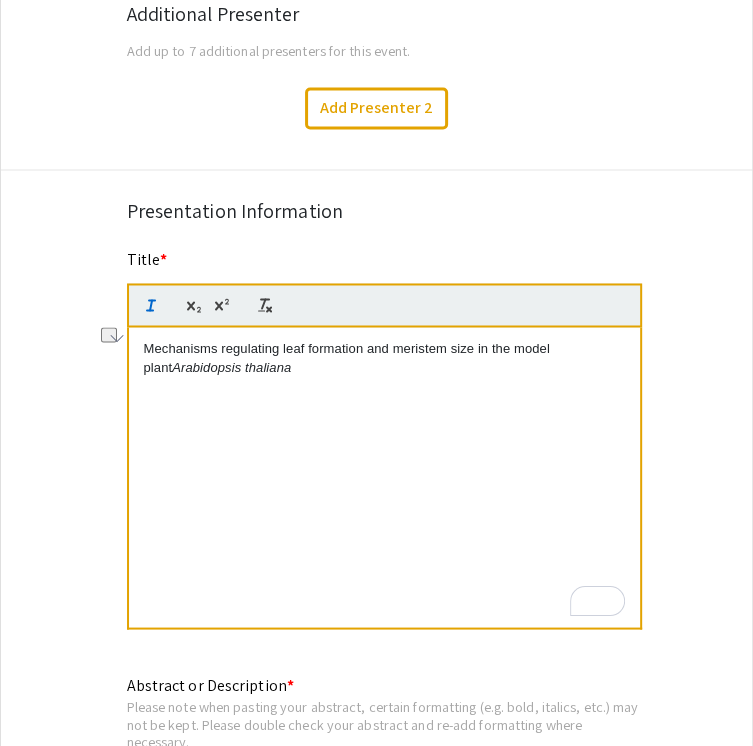 click on "Mechanisms regulating leaf formation and meristem size in the model plant  Arabidopsis thaliana" at bounding box center (384, 477) 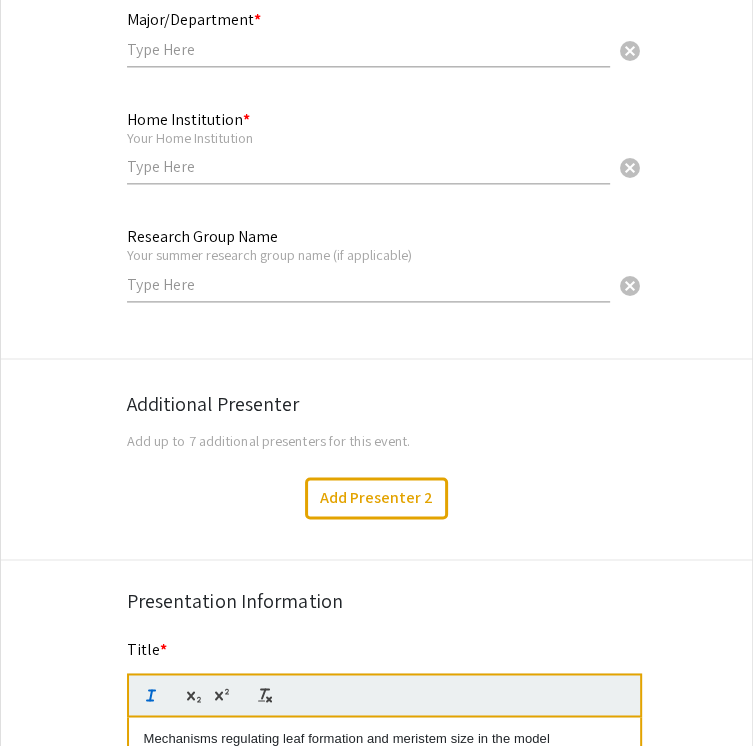scroll, scrollTop: 1151, scrollLeft: 0, axis: vertical 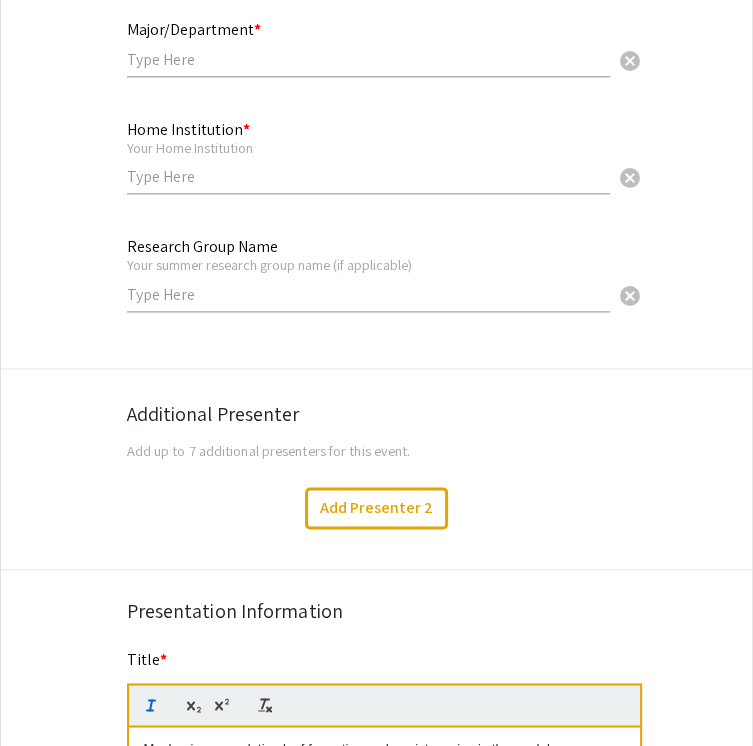 click at bounding box center (368, 294) 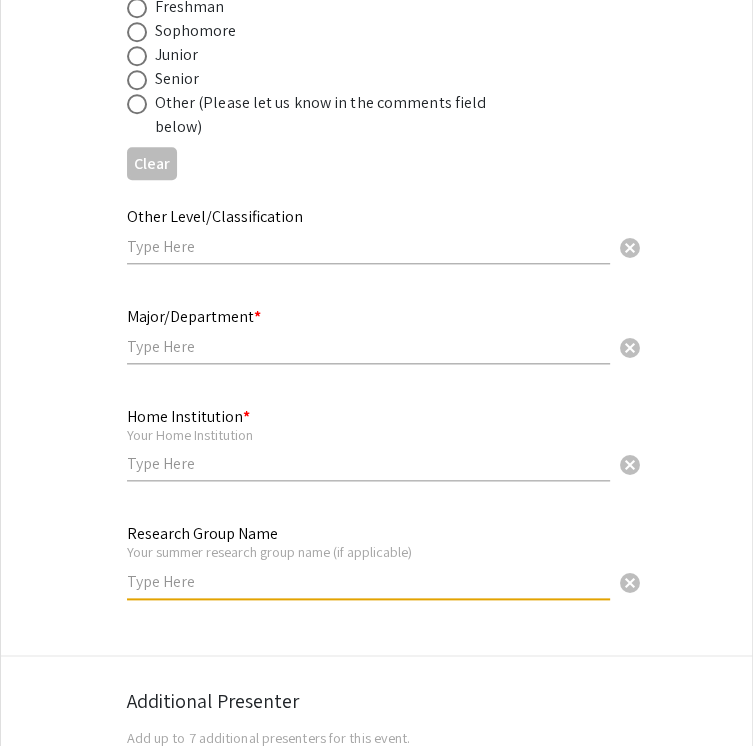scroll, scrollTop: 851, scrollLeft: 0, axis: vertical 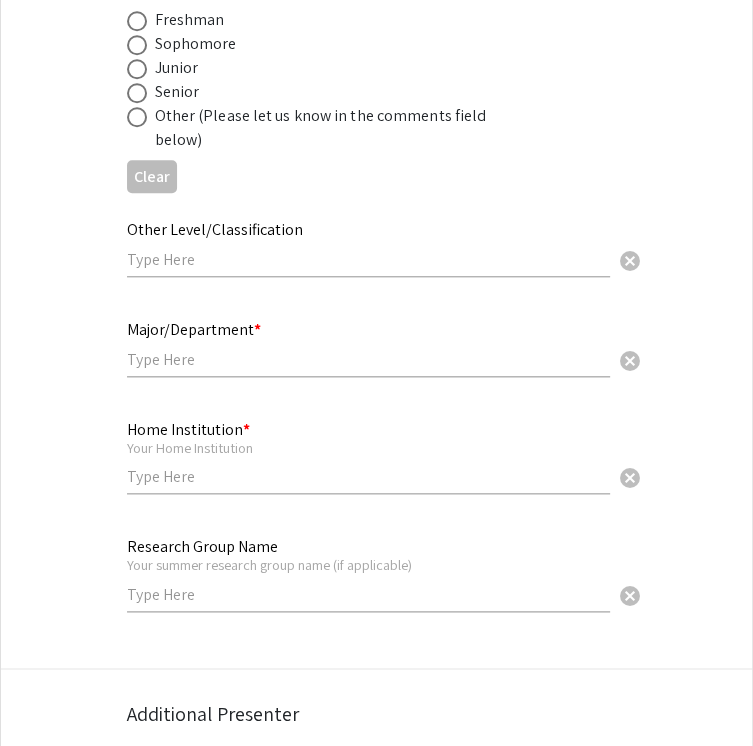 click on "Your Home Institution" at bounding box center [368, 448] 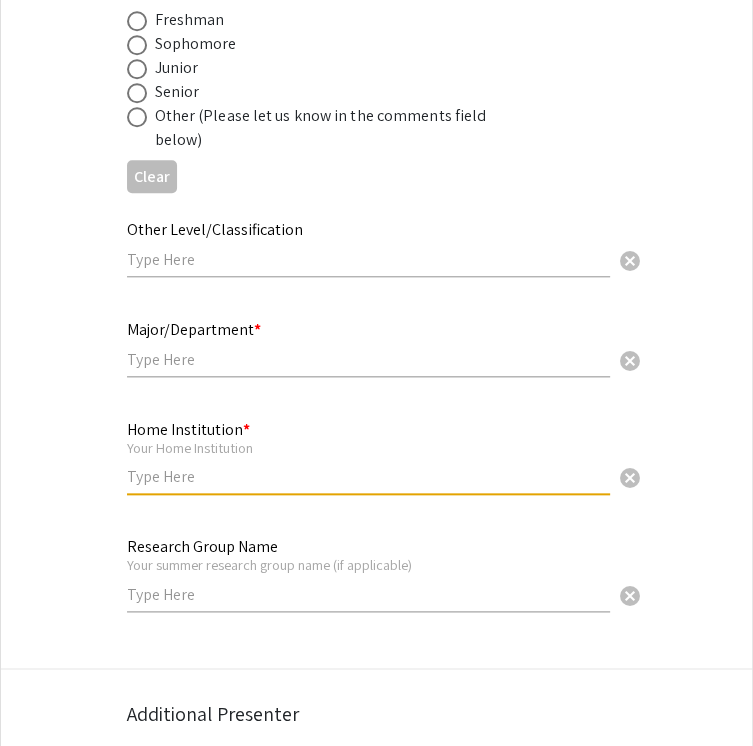 click at bounding box center (368, 476) 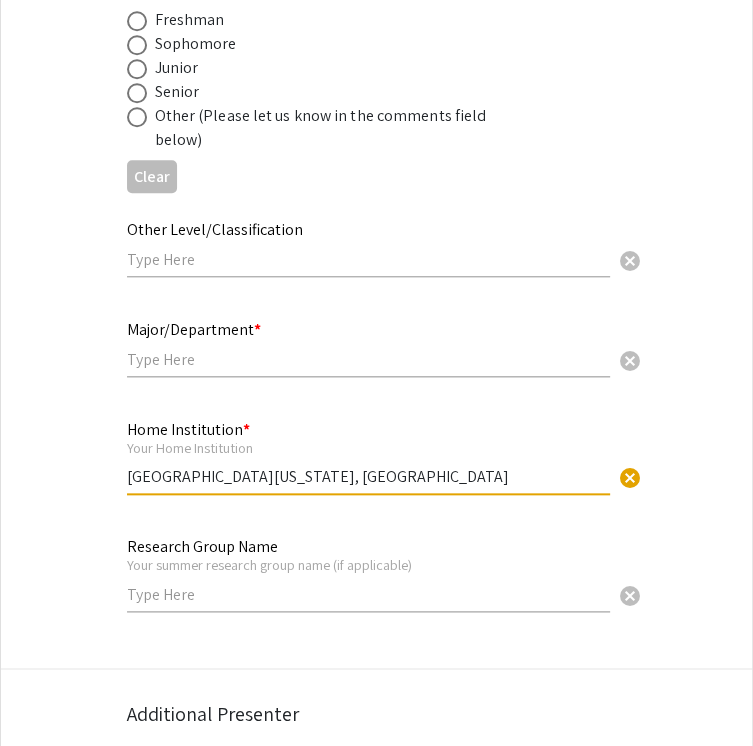 type on "University of California, San Diego" 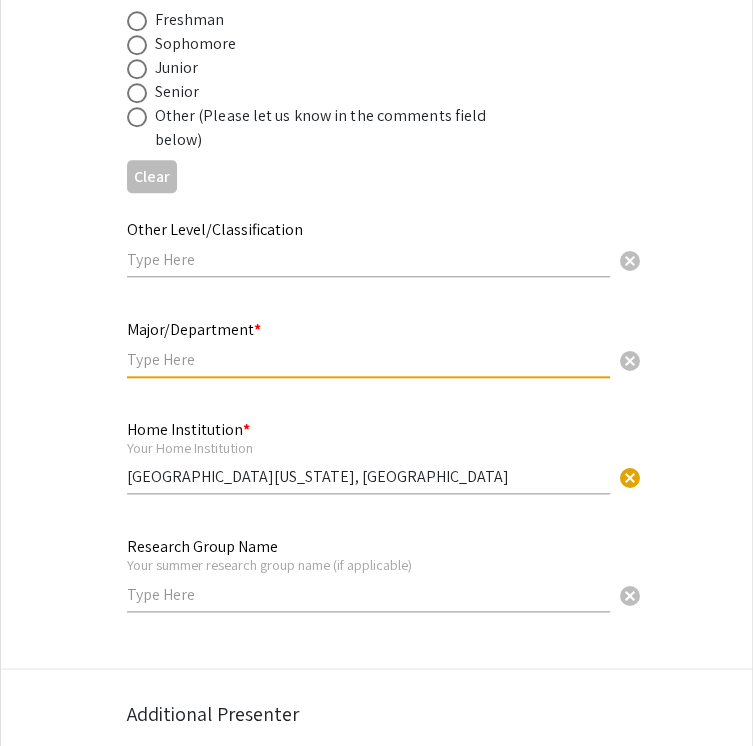 click on "Major/Department *" at bounding box center (194, 329) 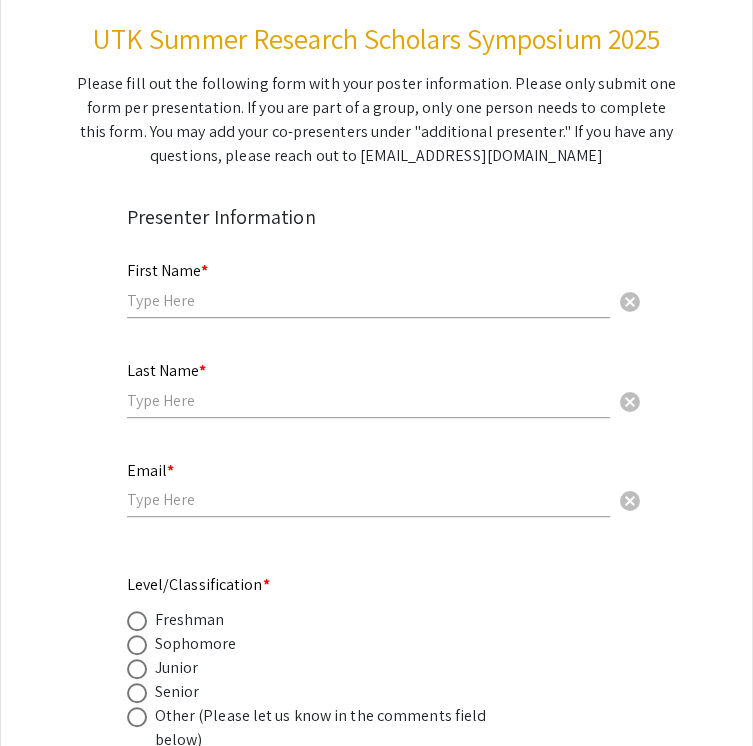scroll, scrollTop: 651, scrollLeft: 0, axis: vertical 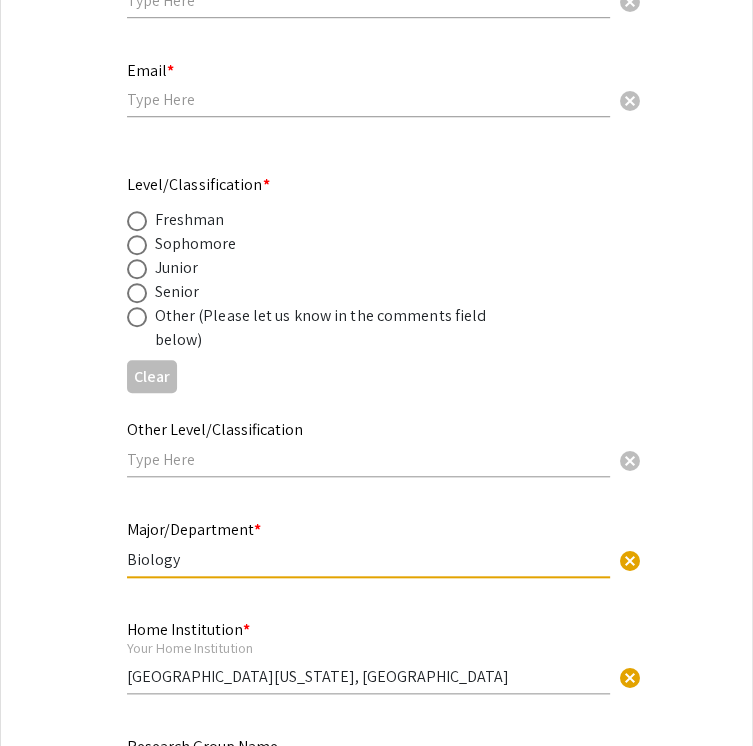 type on "Biology" 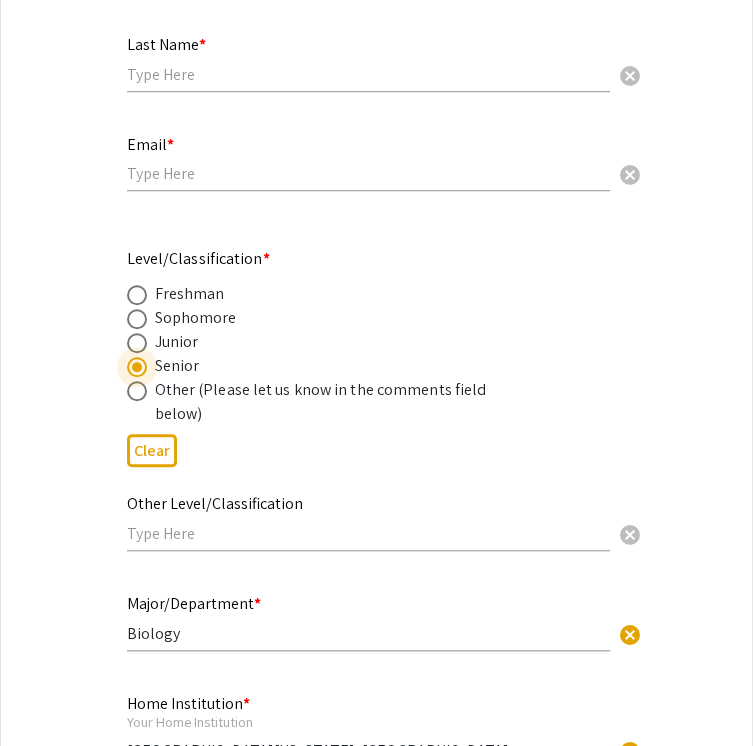 scroll, scrollTop: 351, scrollLeft: 0, axis: vertical 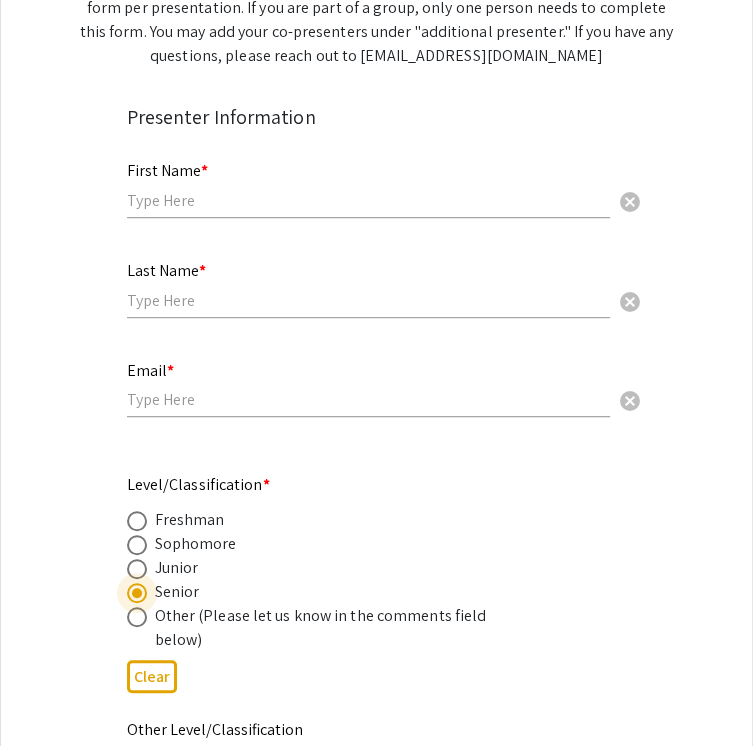 click at bounding box center [368, 399] 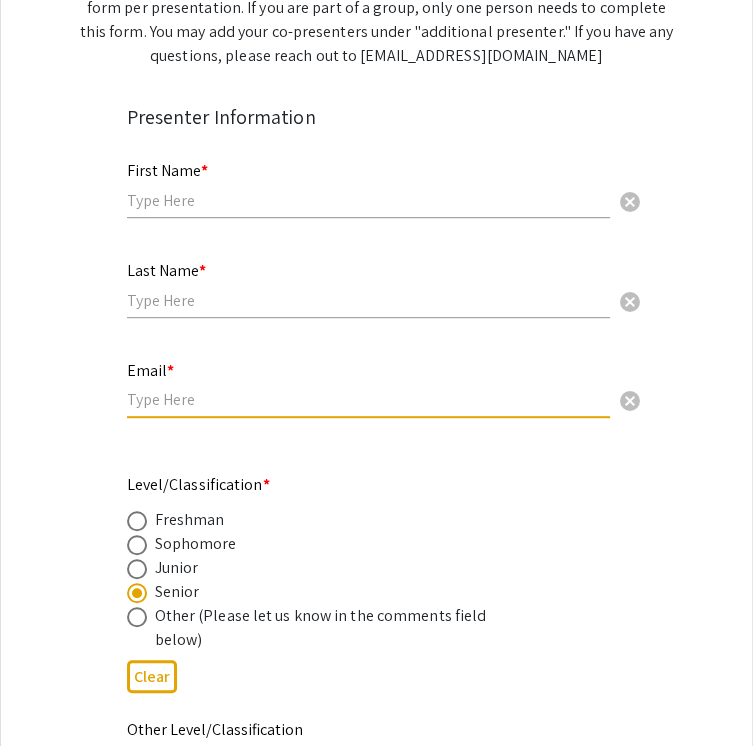 type on "STEVENSTUDDARD573@GMAIL.COM" 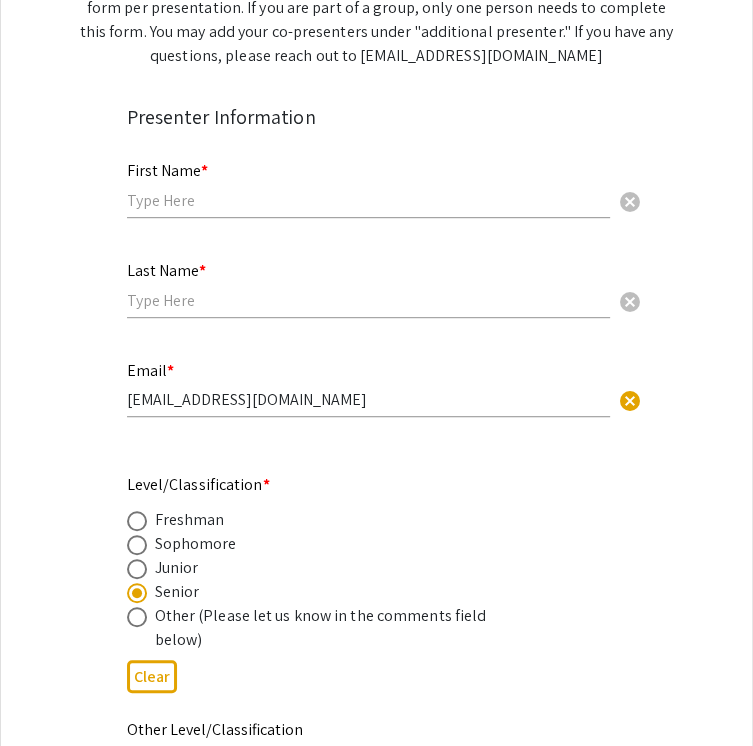 click on "Last Name * cancel" at bounding box center [368, 290] 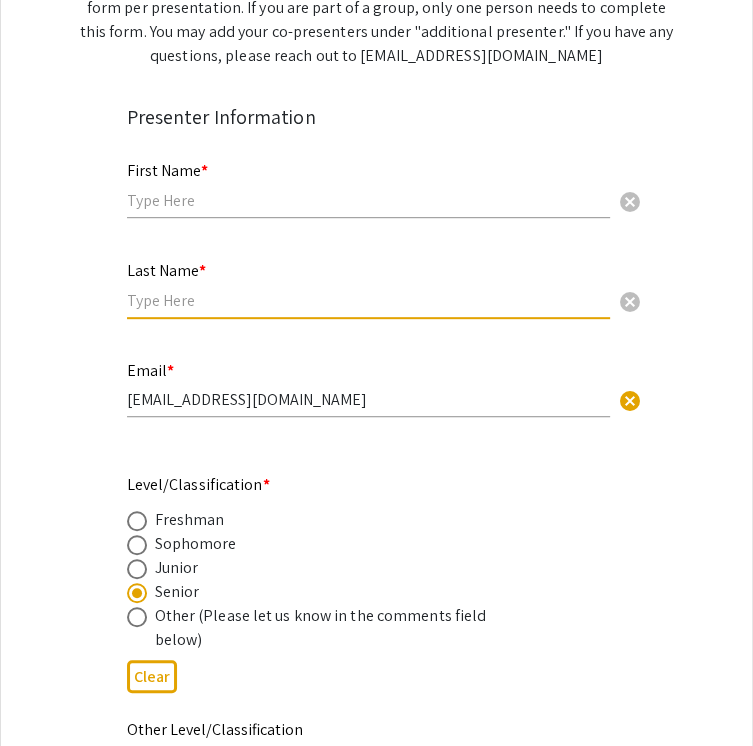 click at bounding box center [368, 300] 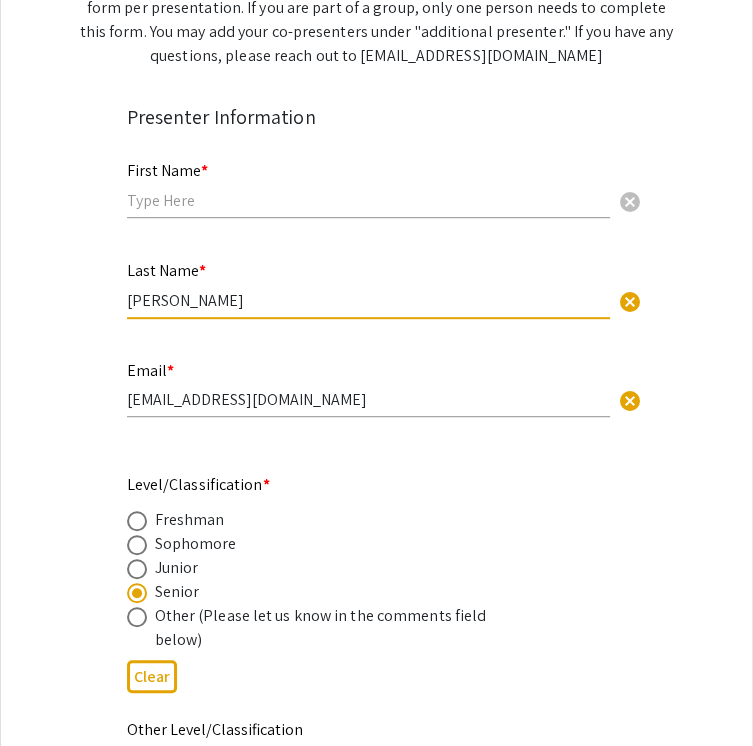 type on "Studdard" 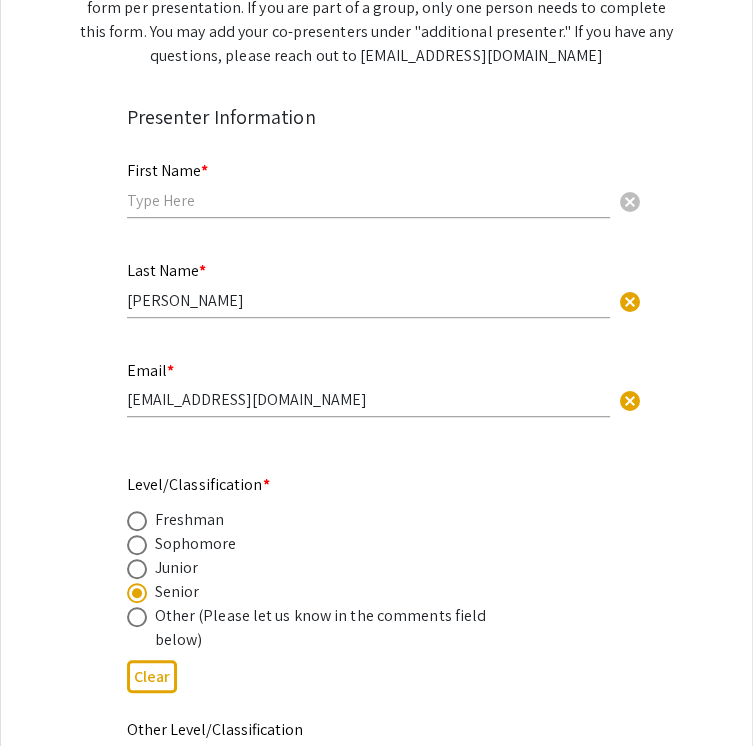 click on "First Name * cancel" at bounding box center (368, 180) 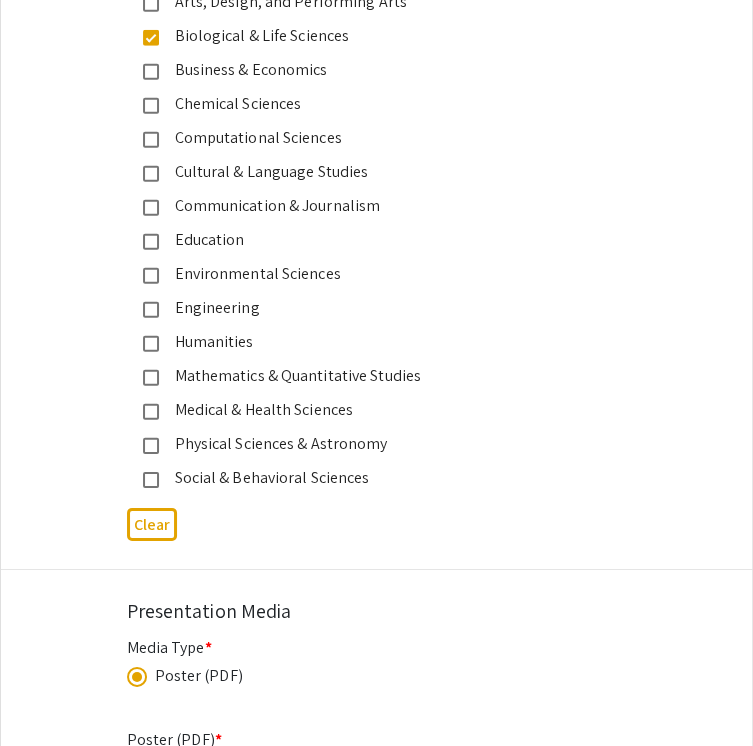scroll, scrollTop: 3244, scrollLeft: 0, axis: vertical 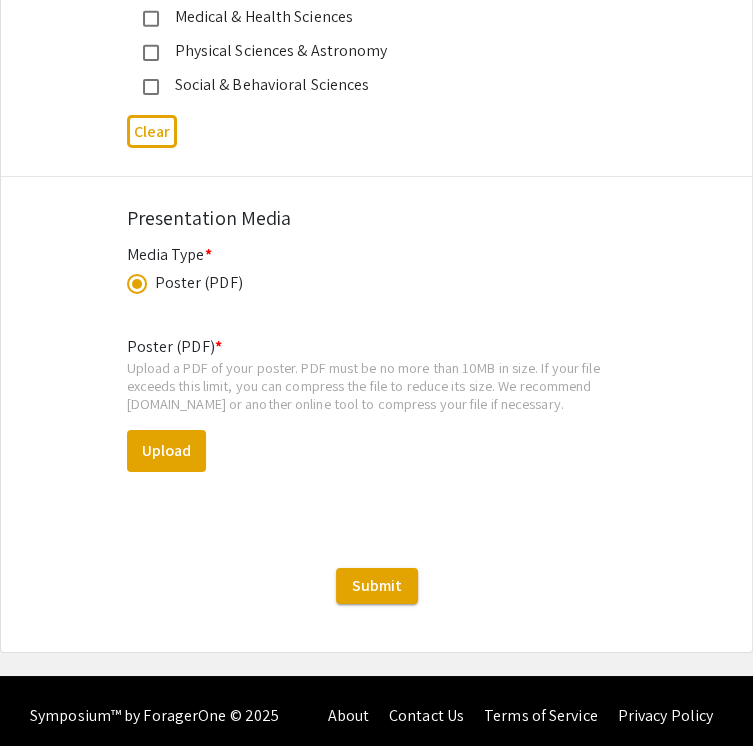 type on "Steven" 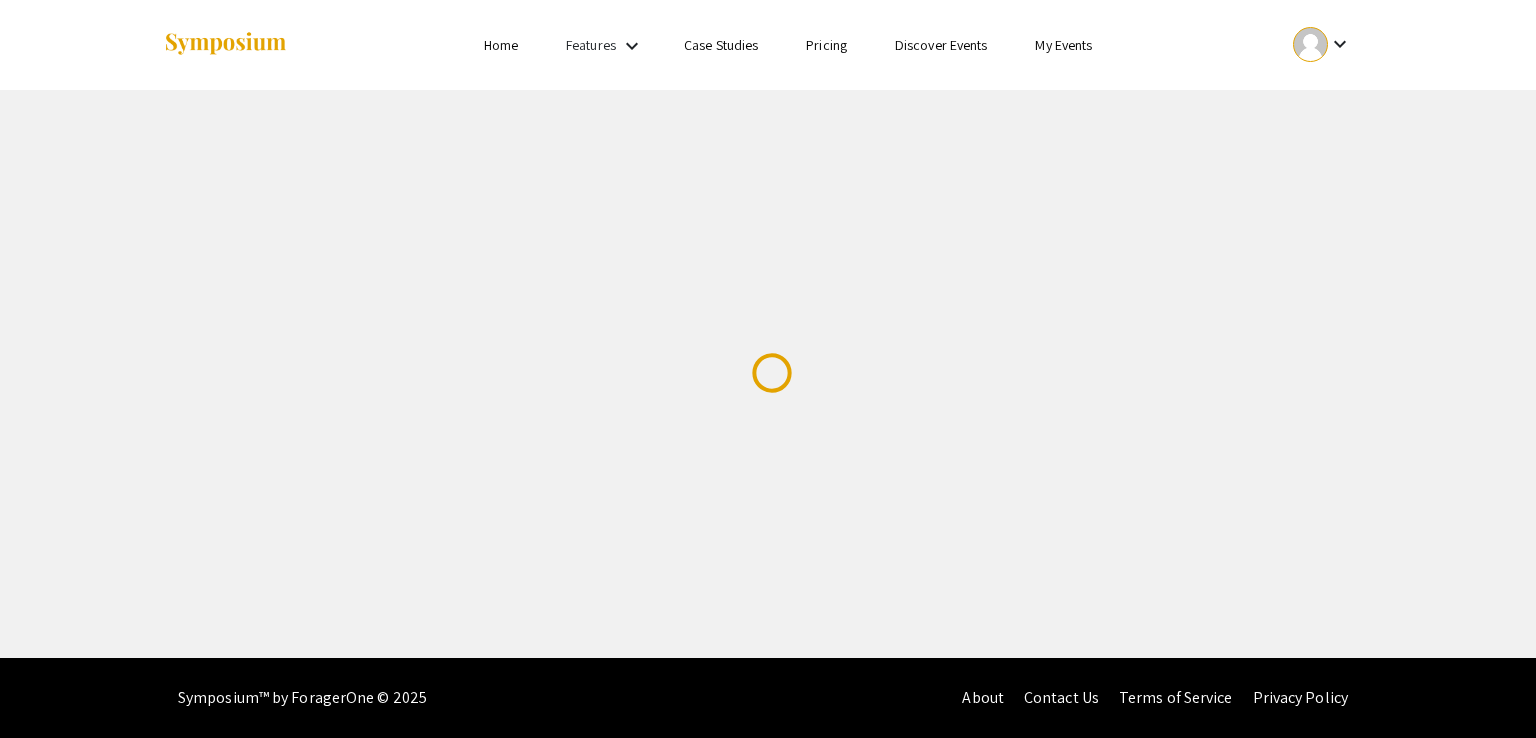 scroll, scrollTop: 0, scrollLeft: 0, axis: both 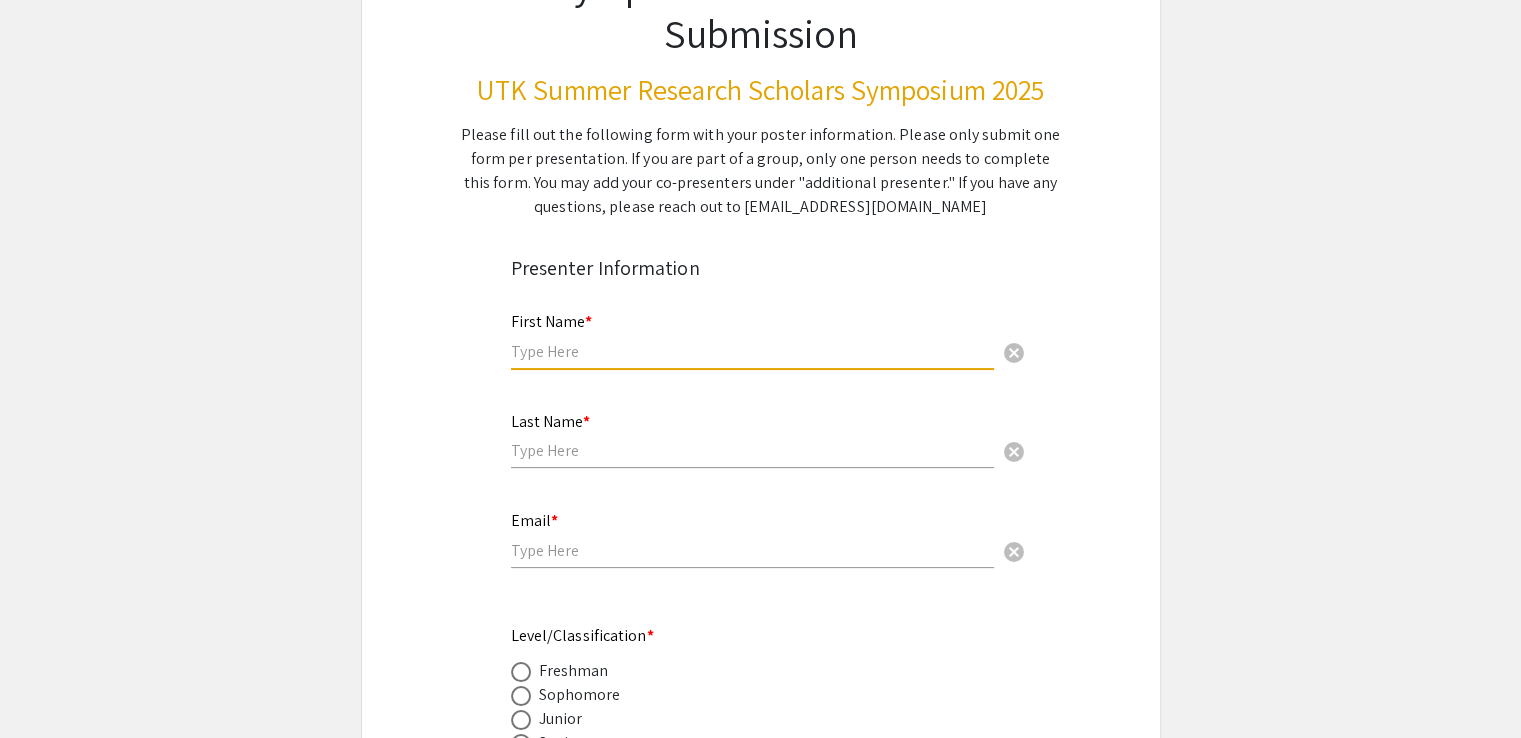 click at bounding box center [752, 351] 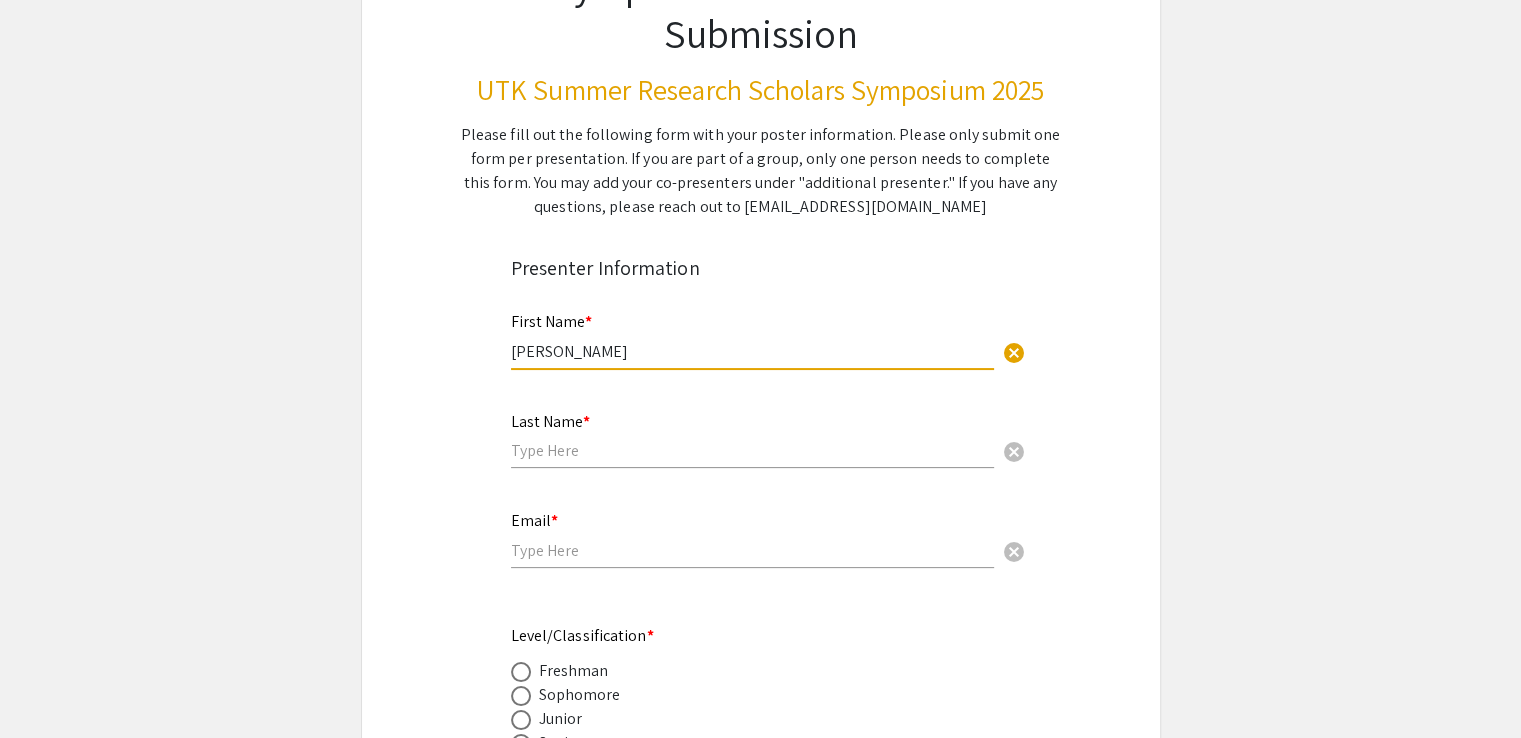 type on "Steven" 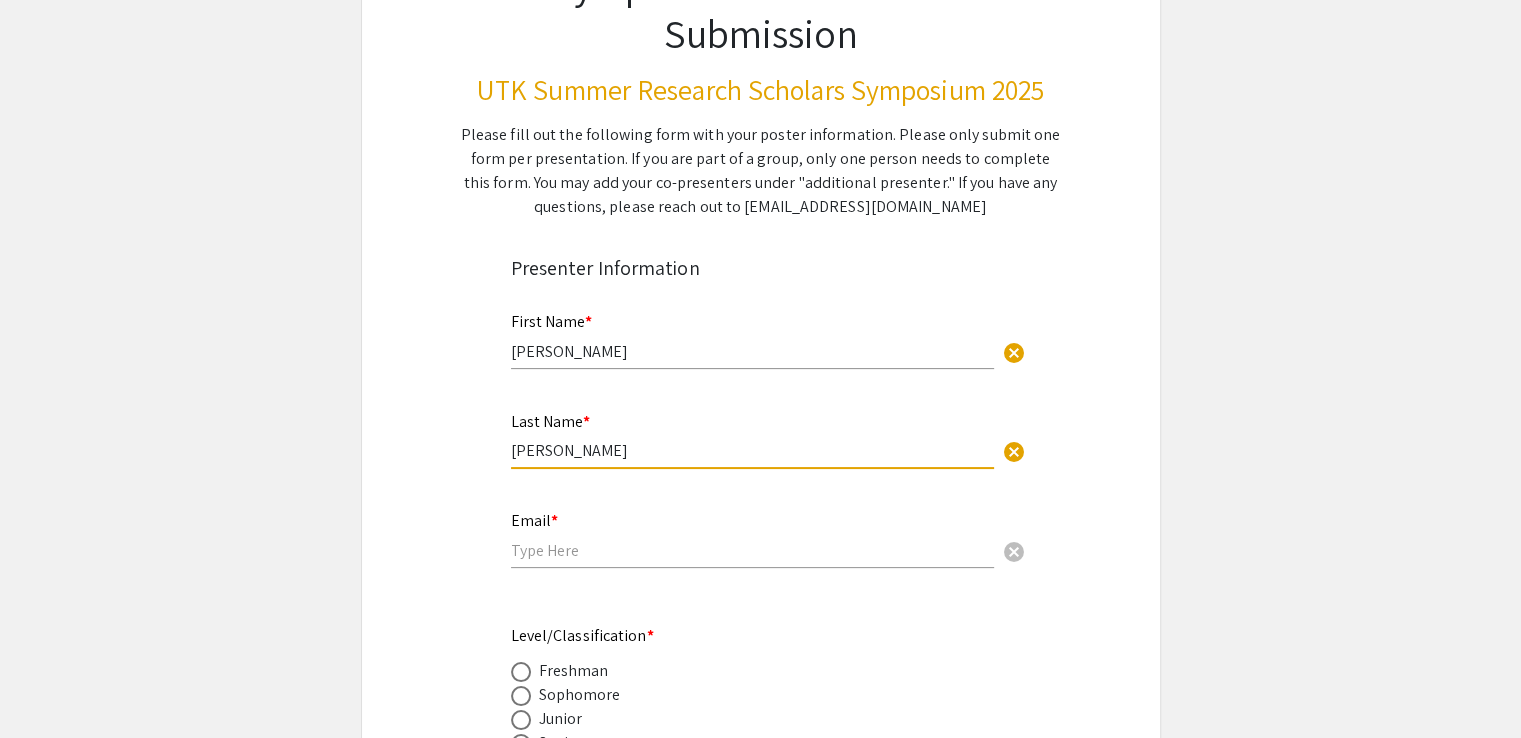 type on "Studdard" 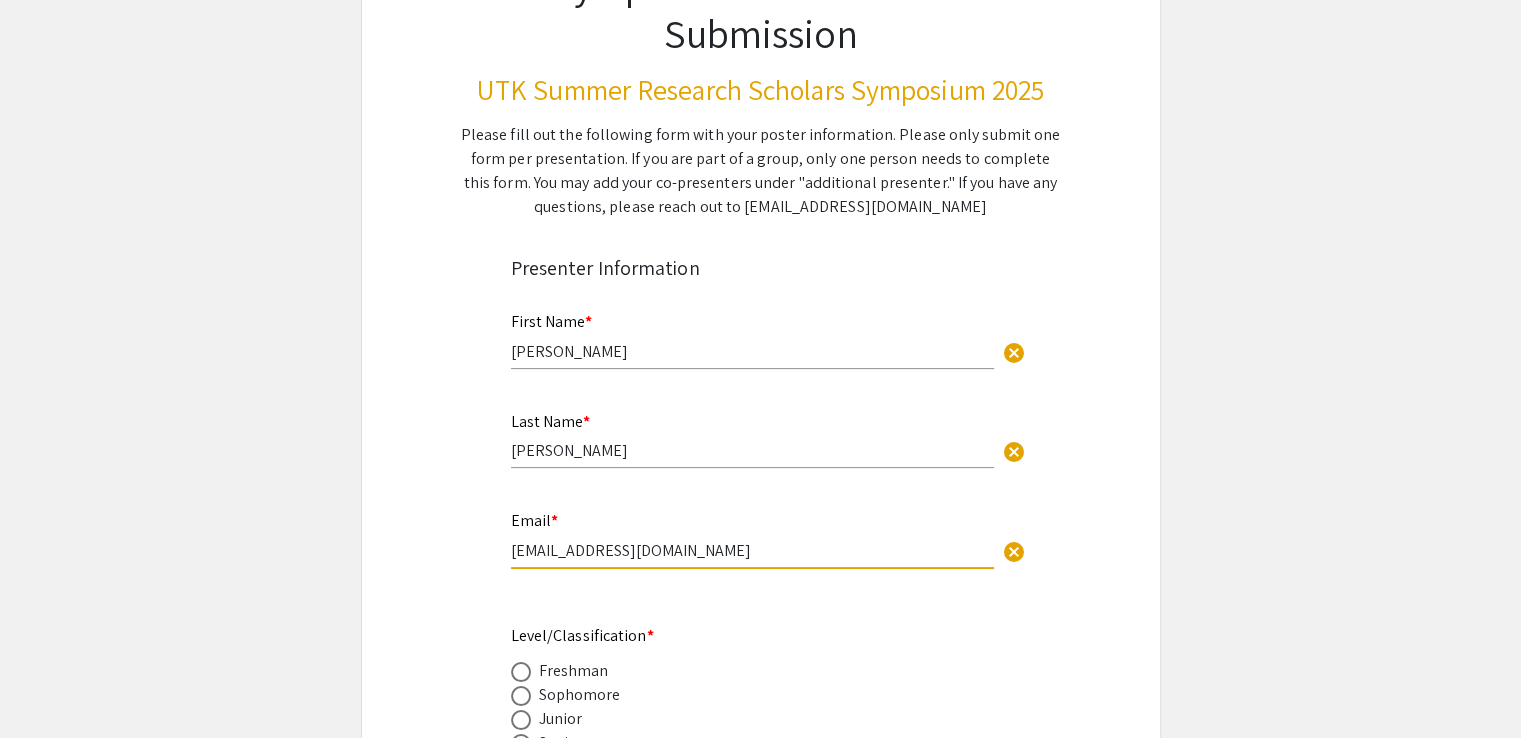 scroll, scrollTop: 600, scrollLeft: 0, axis: vertical 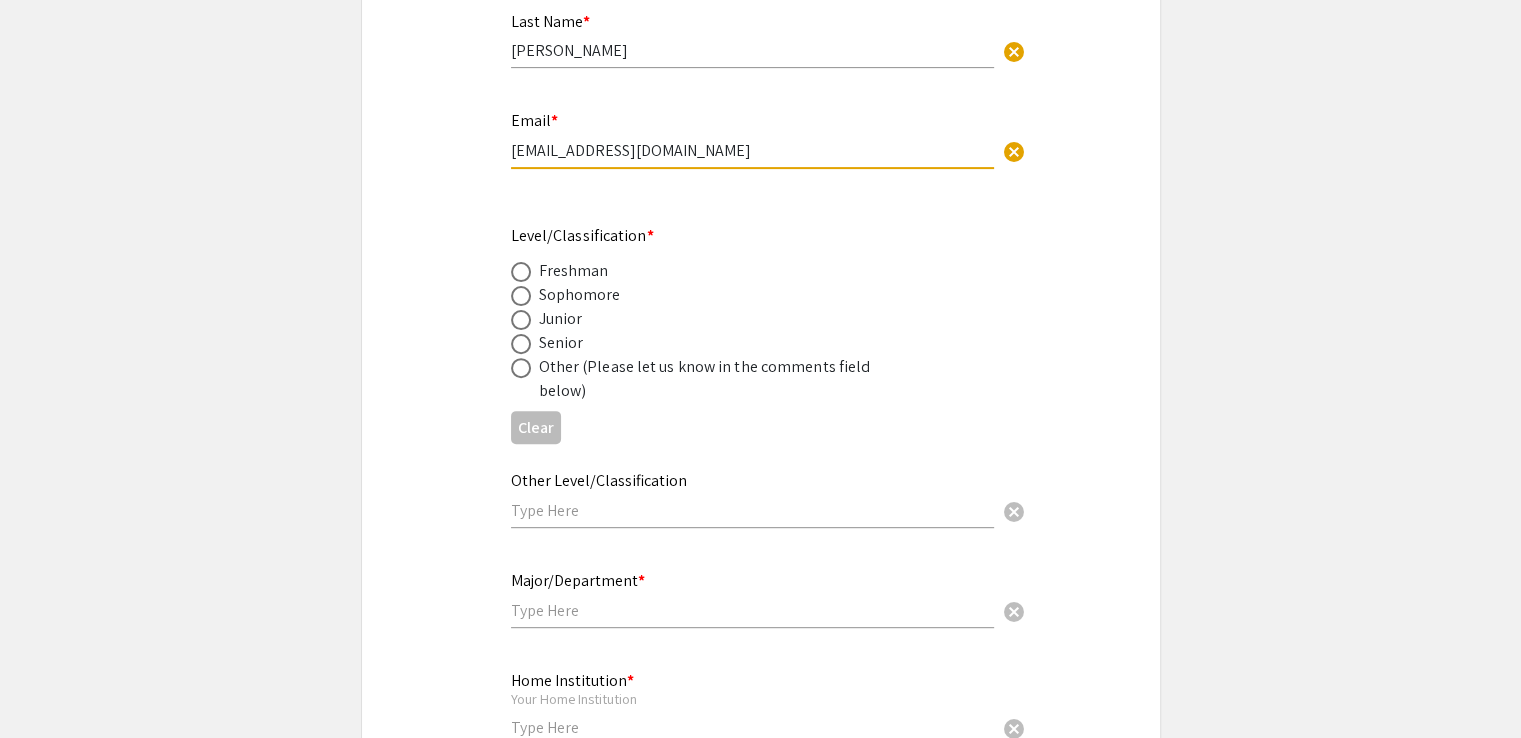type on "stevenstuddard573@gmail.com" 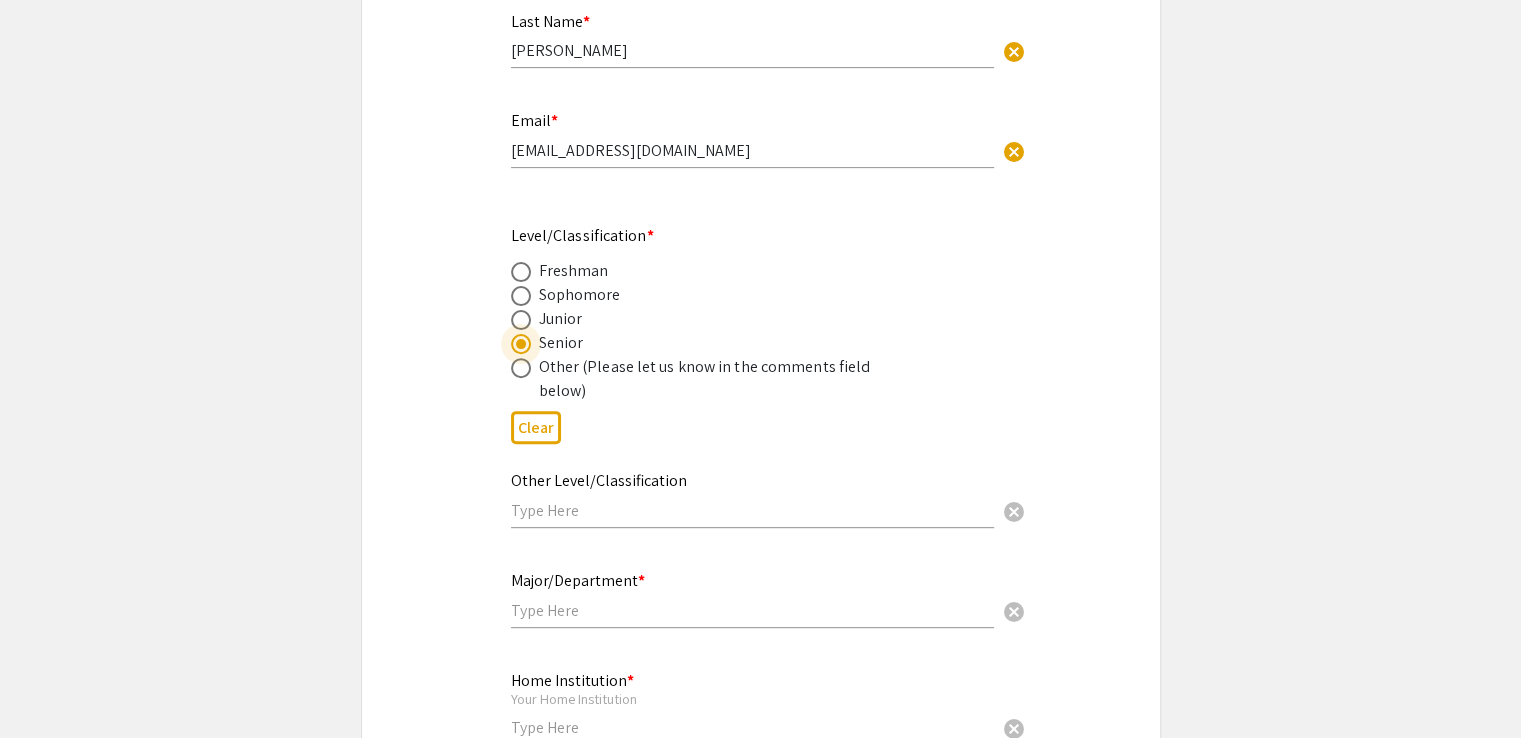 click on "Other Level/Classification cancel" at bounding box center (752, 490) 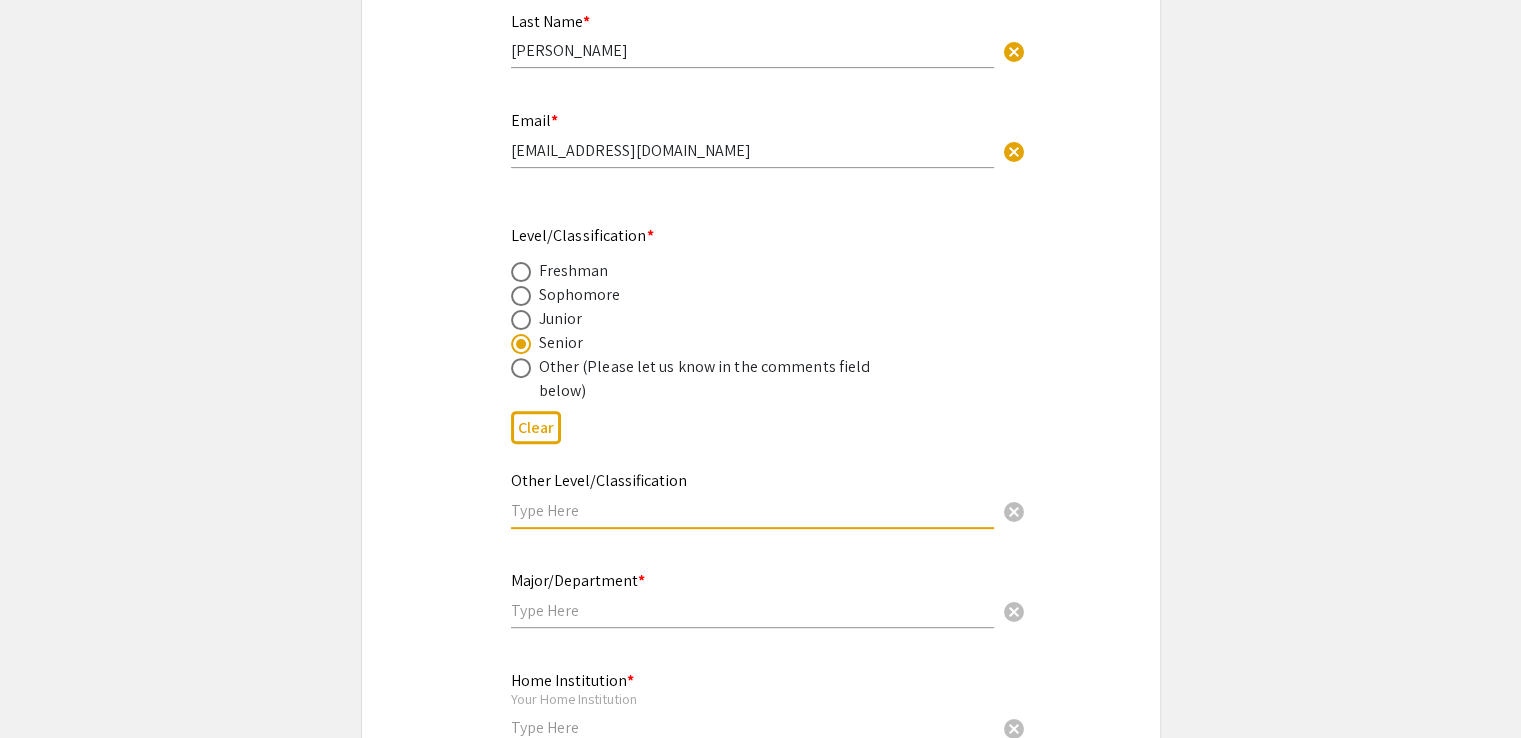 click at bounding box center [752, 510] 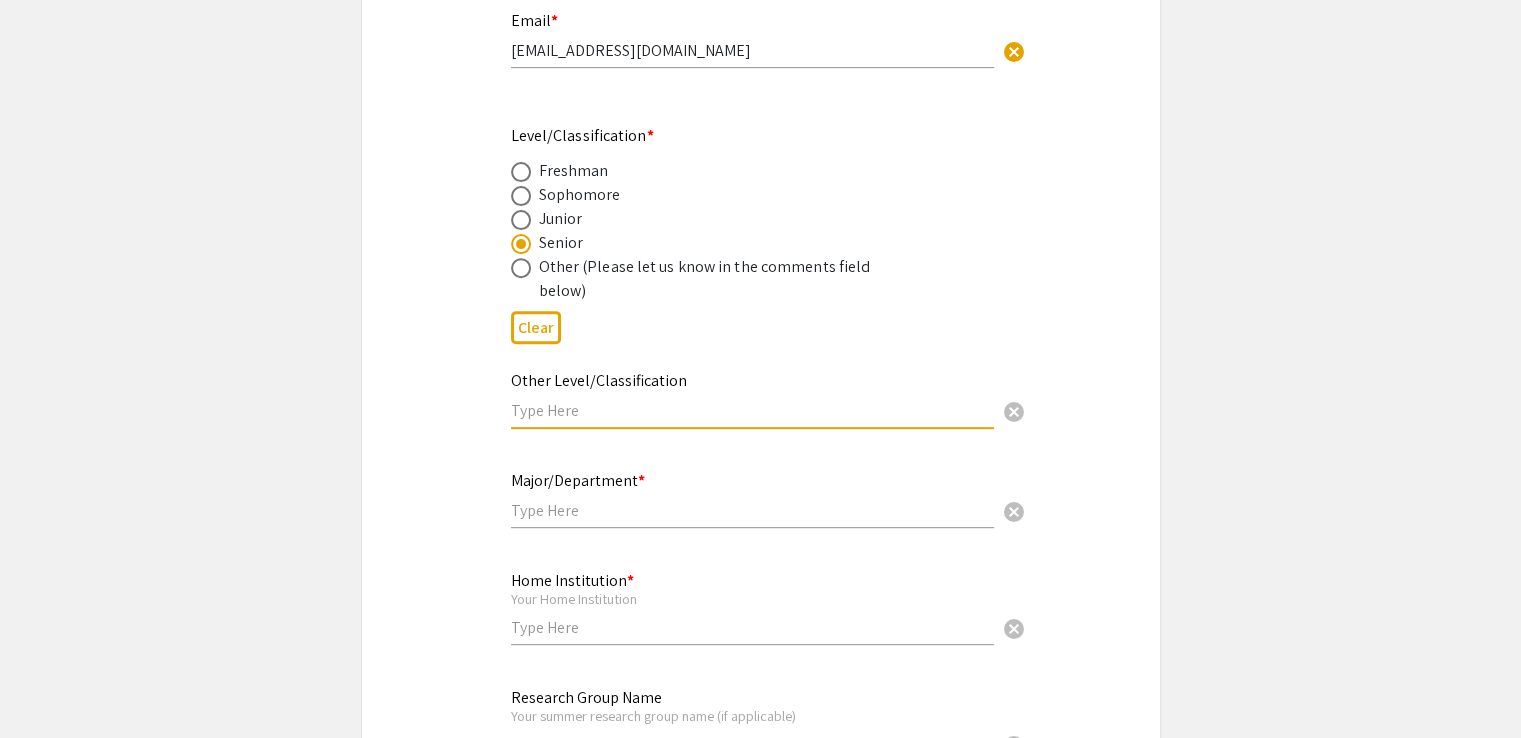 scroll, scrollTop: 800, scrollLeft: 0, axis: vertical 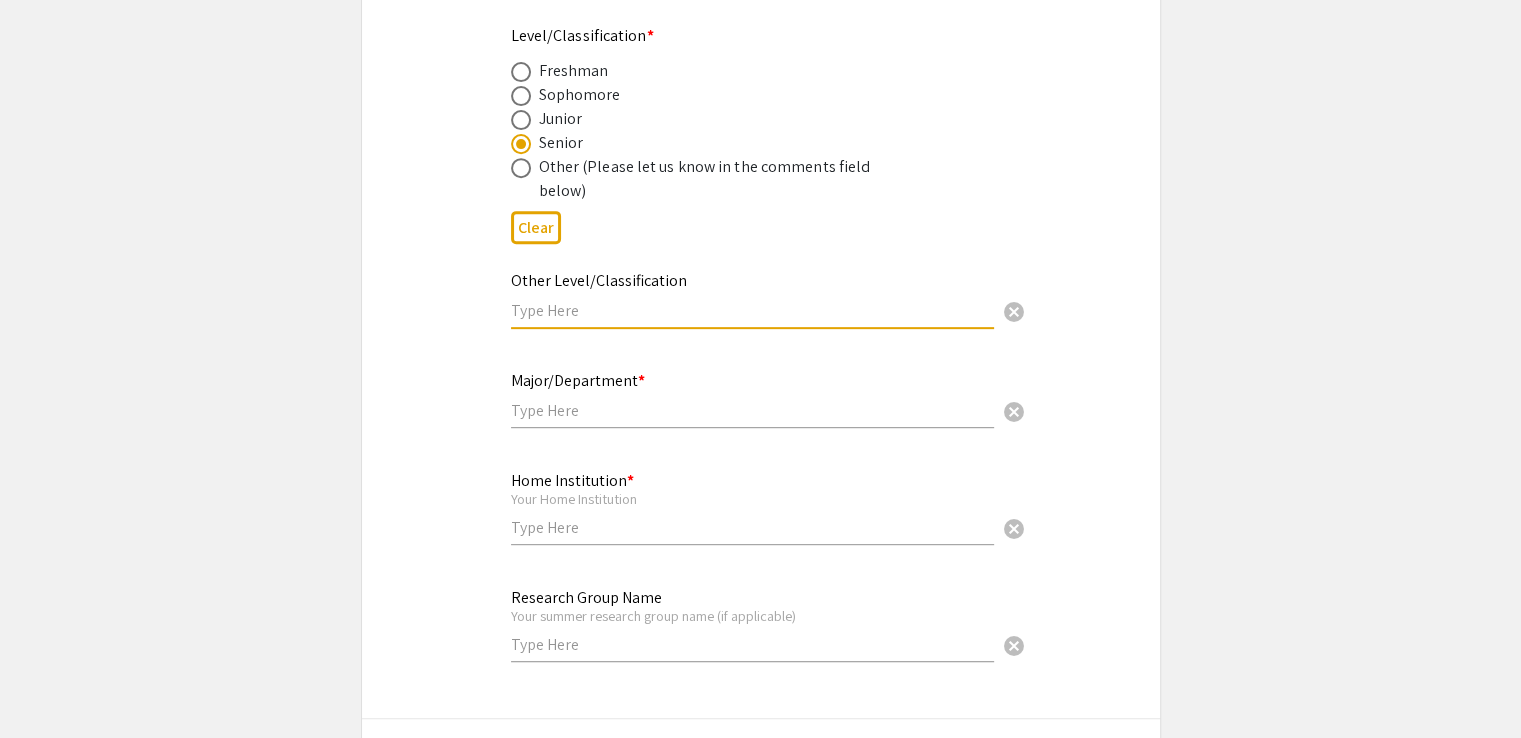 click on "Major/Department * cancel" at bounding box center (752, 390) 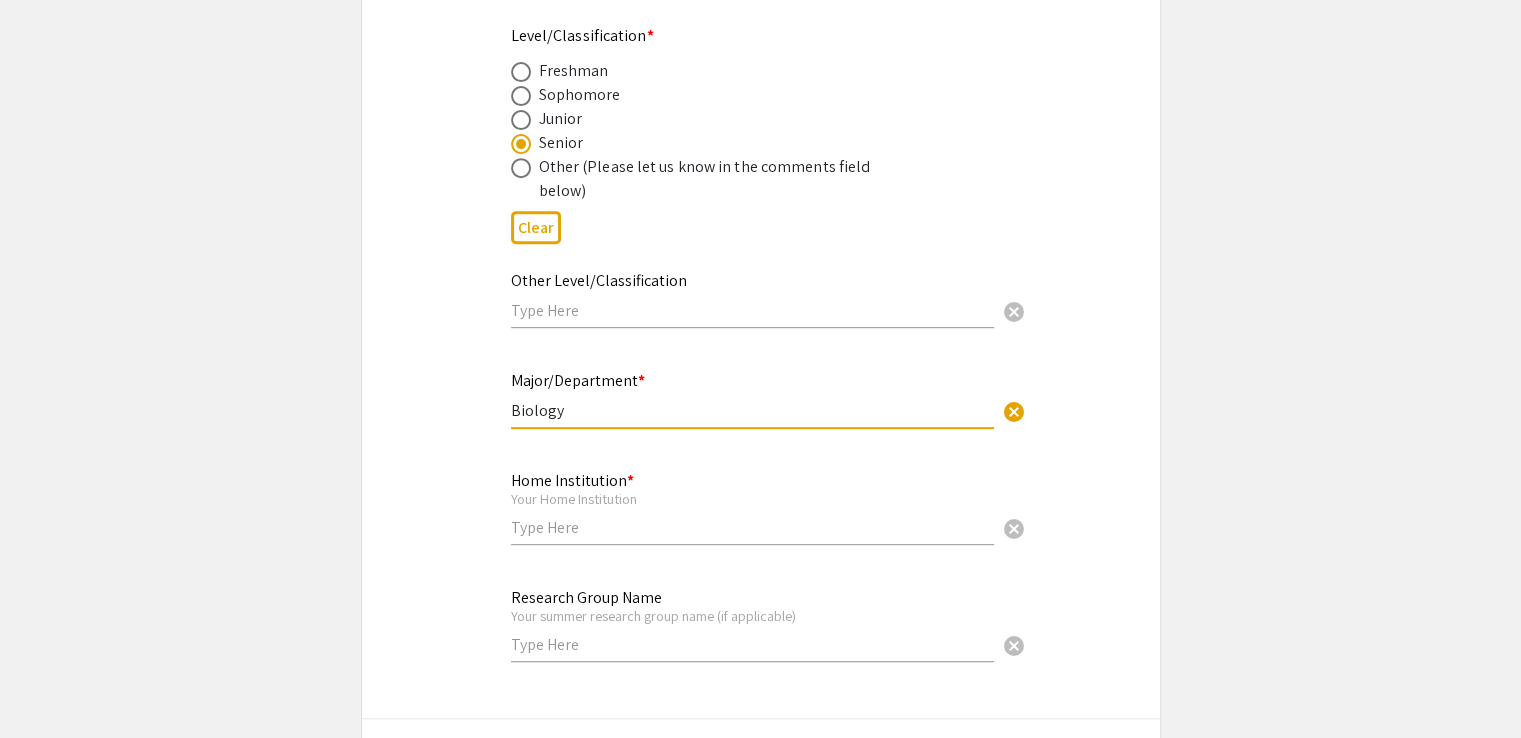 scroll, scrollTop: 1000, scrollLeft: 0, axis: vertical 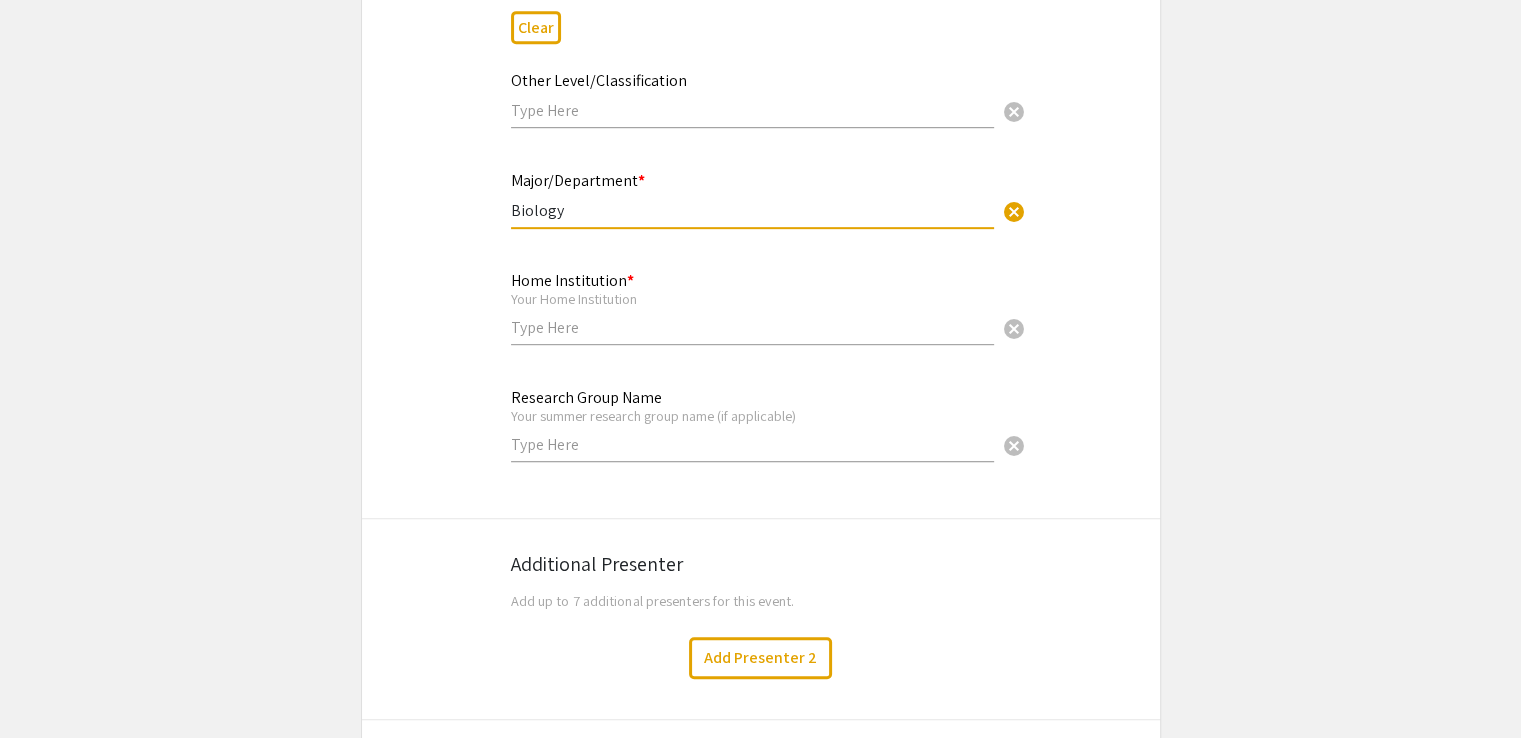 type on "Biology" 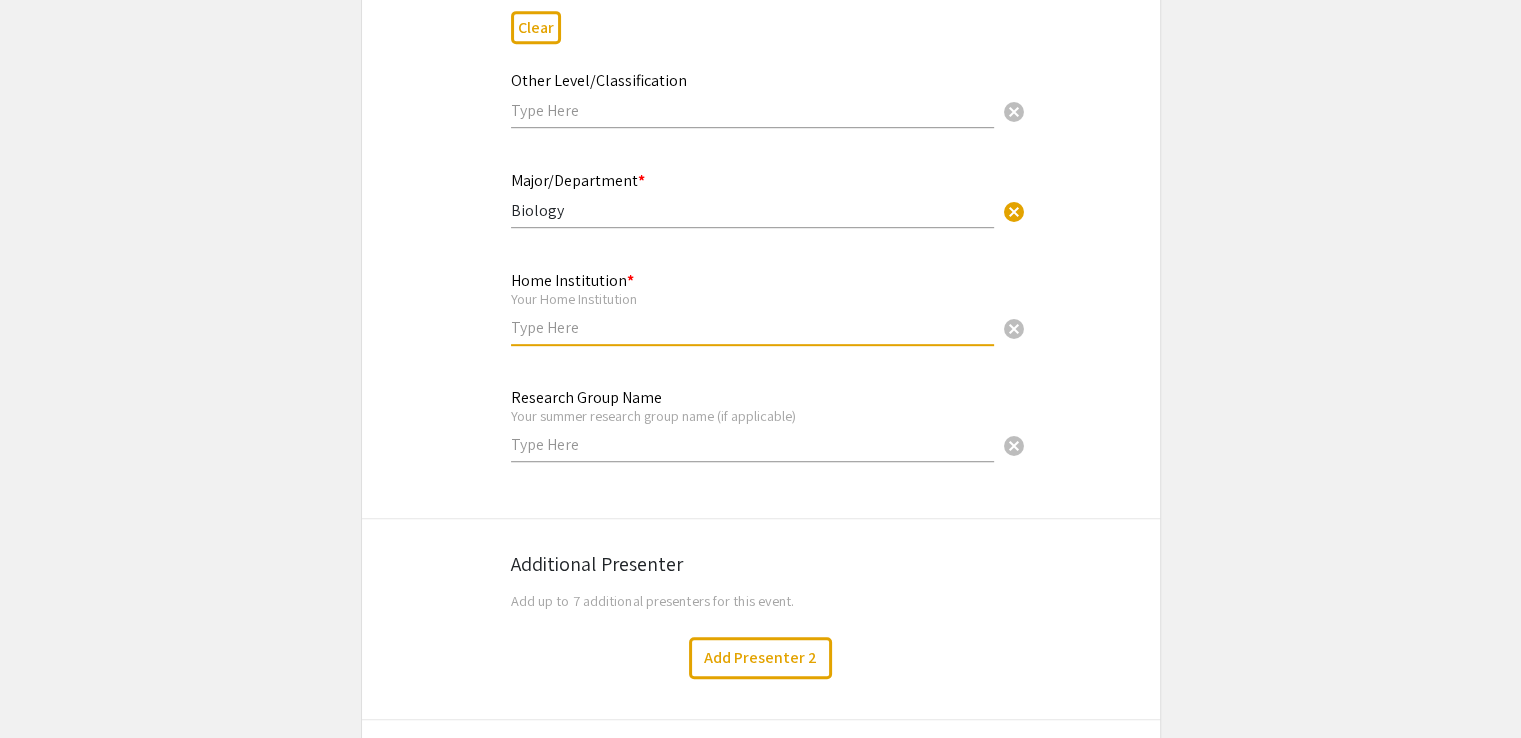 click at bounding box center (752, 444) 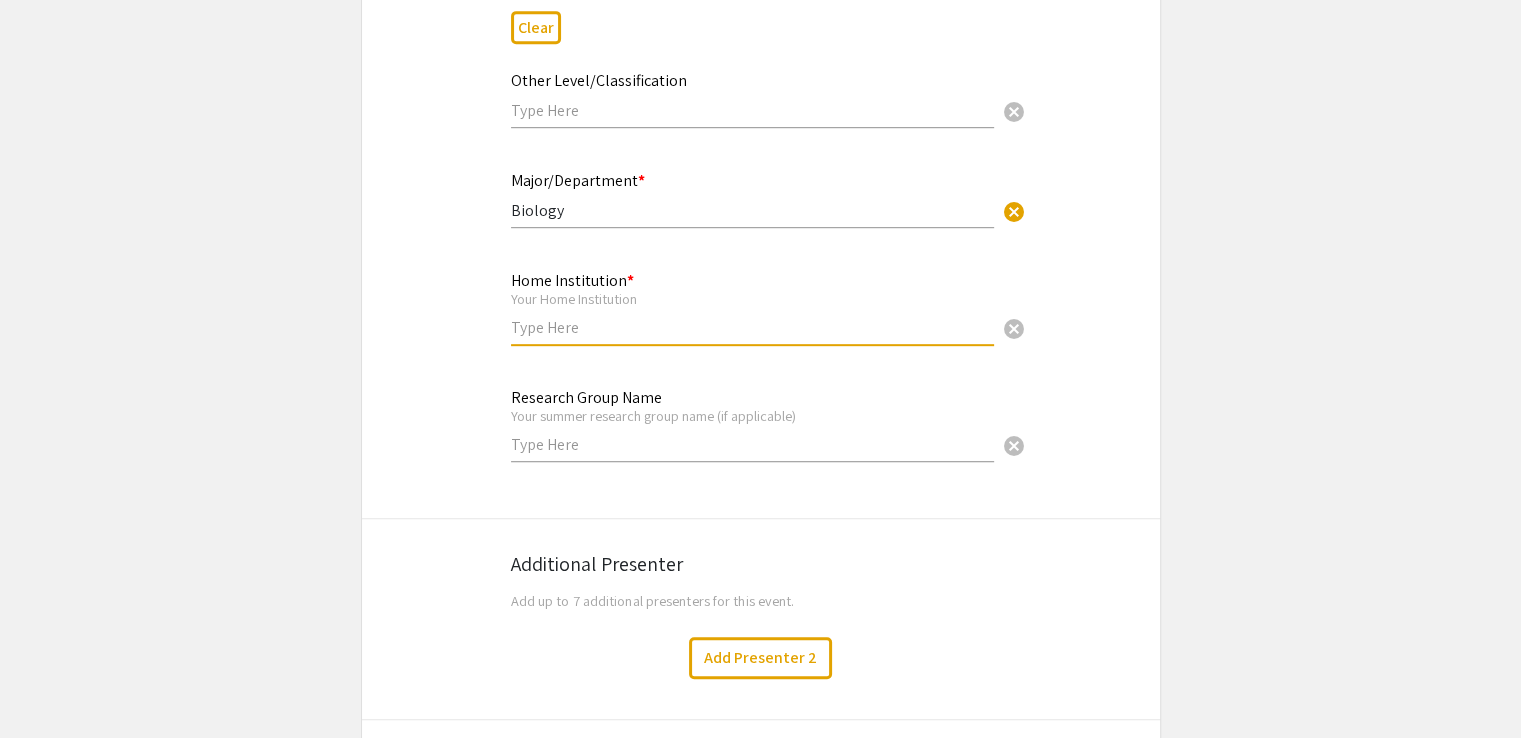 click at bounding box center [752, 327] 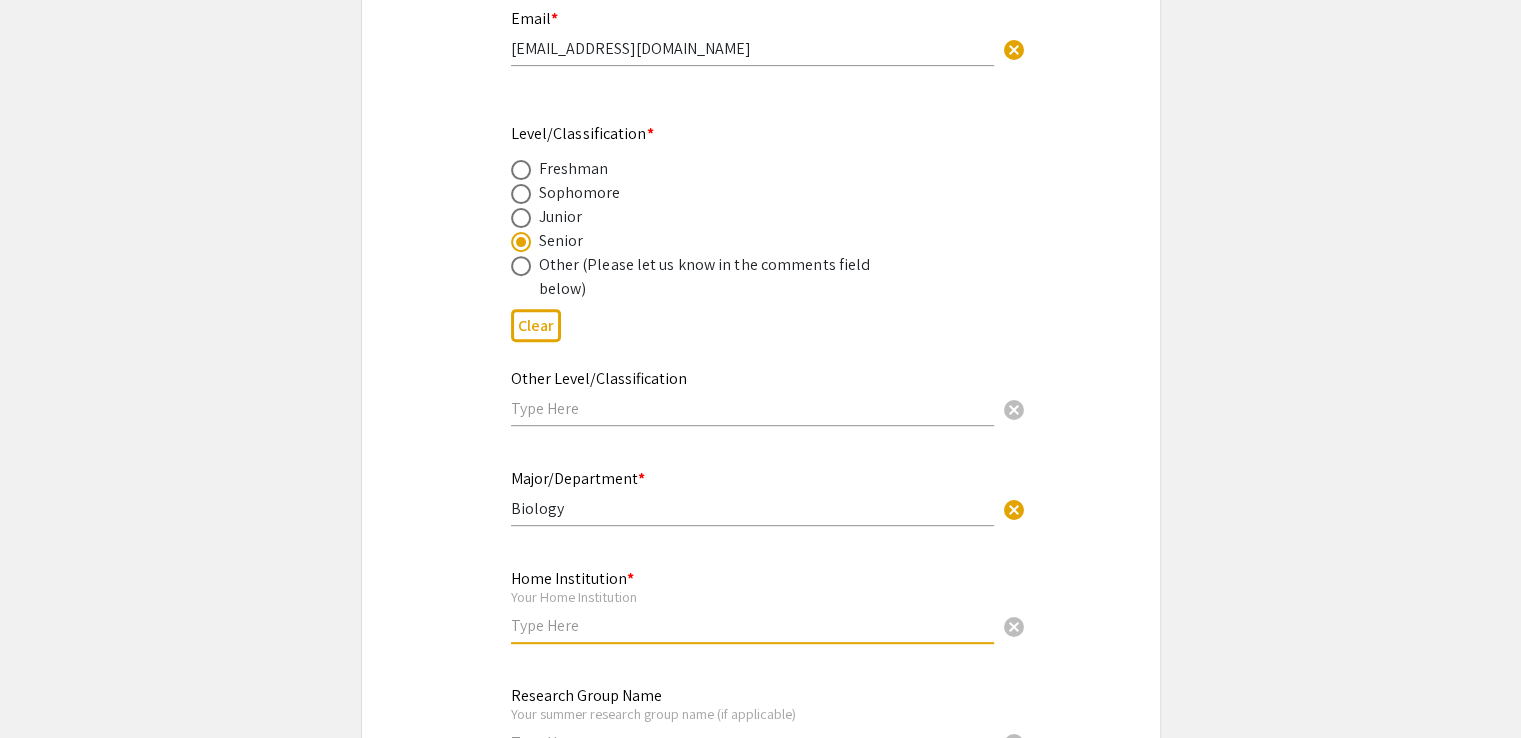 scroll, scrollTop: 700, scrollLeft: 0, axis: vertical 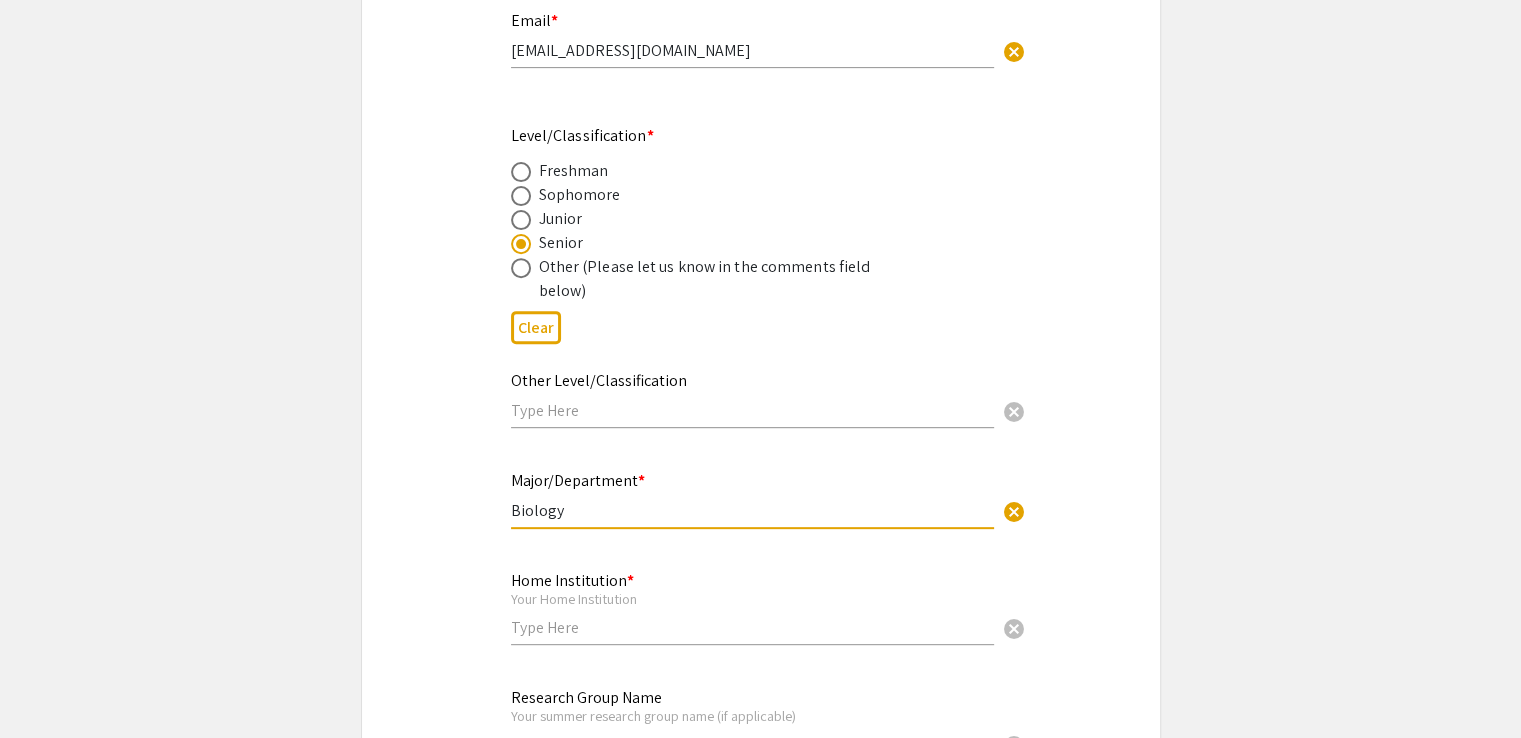 drag, startPoint x: 597, startPoint y: 514, endPoint x: 409, endPoint y: 480, distance: 191.04973 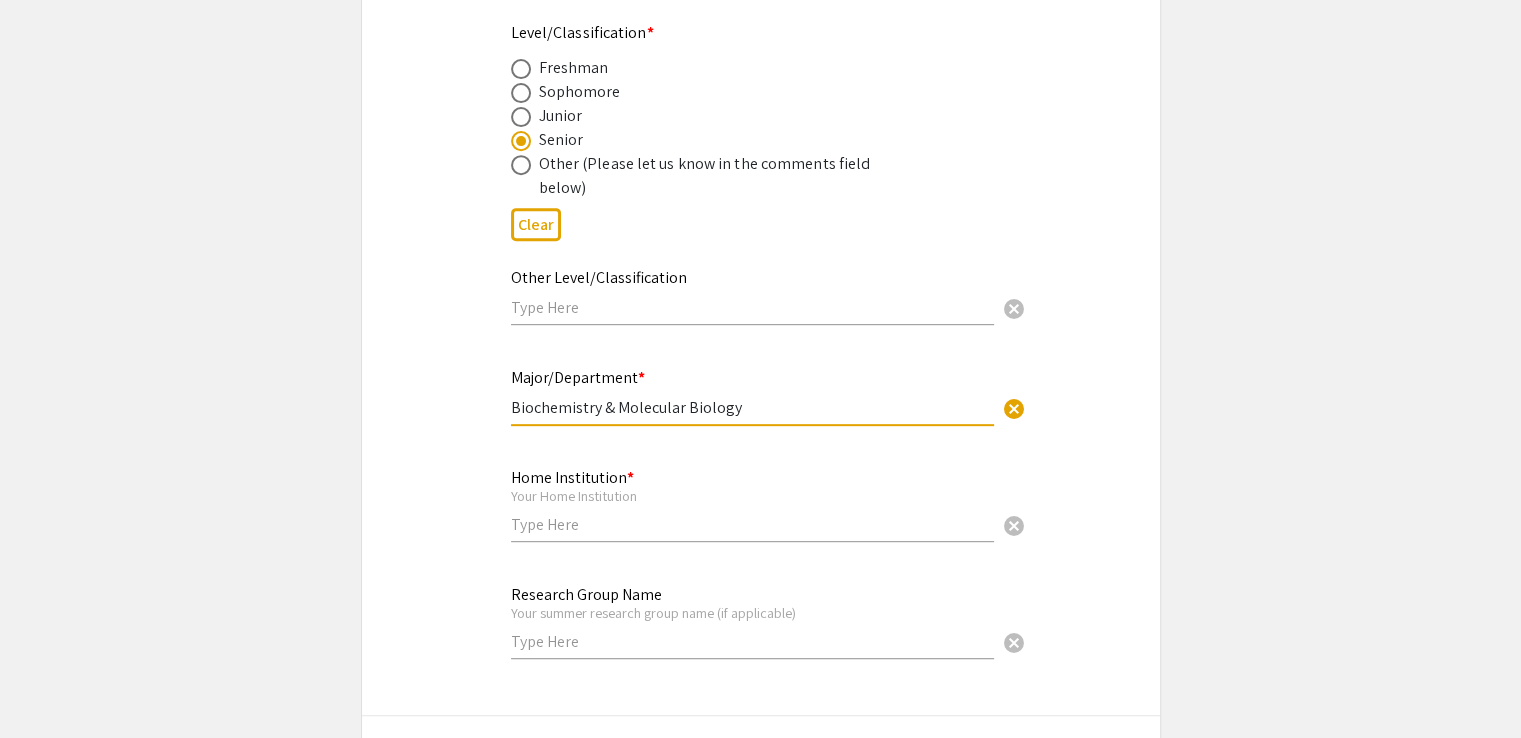 scroll, scrollTop: 1100, scrollLeft: 0, axis: vertical 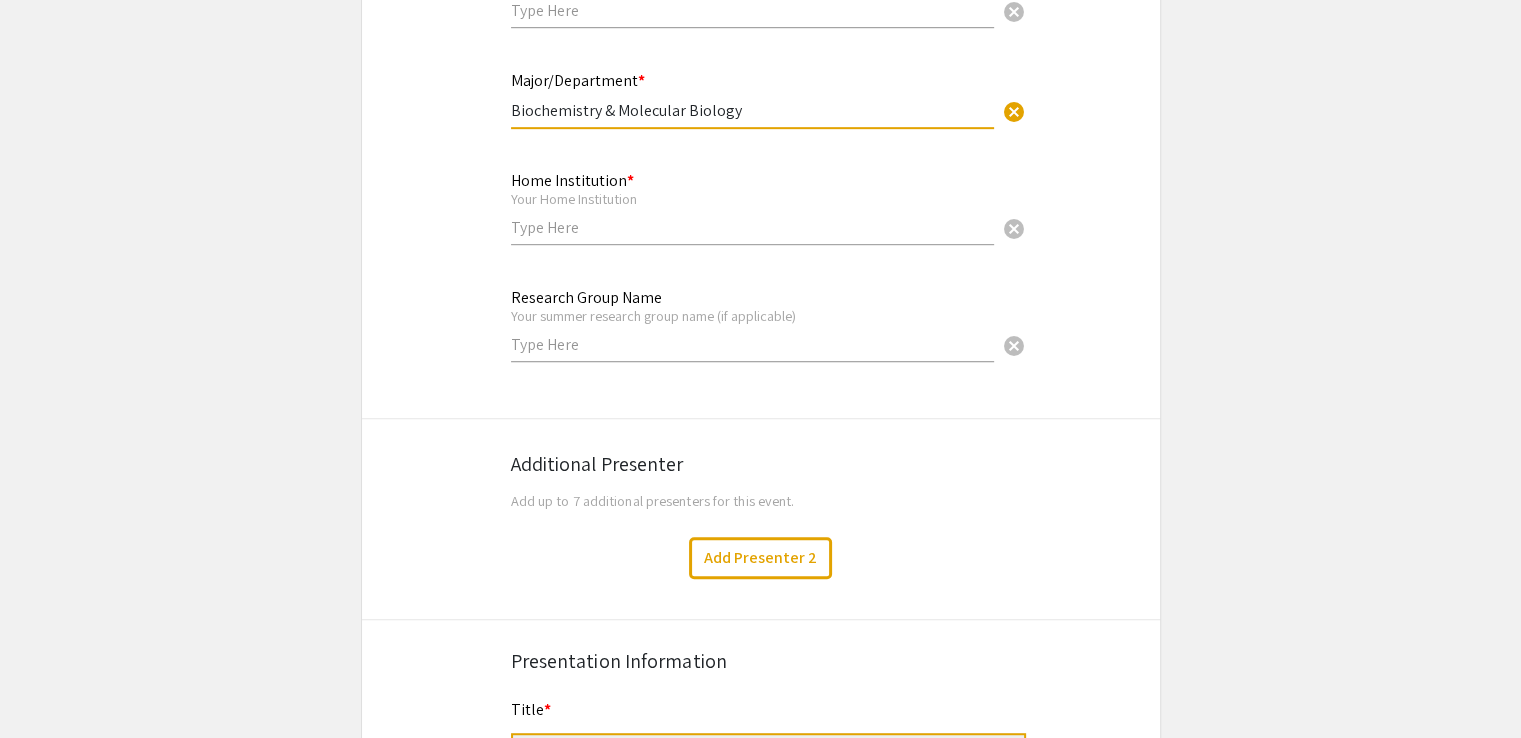 type on "Biochemistry & Molecular Biology" 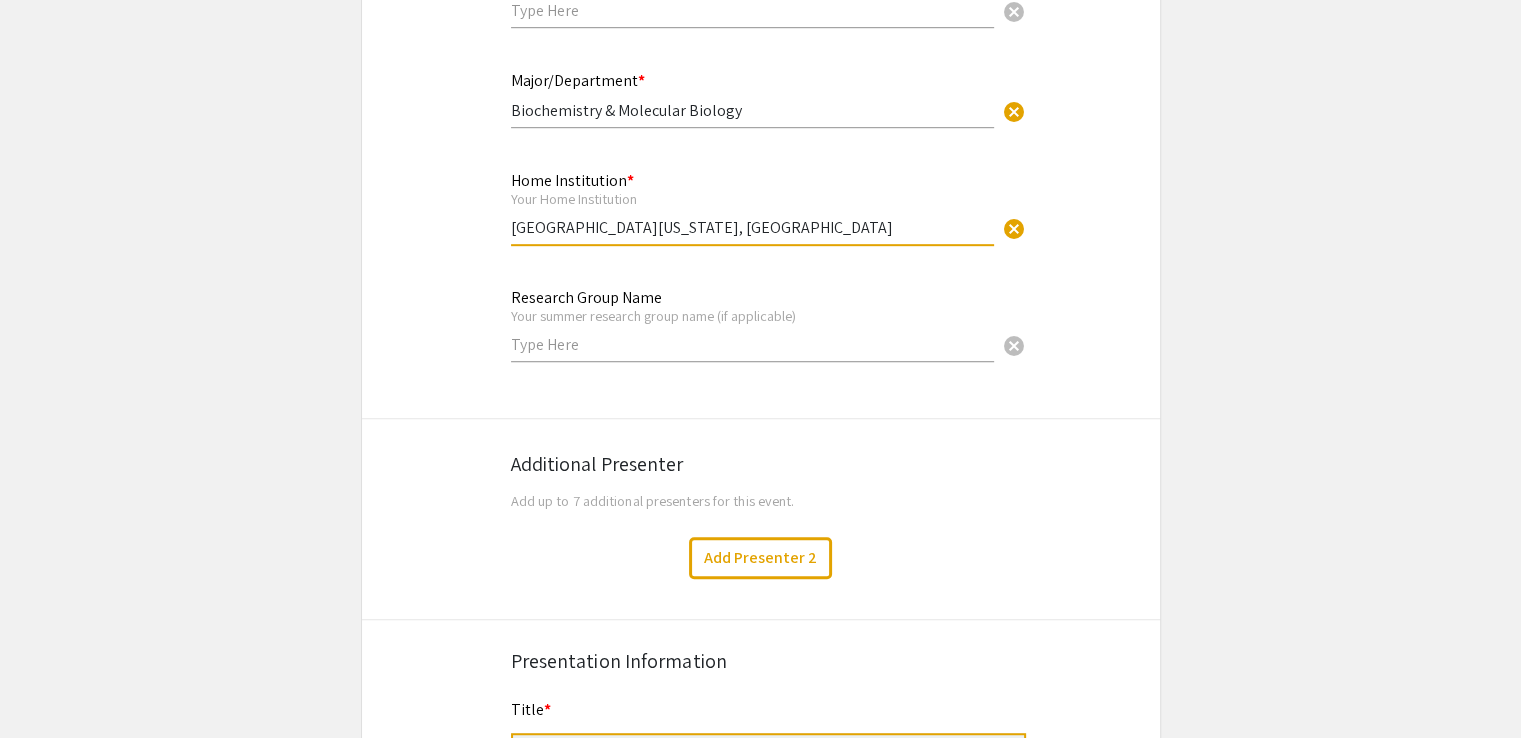 type on "University of California, San Diego" 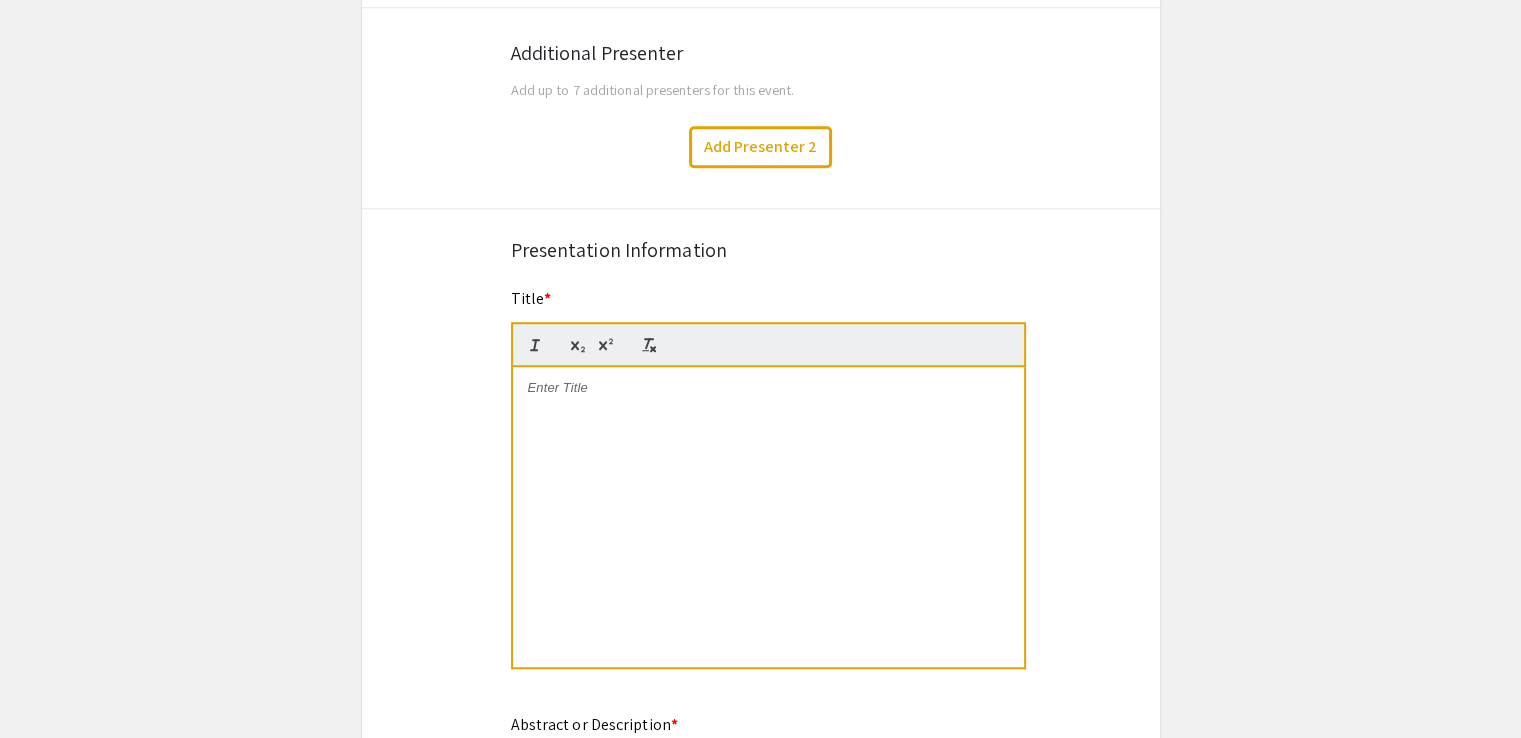 scroll, scrollTop: 1700, scrollLeft: 0, axis: vertical 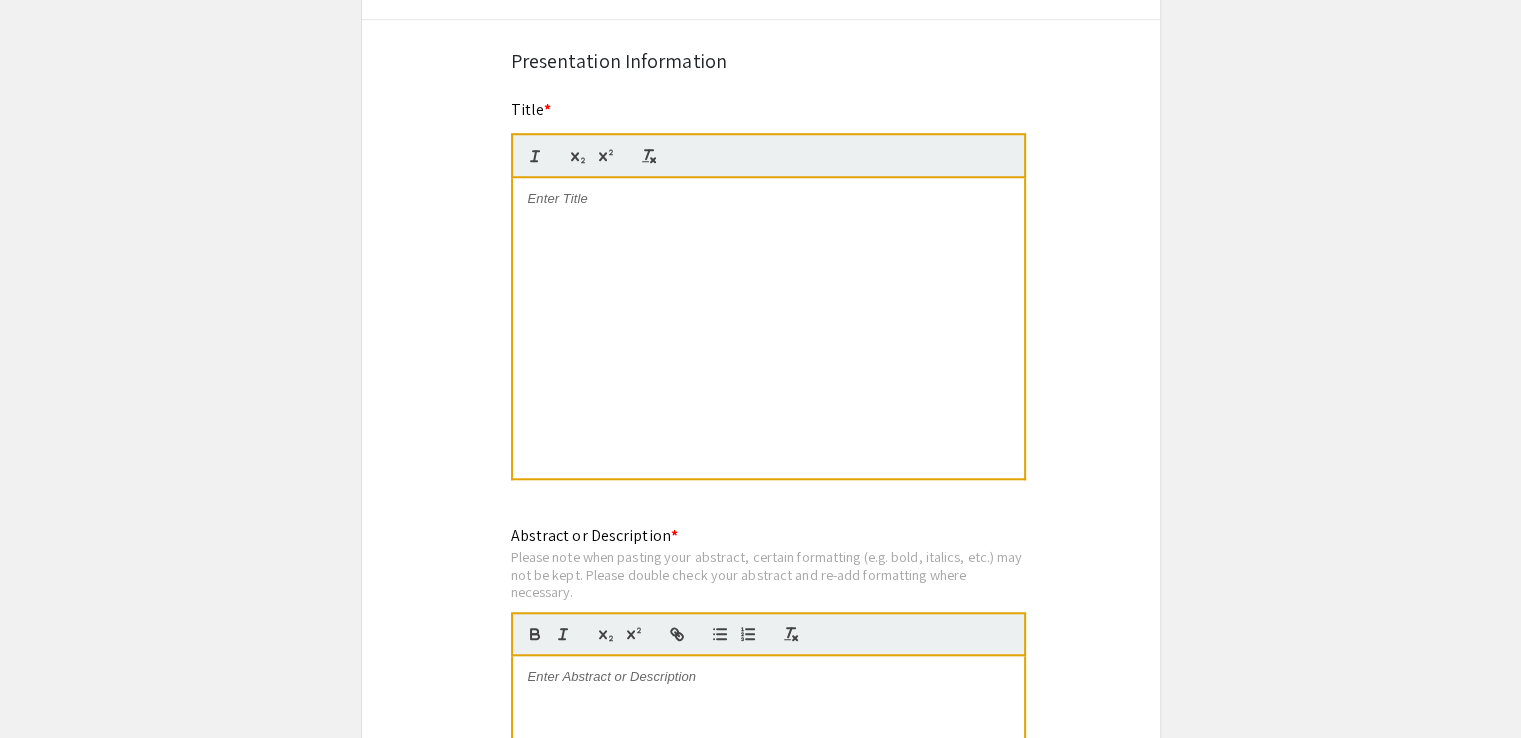 click at bounding box center (768, 328) 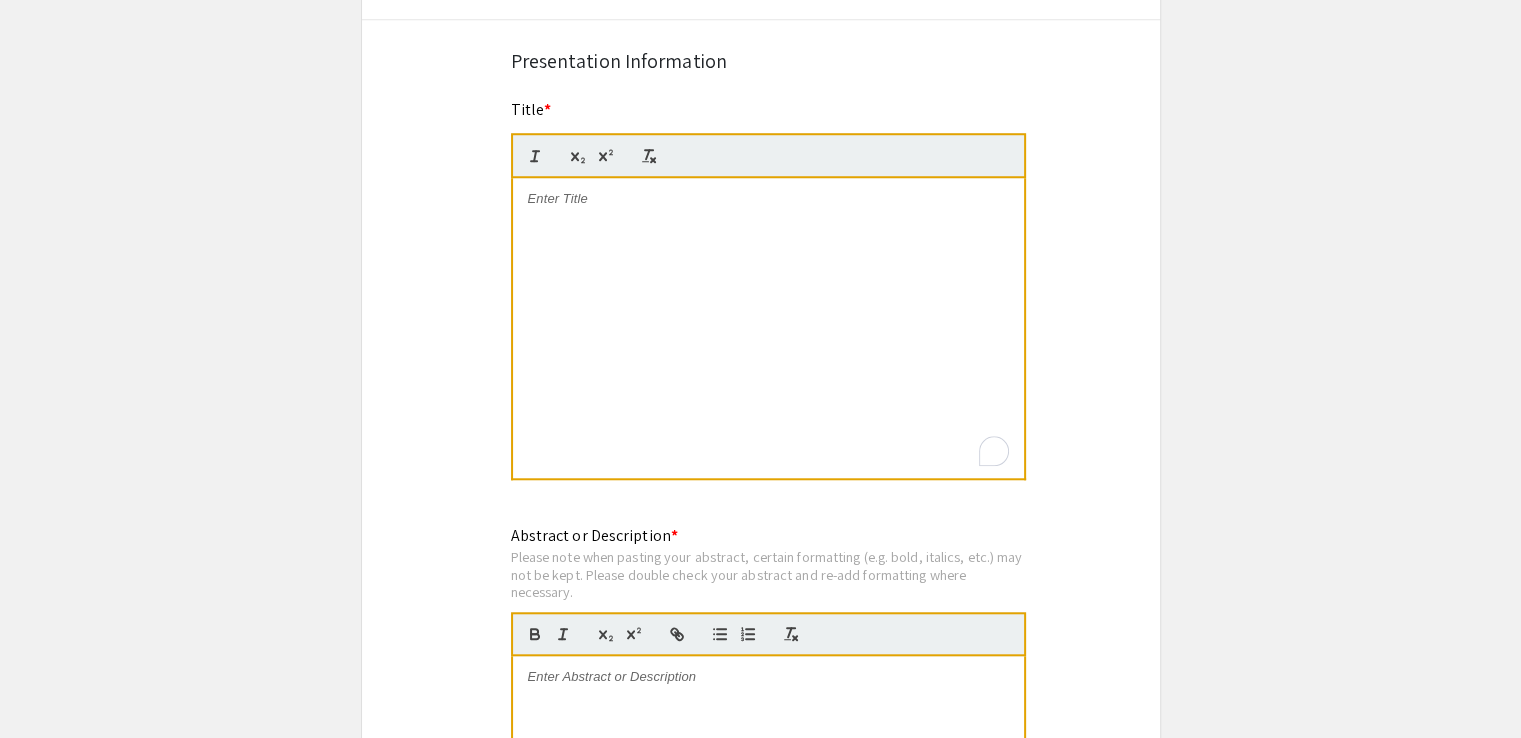 click at bounding box center [768, 328] 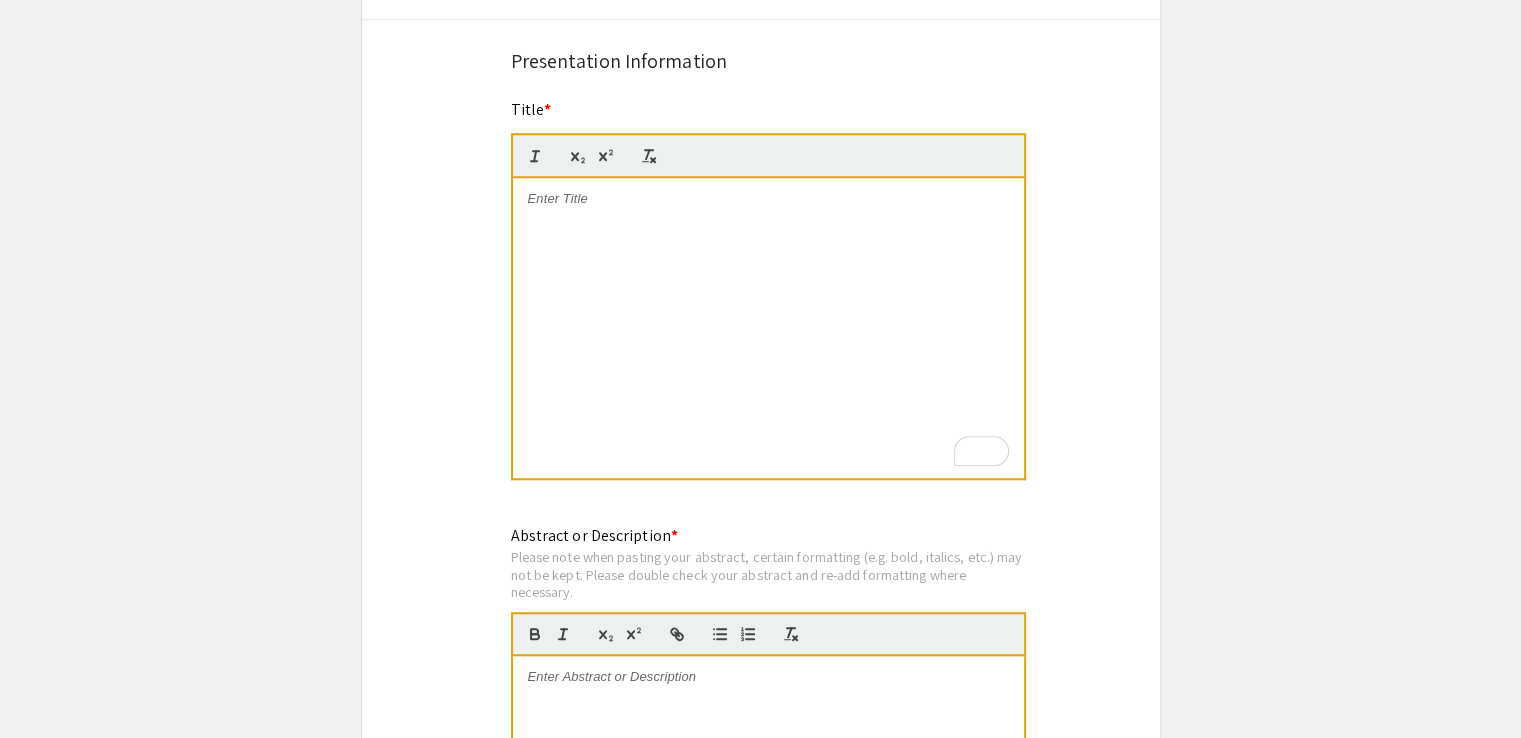 scroll, scrollTop: 0, scrollLeft: 0, axis: both 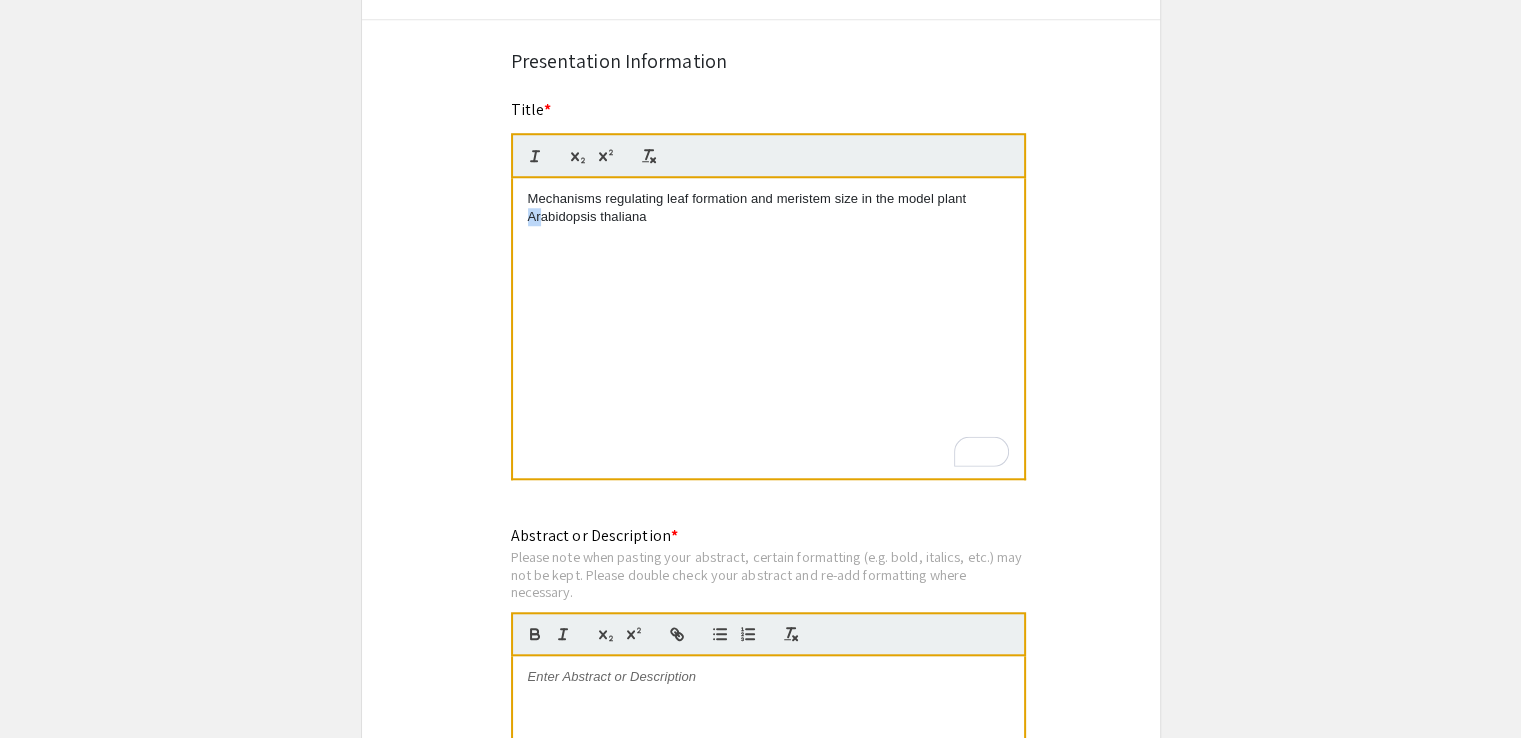 drag, startPoint x: 540, startPoint y: 215, endPoint x: 520, endPoint y: 215, distance: 20 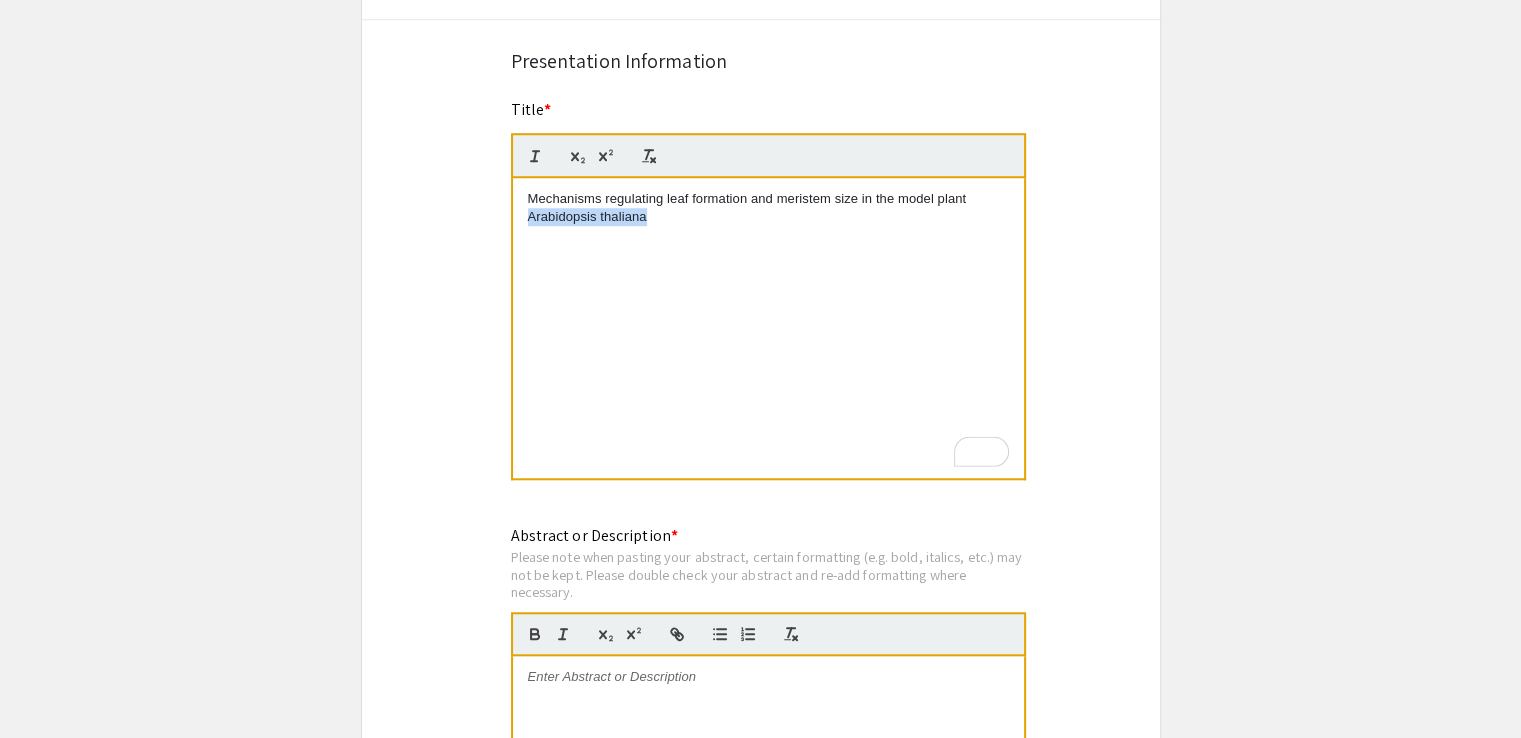 drag, startPoint x: 531, startPoint y: 215, endPoint x: 671, endPoint y: 216, distance: 140.00357 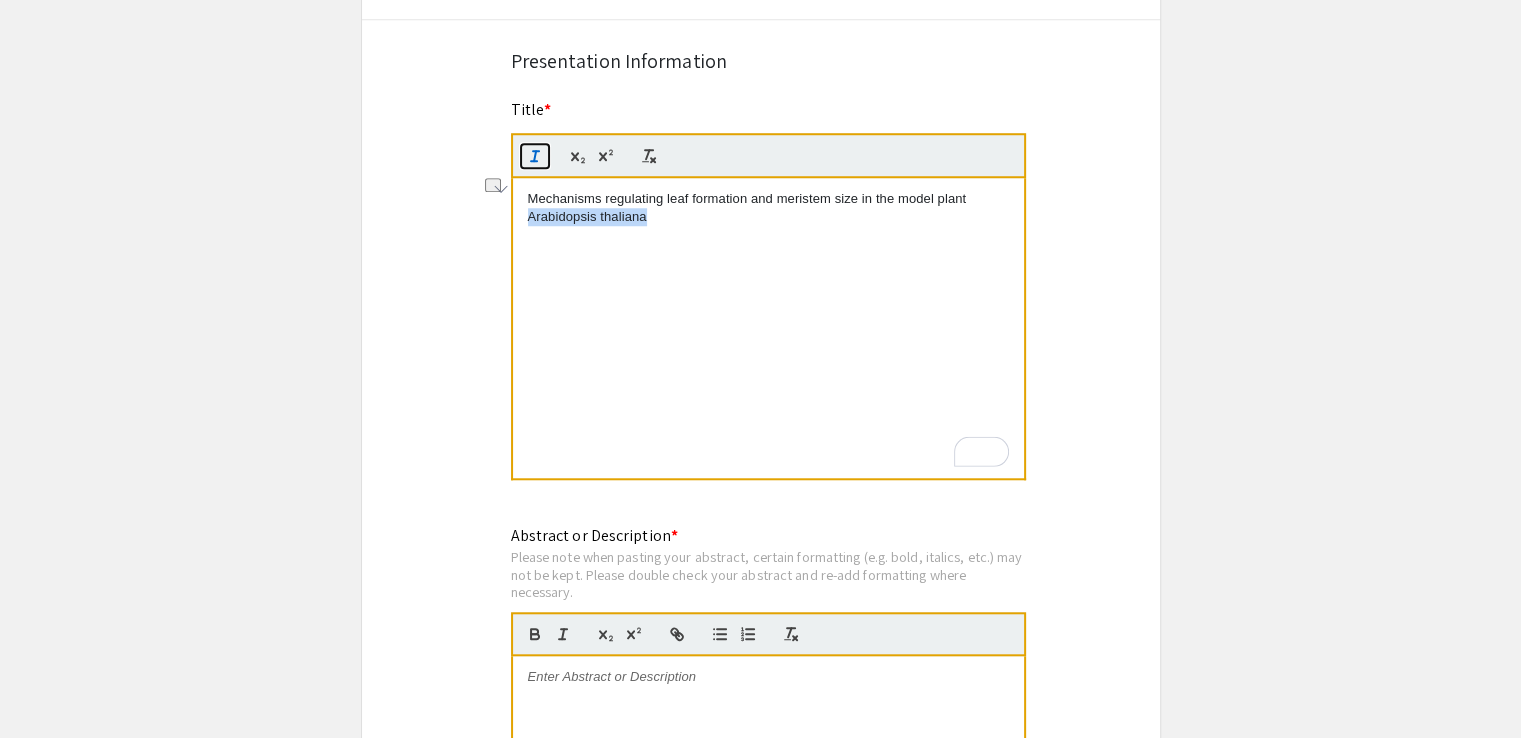 click 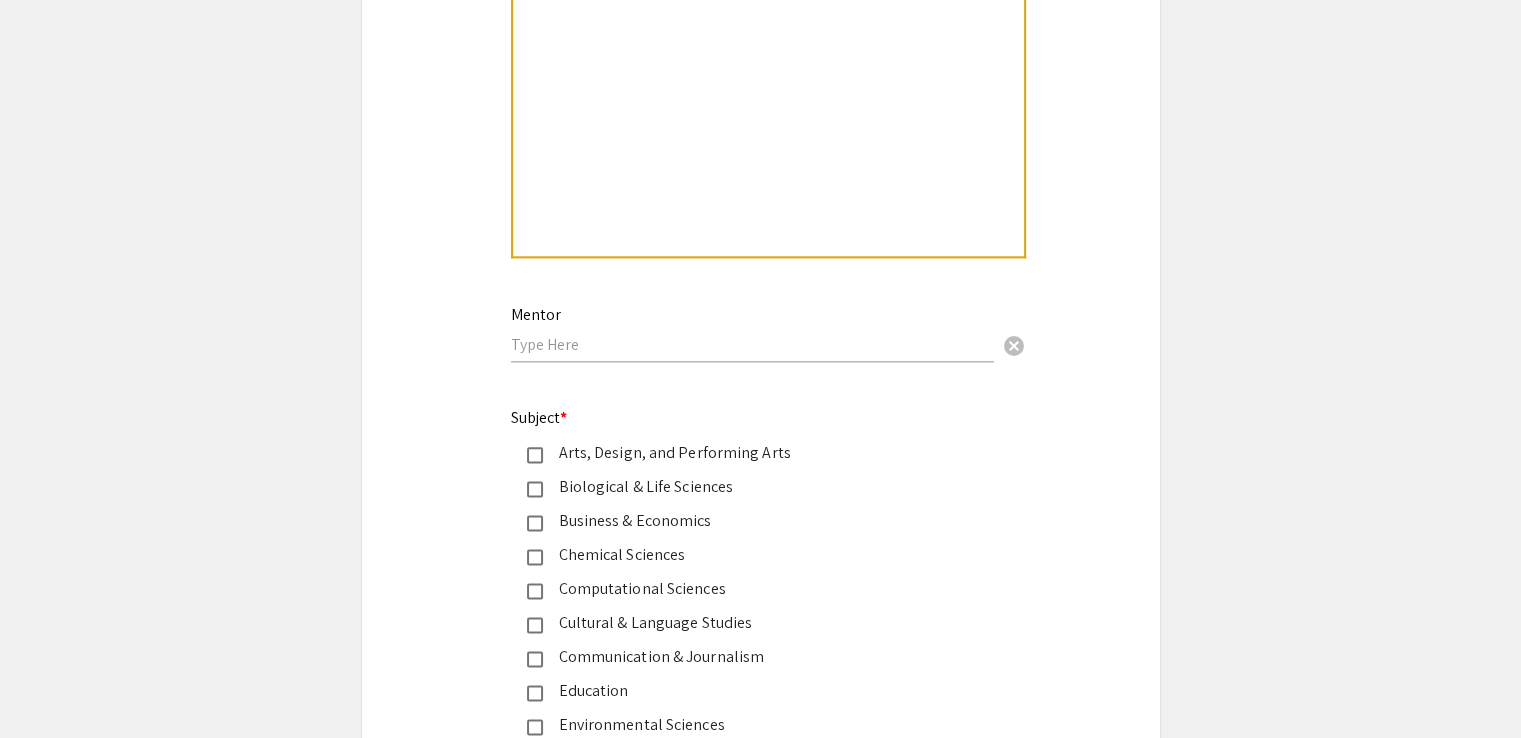 click at bounding box center [768, 106] 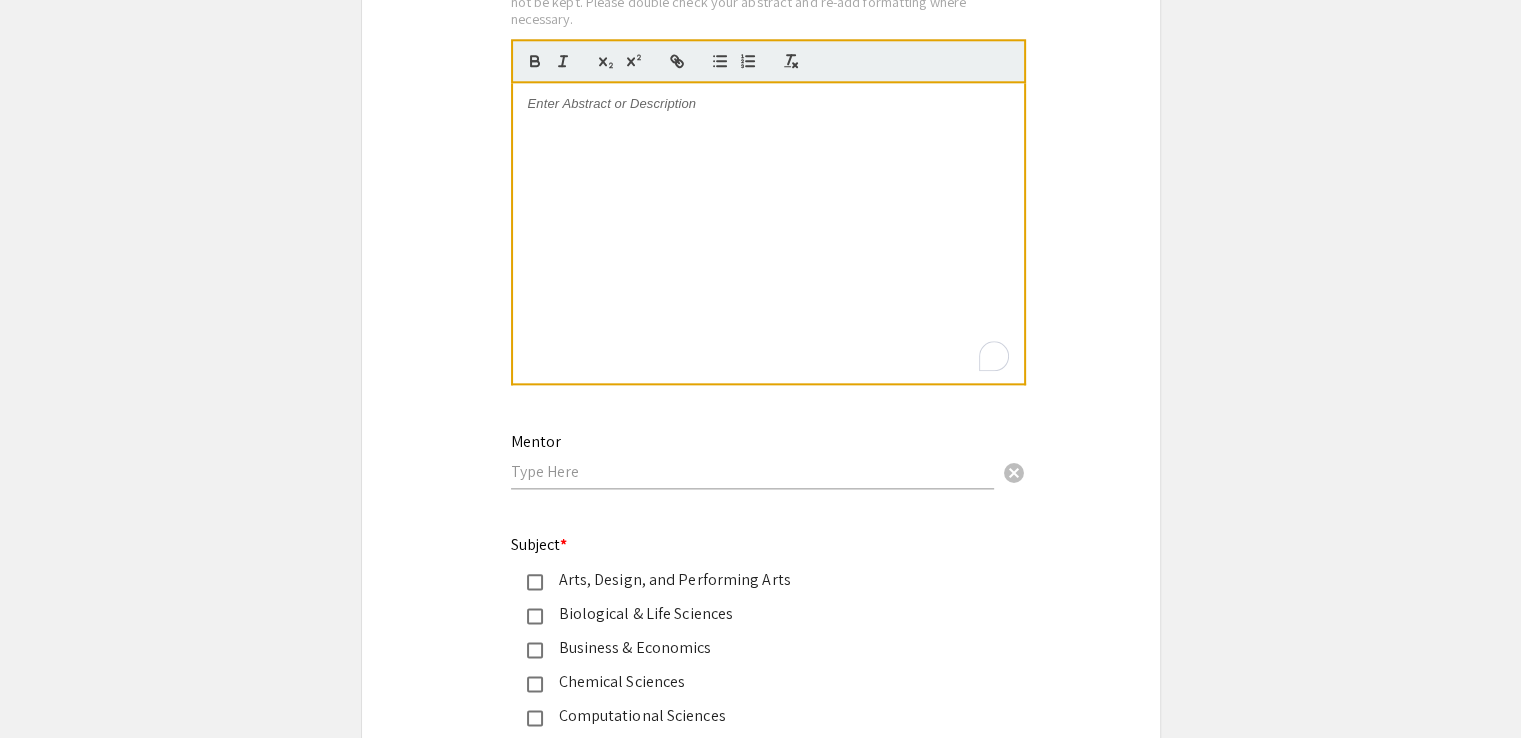 scroll, scrollTop: 2100, scrollLeft: 0, axis: vertical 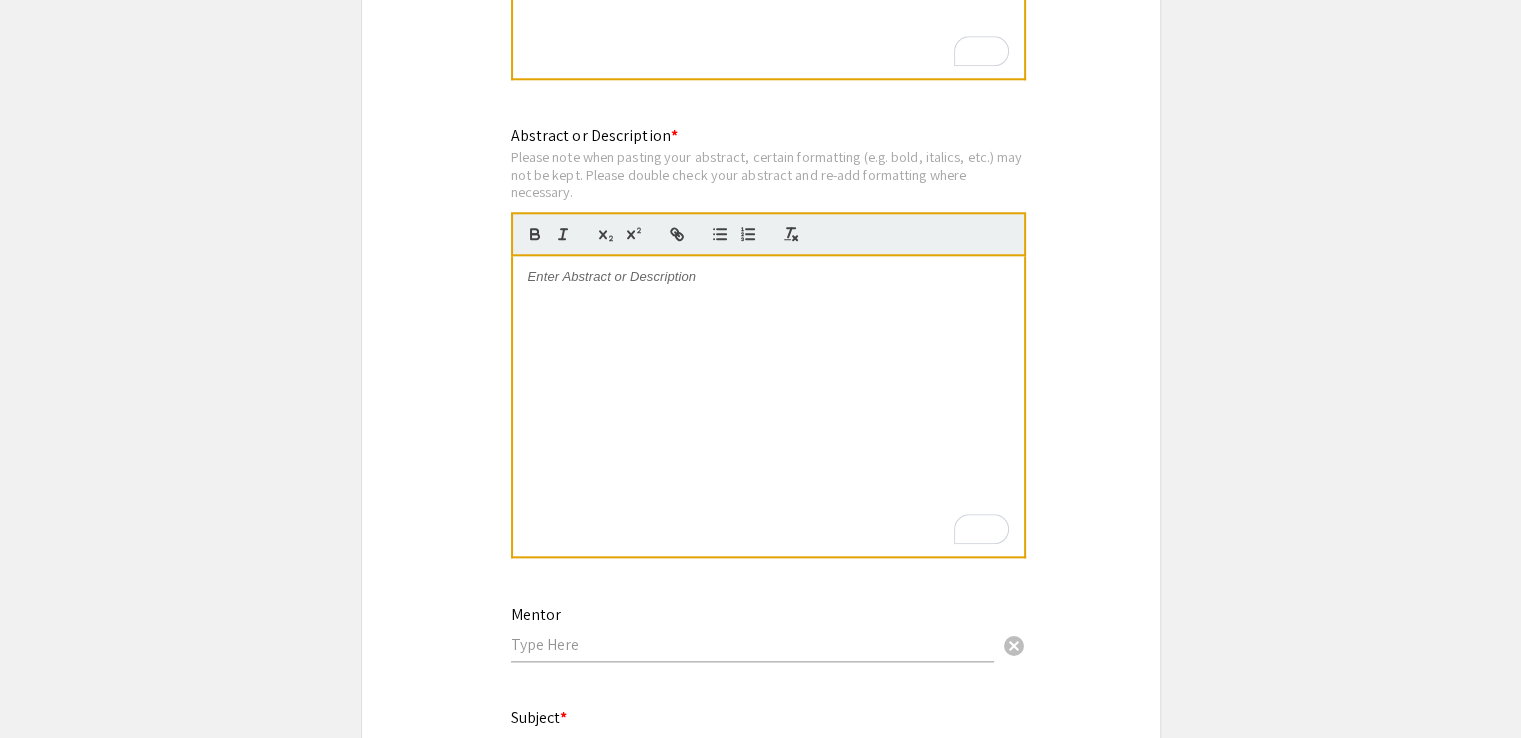 drag, startPoint x: 652, startPoint y: 233, endPoint x: 687, endPoint y: 288, distance: 65.192024 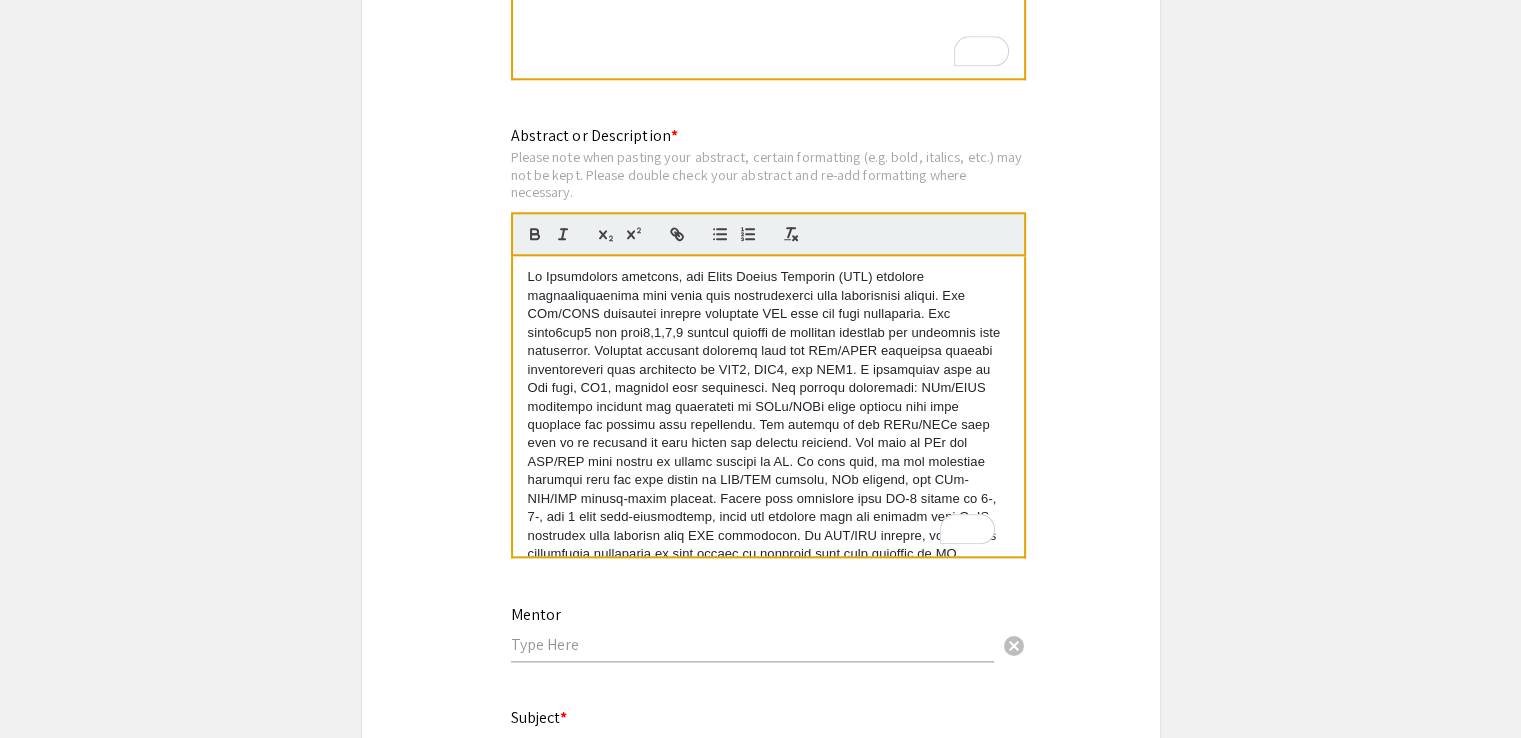 scroll, scrollTop: 0, scrollLeft: 0, axis: both 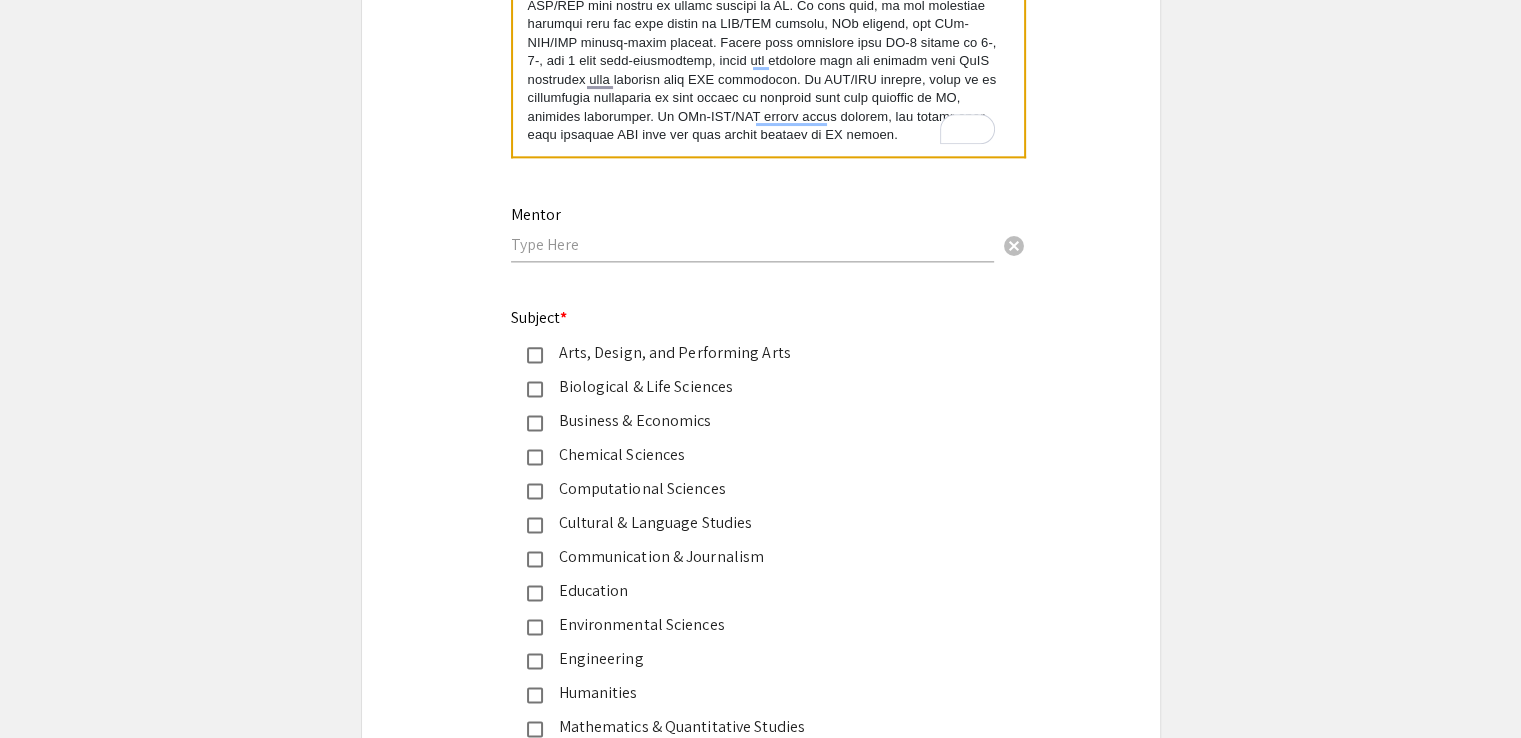 click on "Mentor cancel" 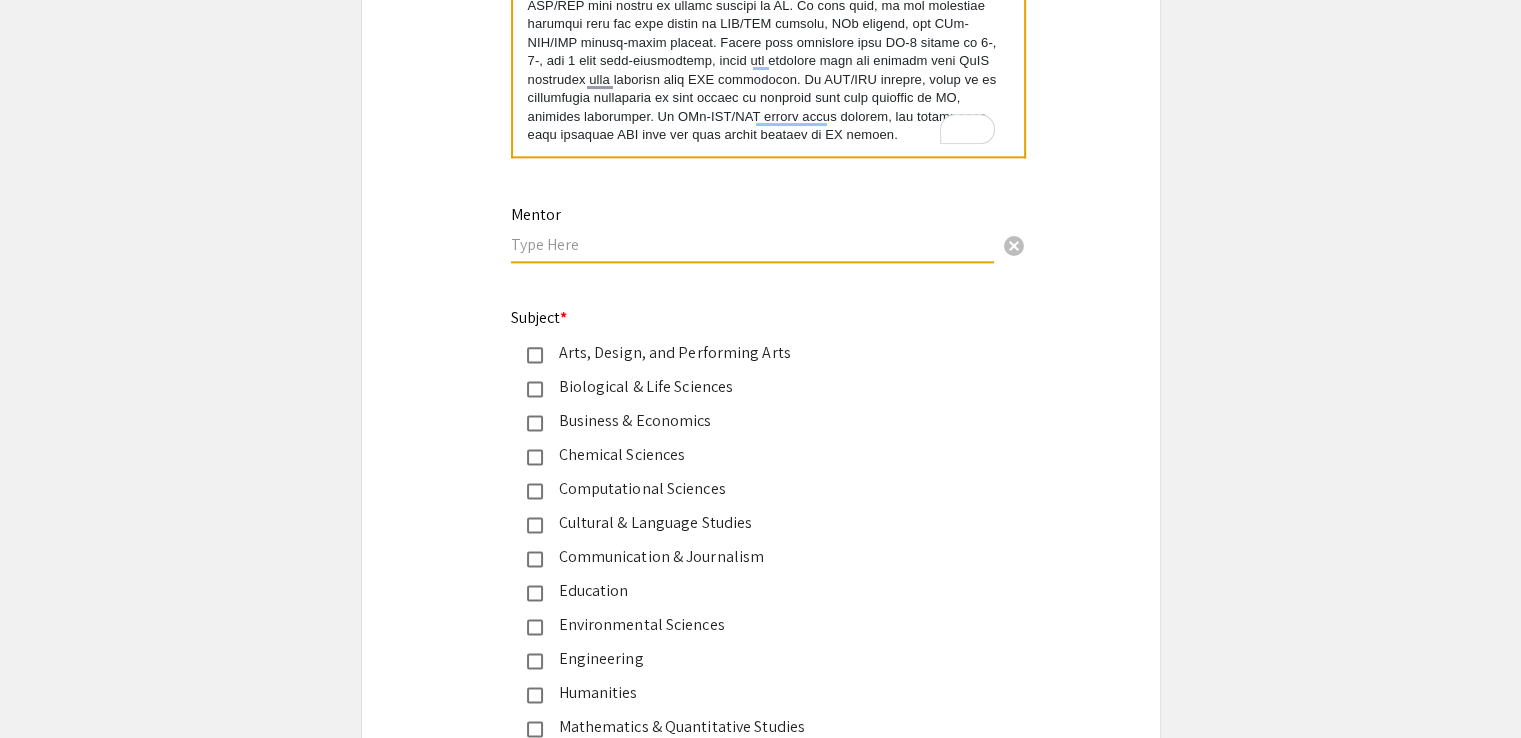 click at bounding box center (752, 244) 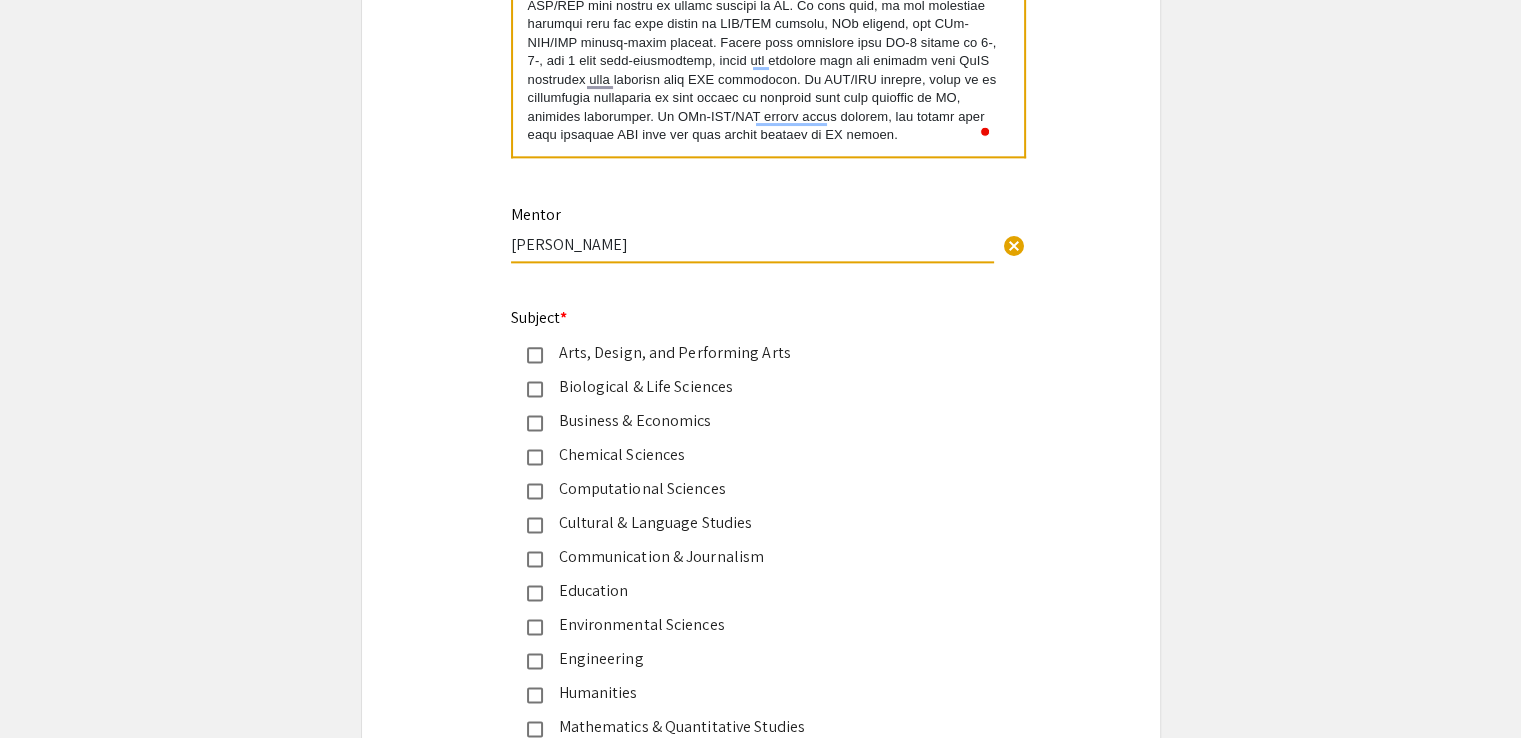 type on "Elena Shpak" 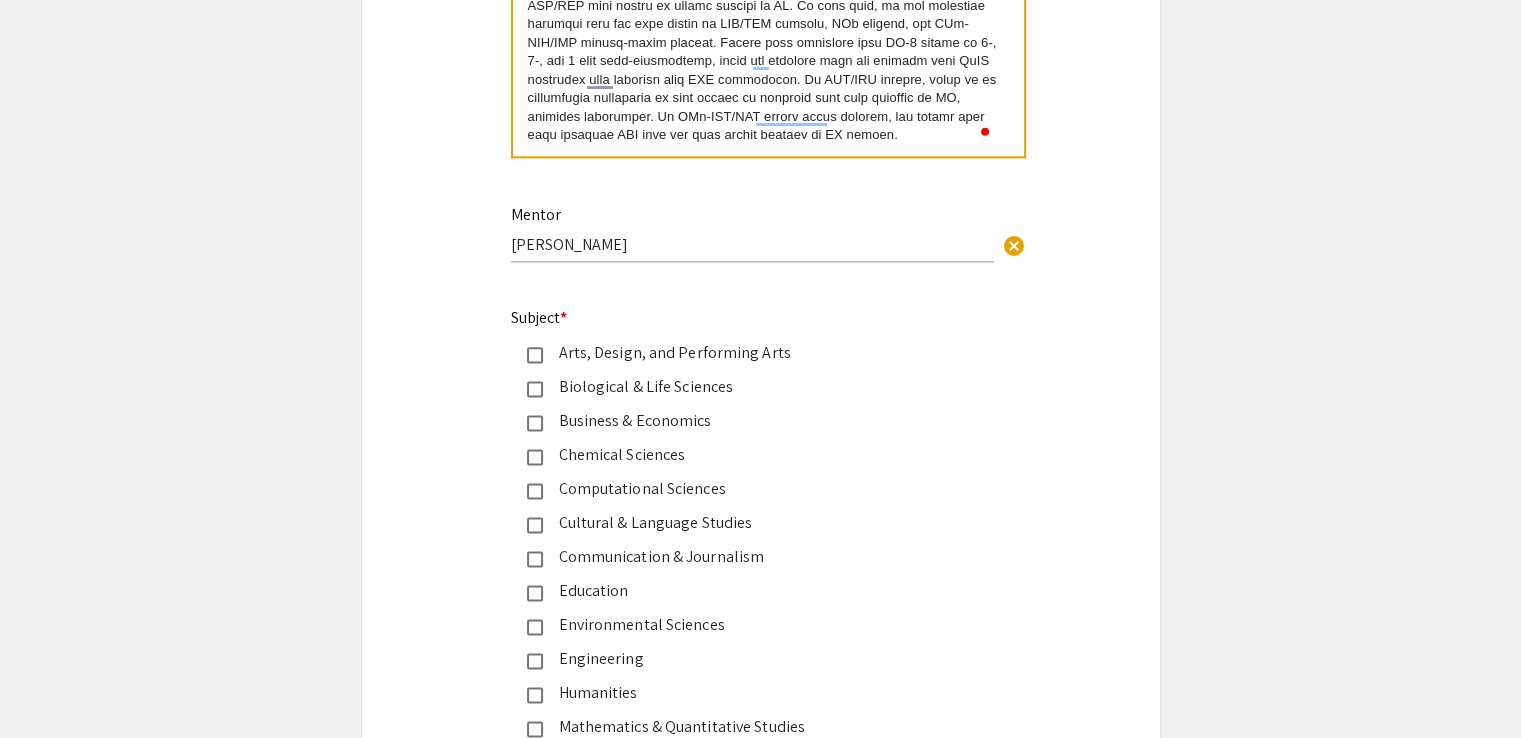 click 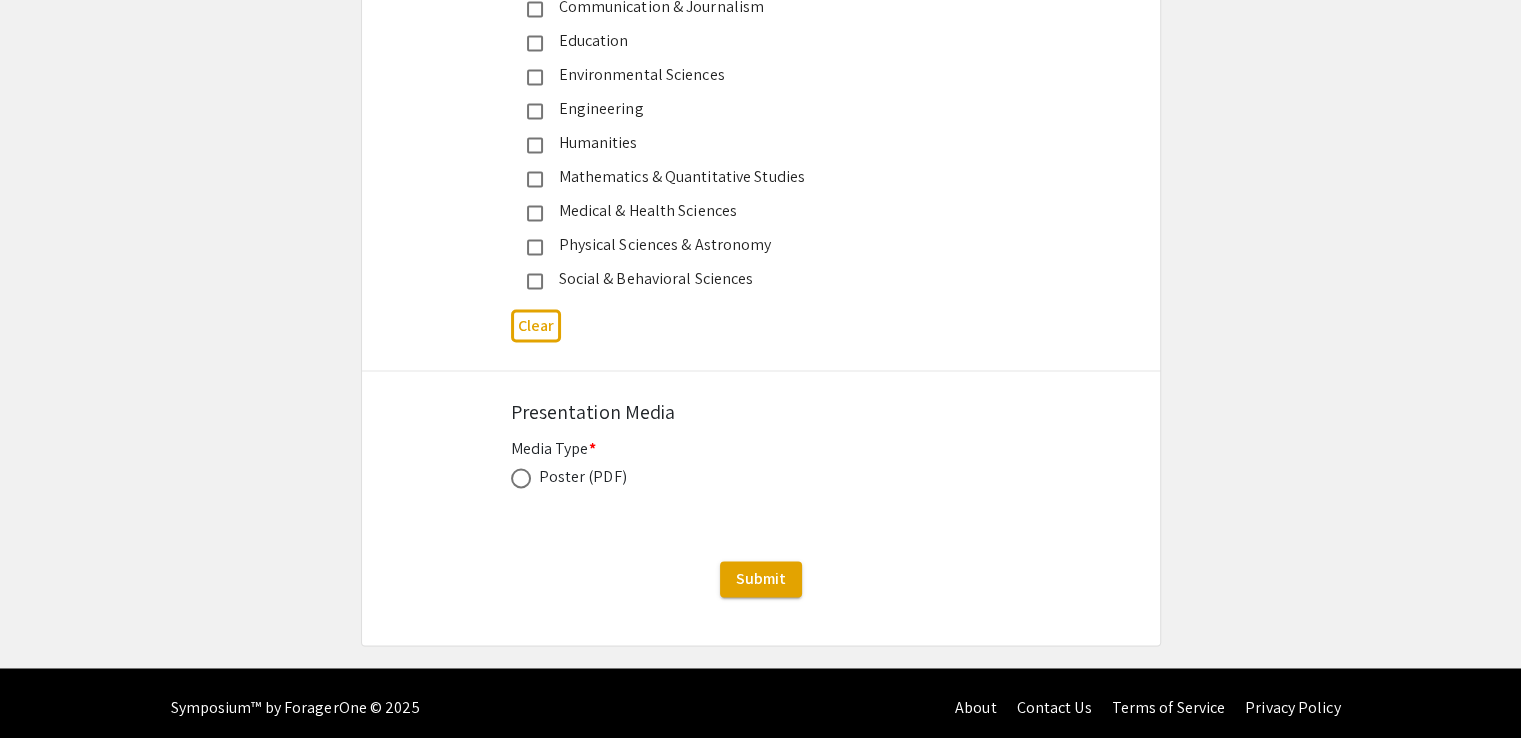 scroll, scrollTop: 3052, scrollLeft: 0, axis: vertical 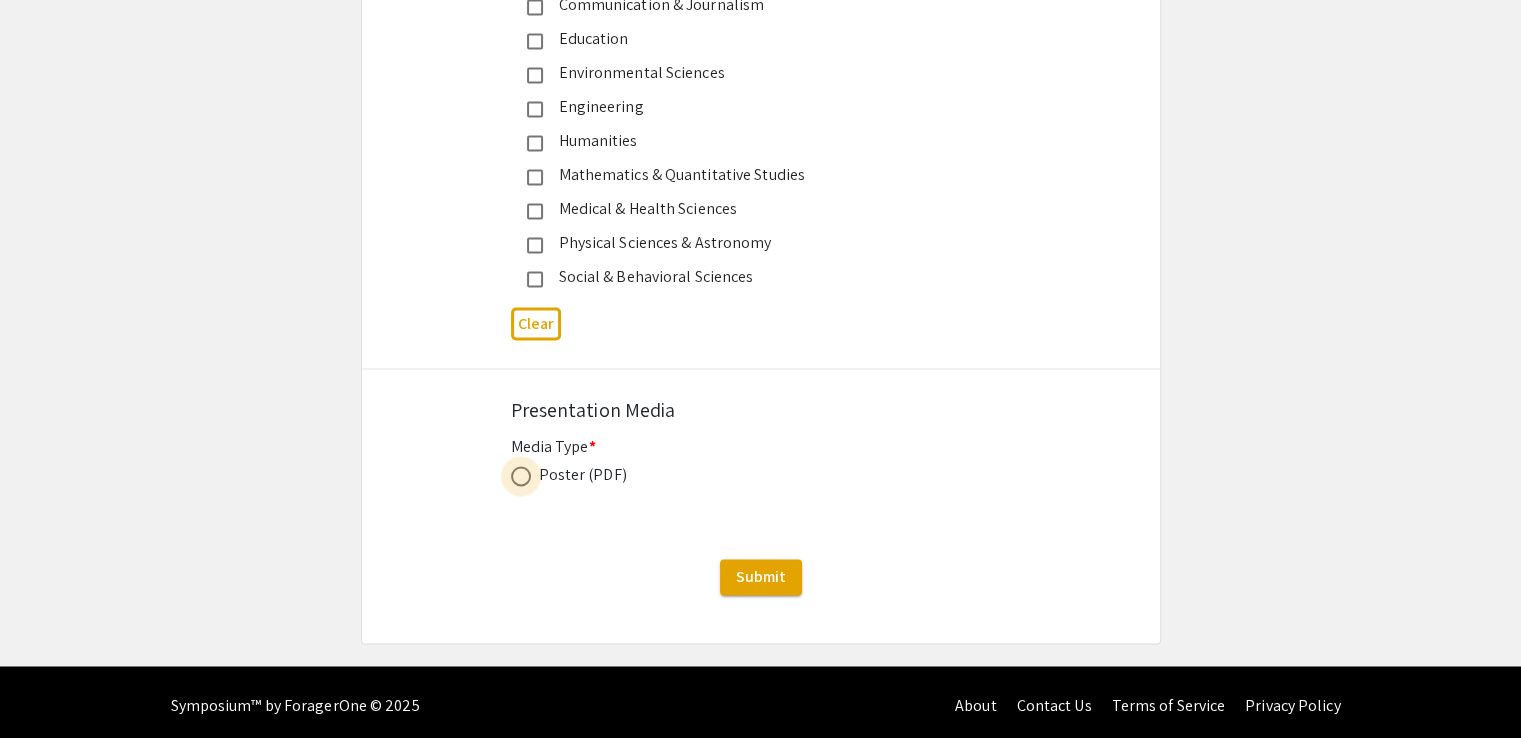 click at bounding box center [521, 476] 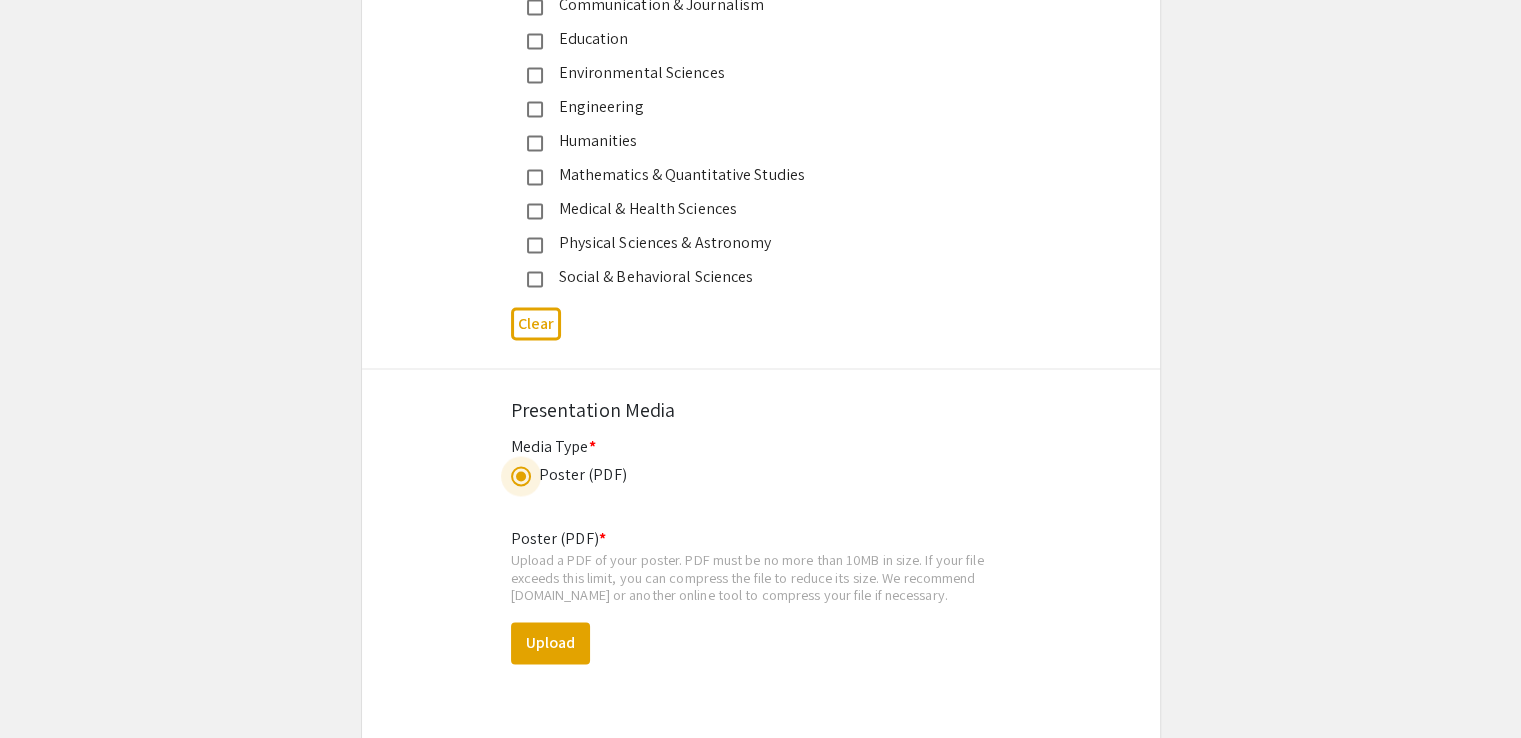 scroll, scrollTop: 3251, scrollLeft: 0, axis: vertical 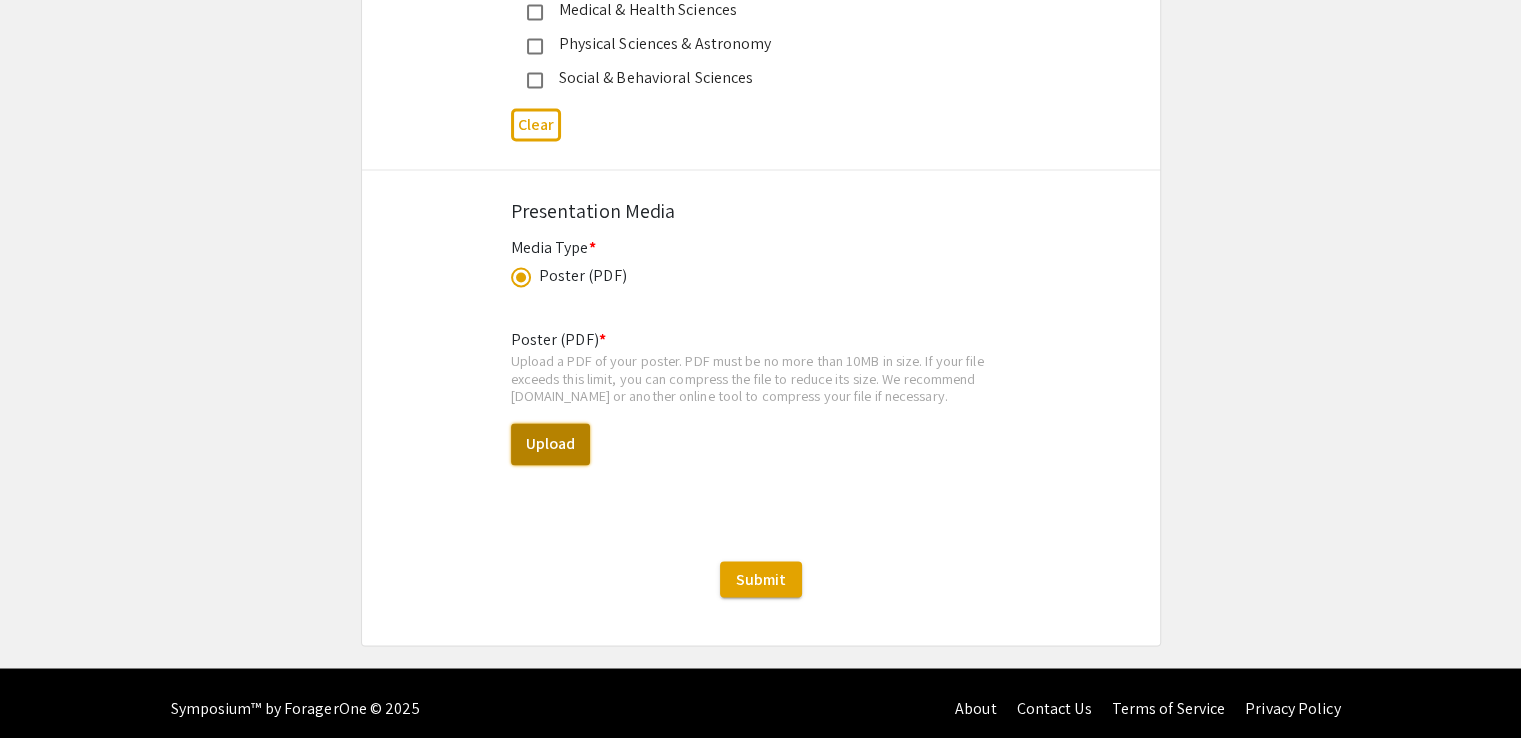 click on "Upload" at bounding box center (550, 444) 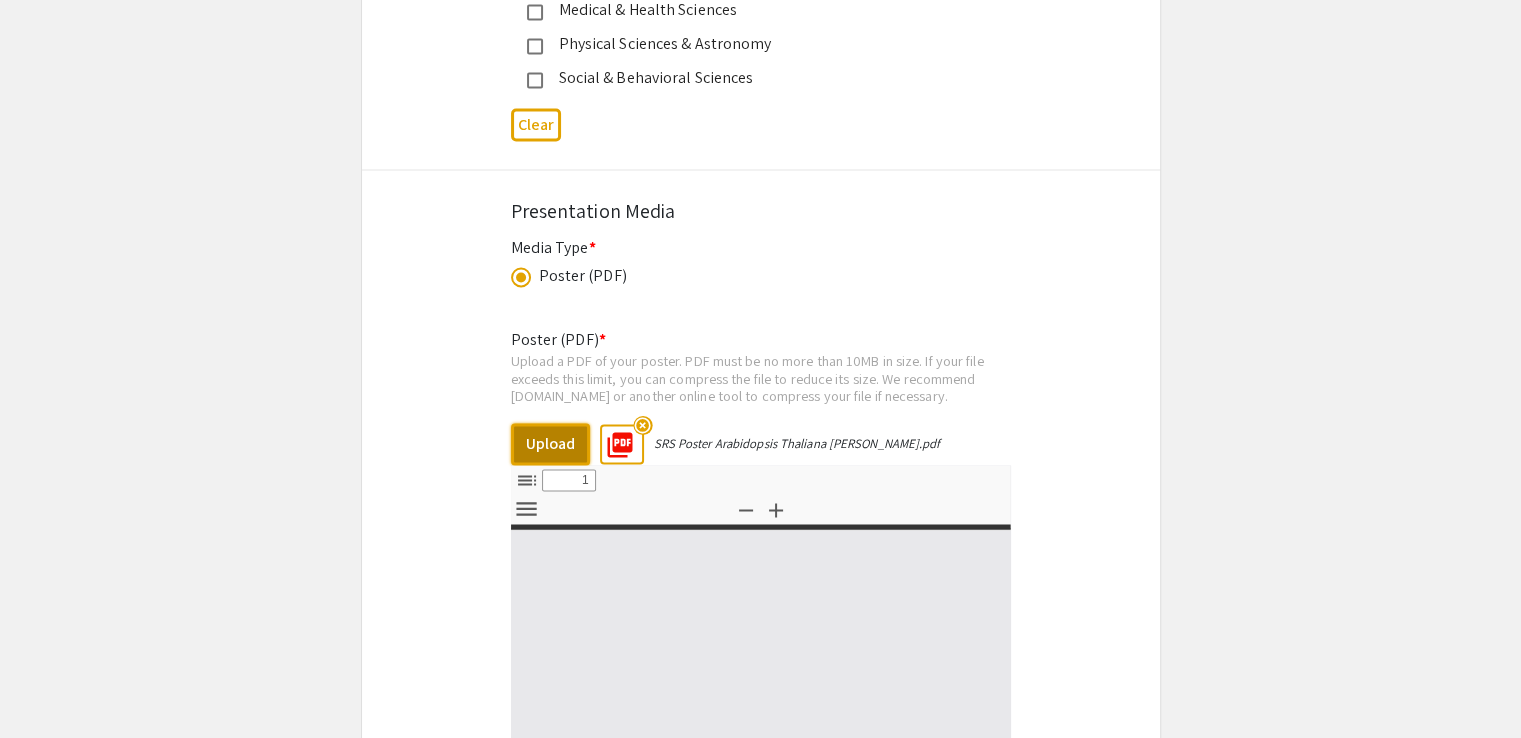select on "custom" 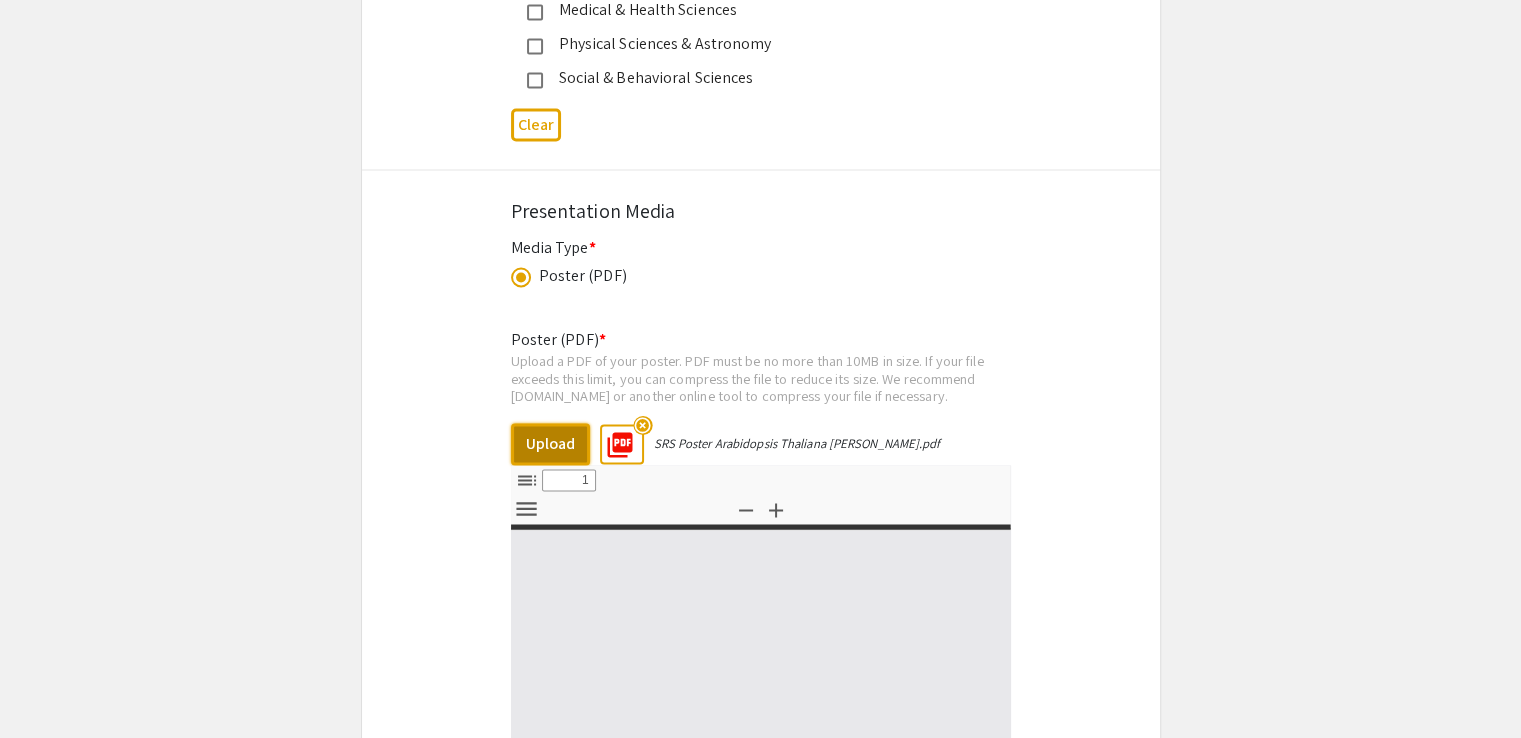 type on "0" 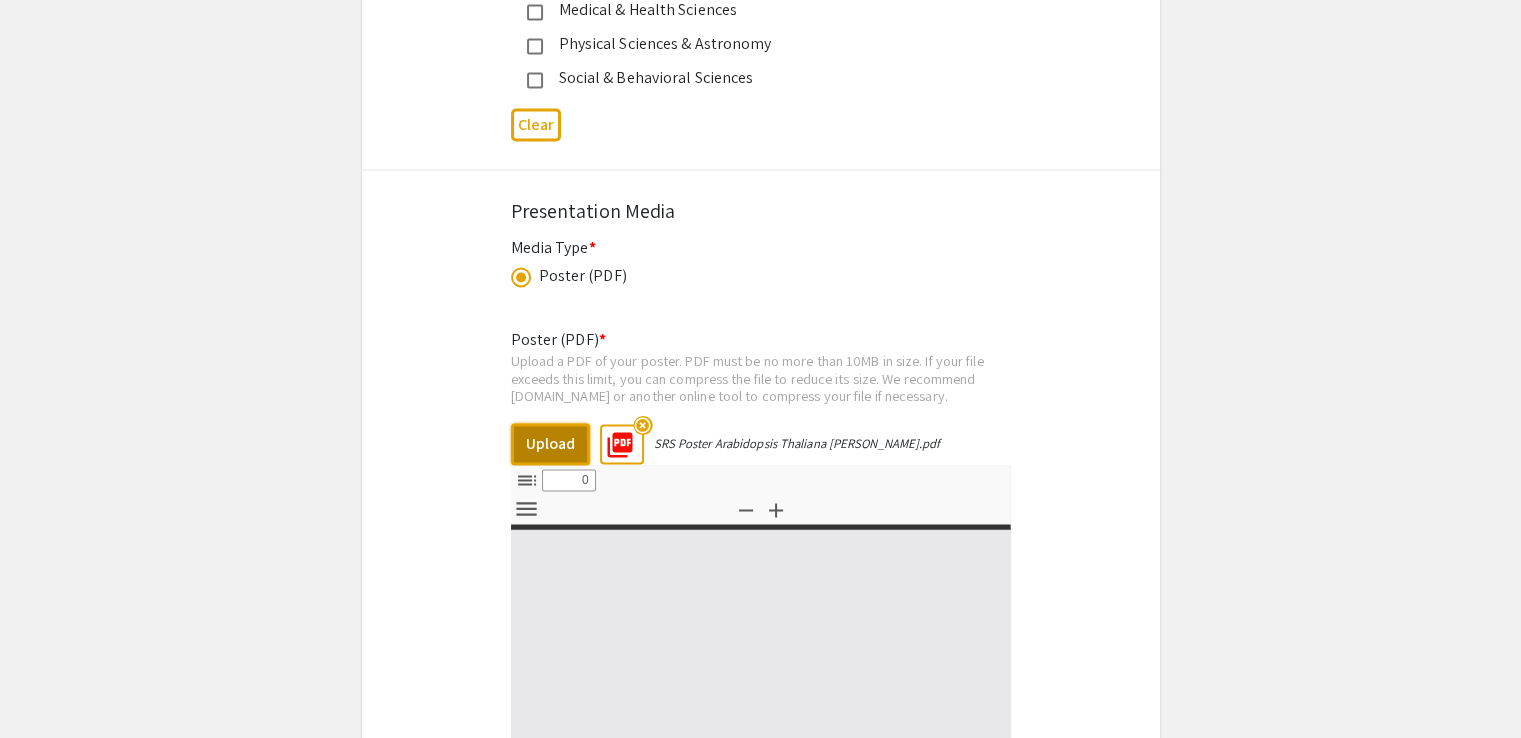 select on "custom" 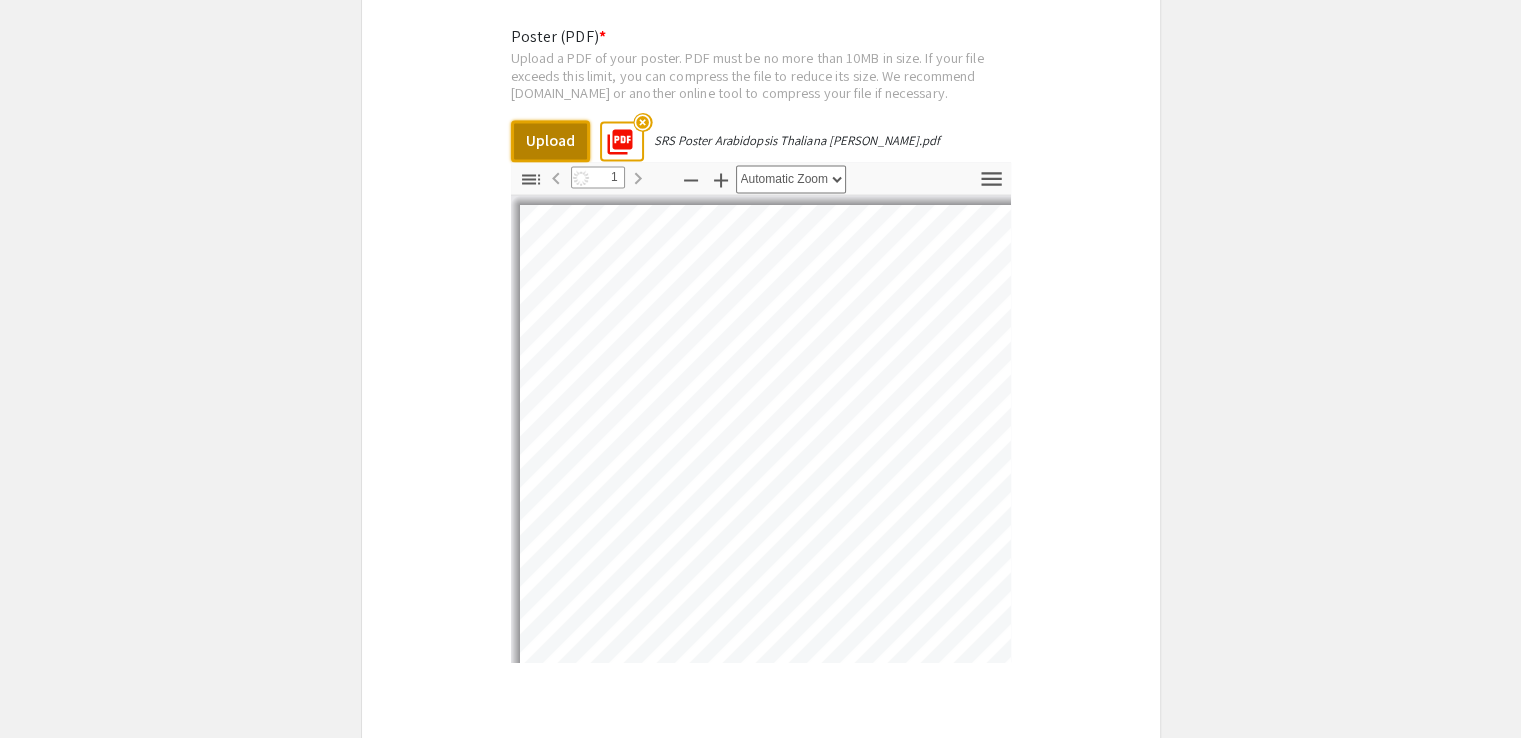 scroll, scrollTop: 3551, scrollLeft: 0, axis: vertical 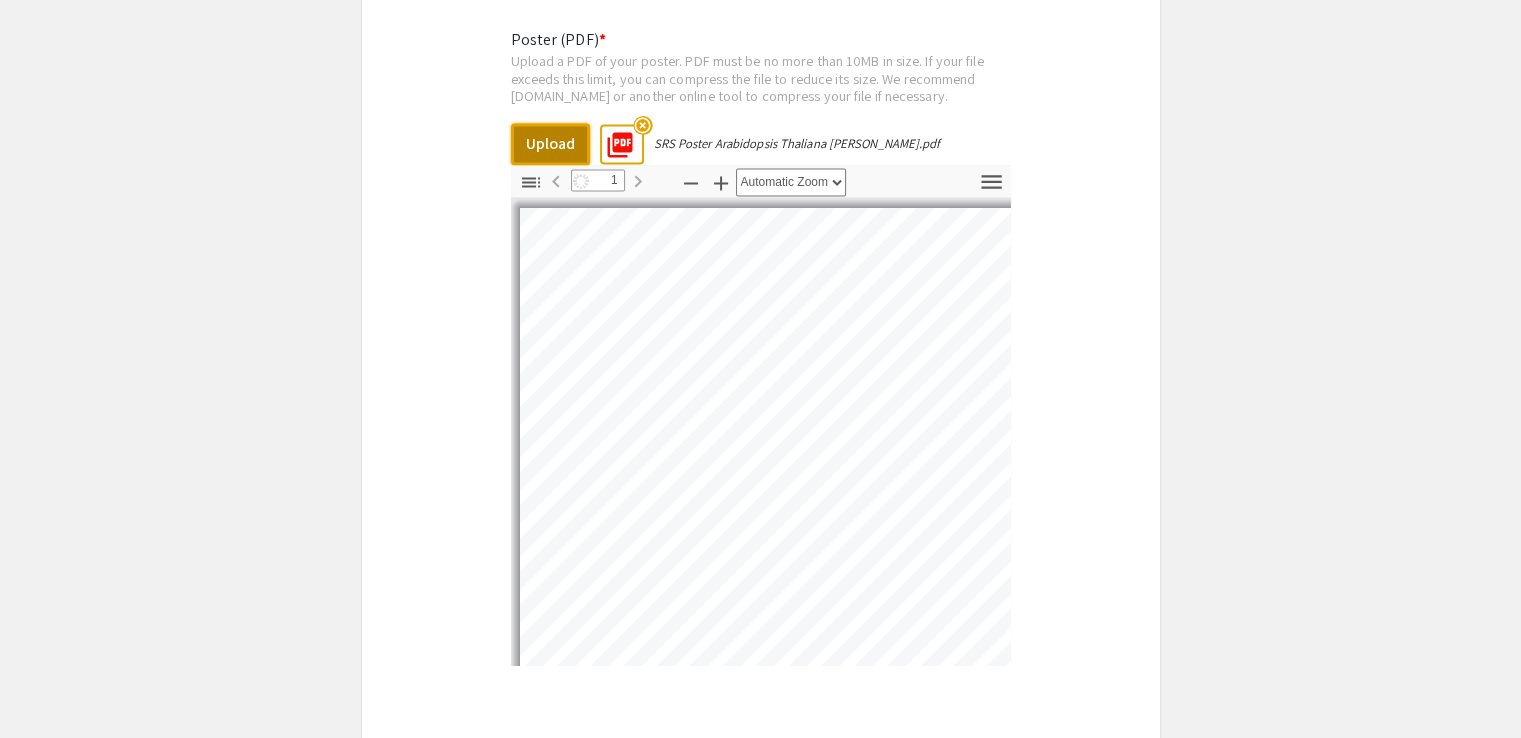select on "auto" 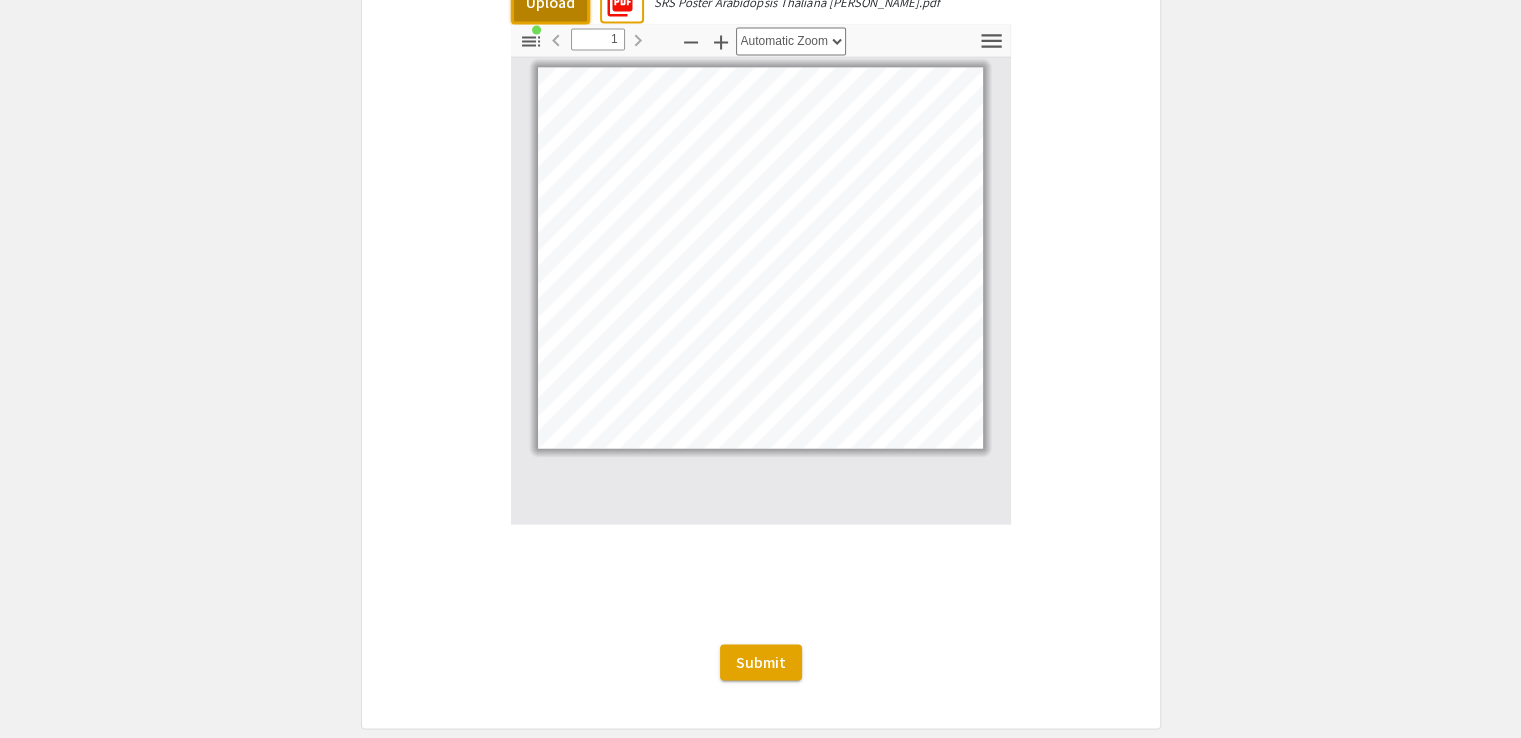 scroll, scrollTop: 3675, scrollLeft: 0, axis: vertical 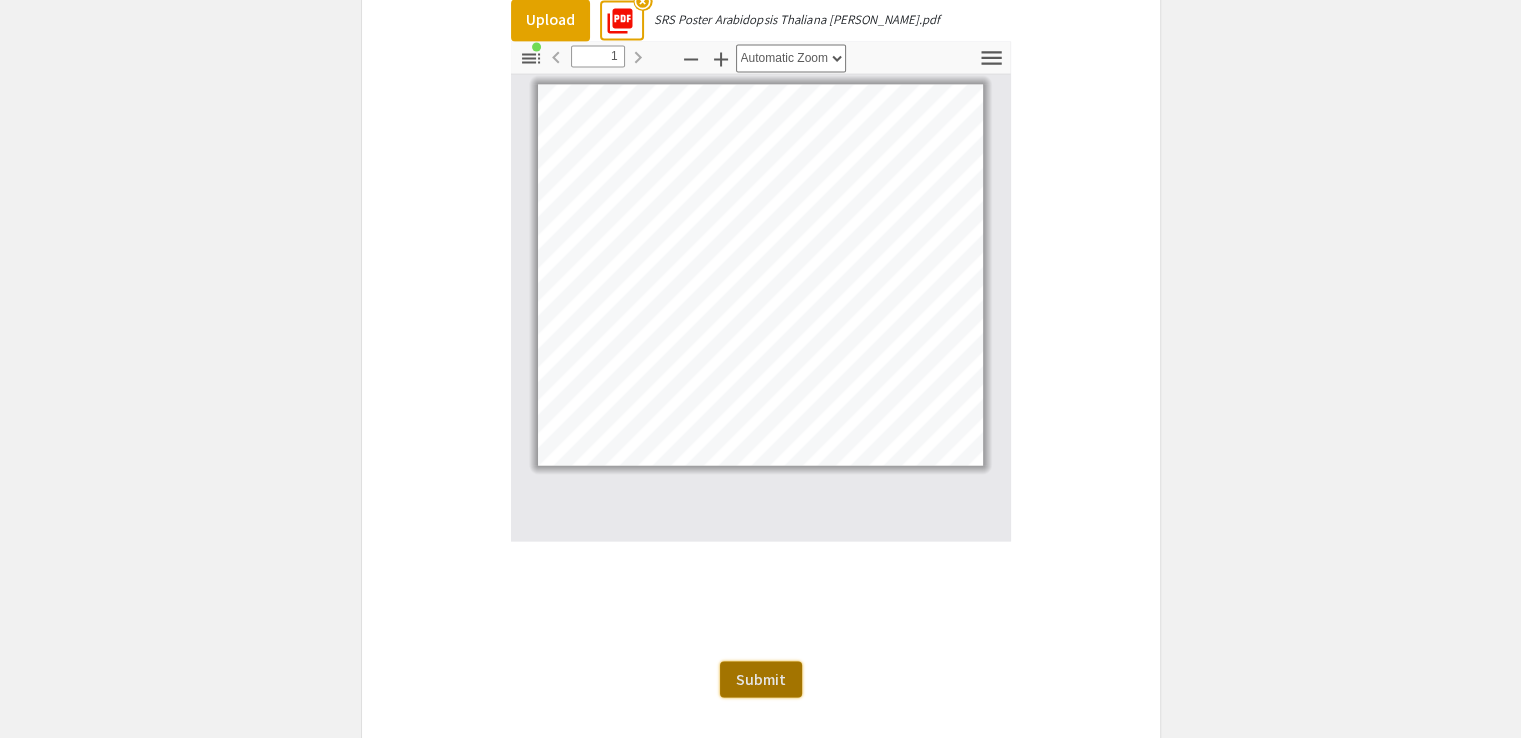 click on "Submit" 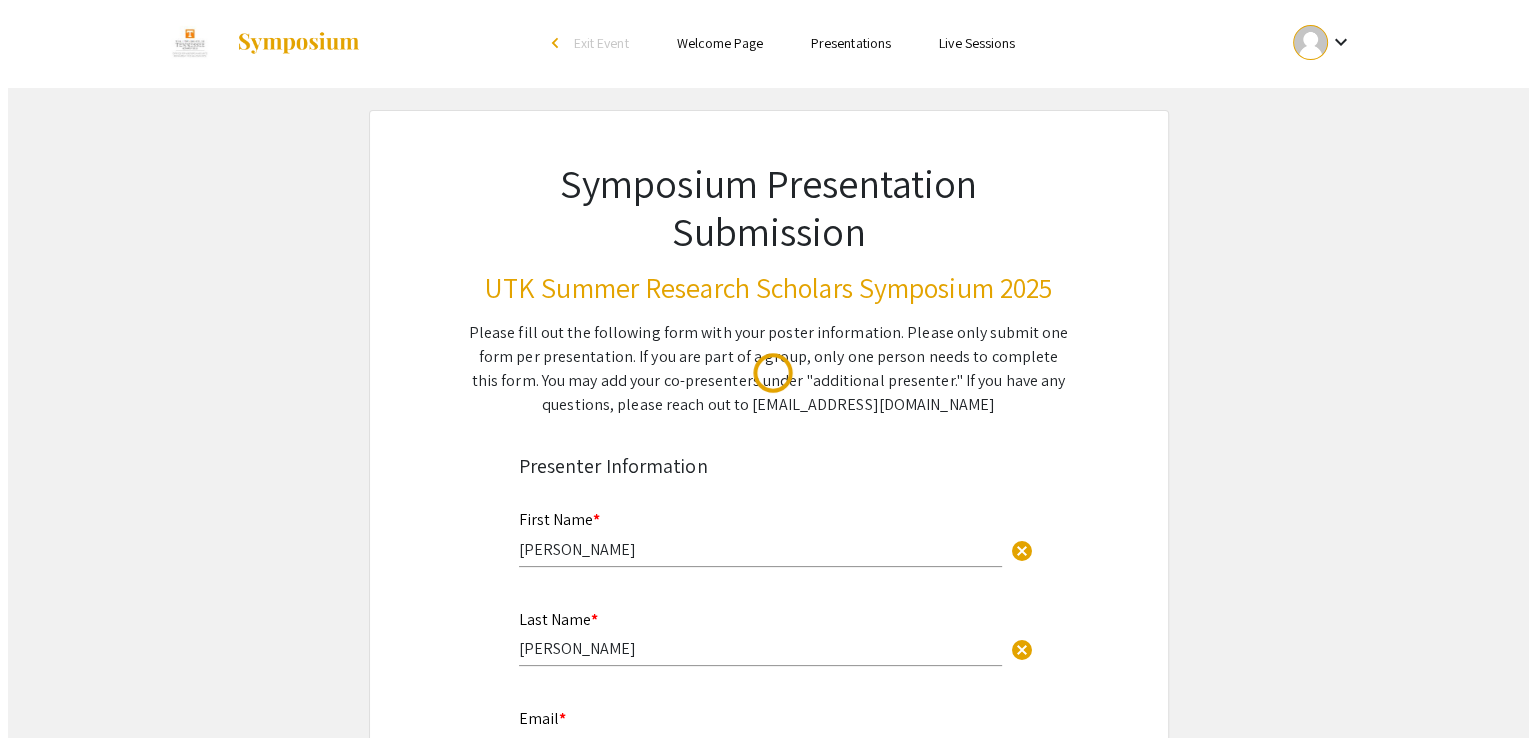 scroll, scrollTop: 0, scrollLeft: 0, axis: both 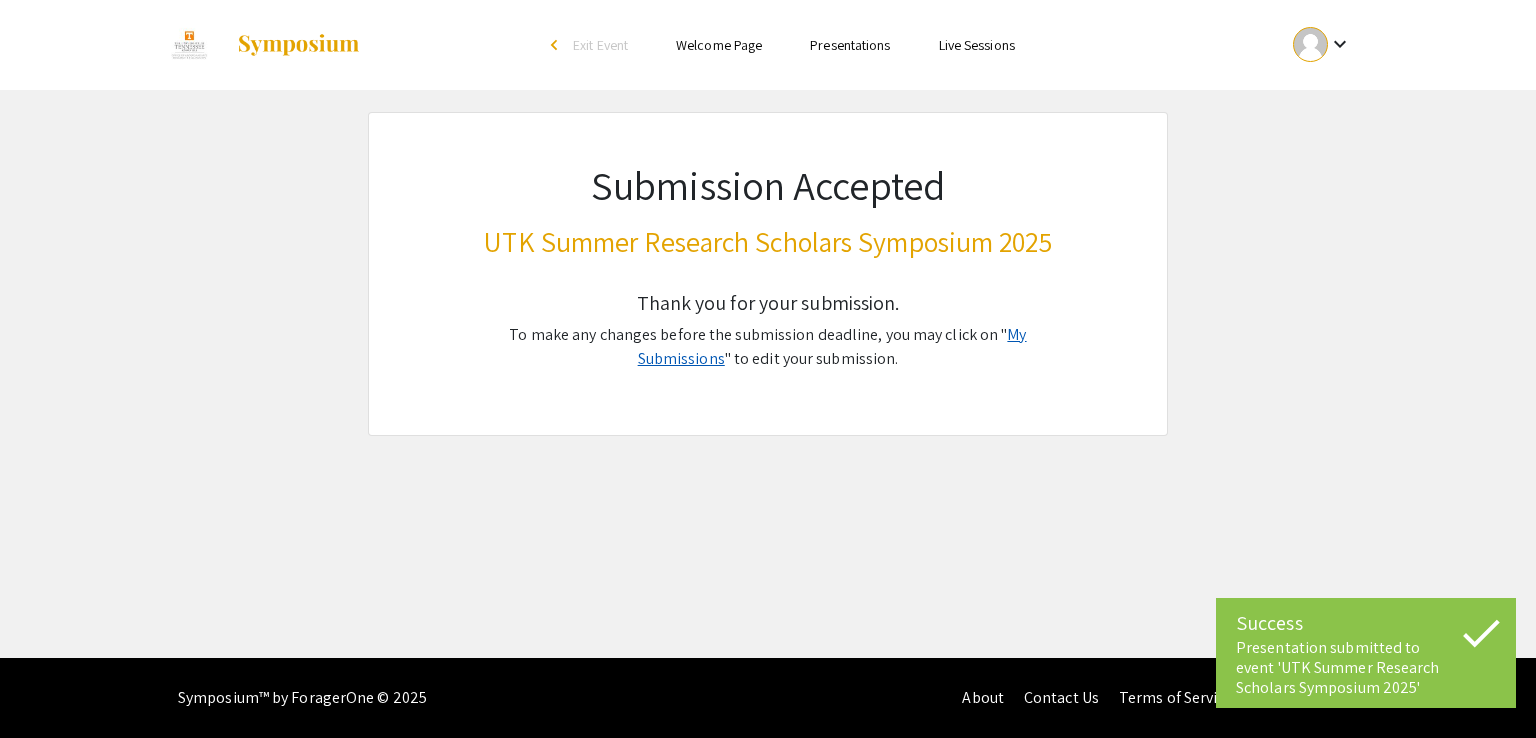 click on "My Submissions" 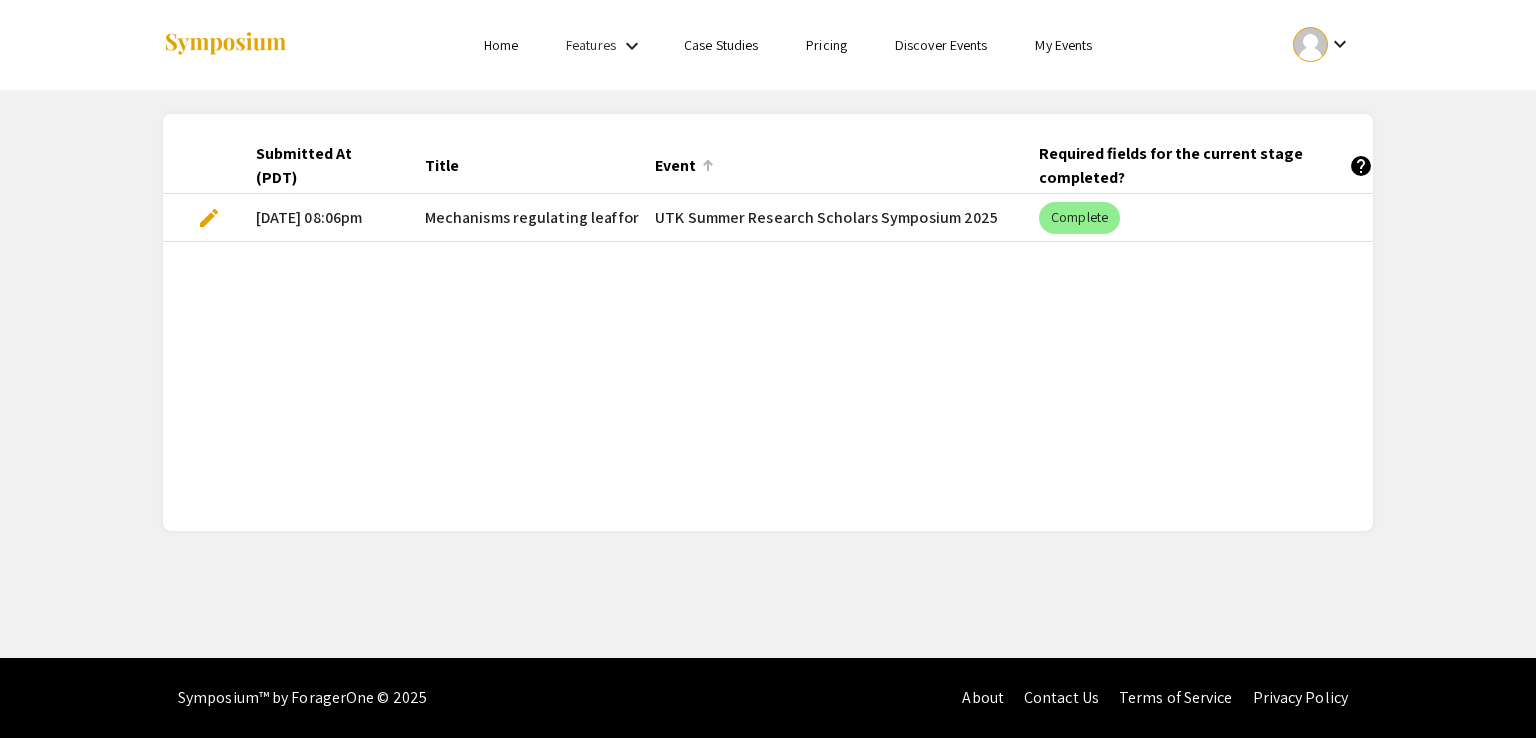 scroll, scrollTop: 0, scrollLeft: 0, axis: both 